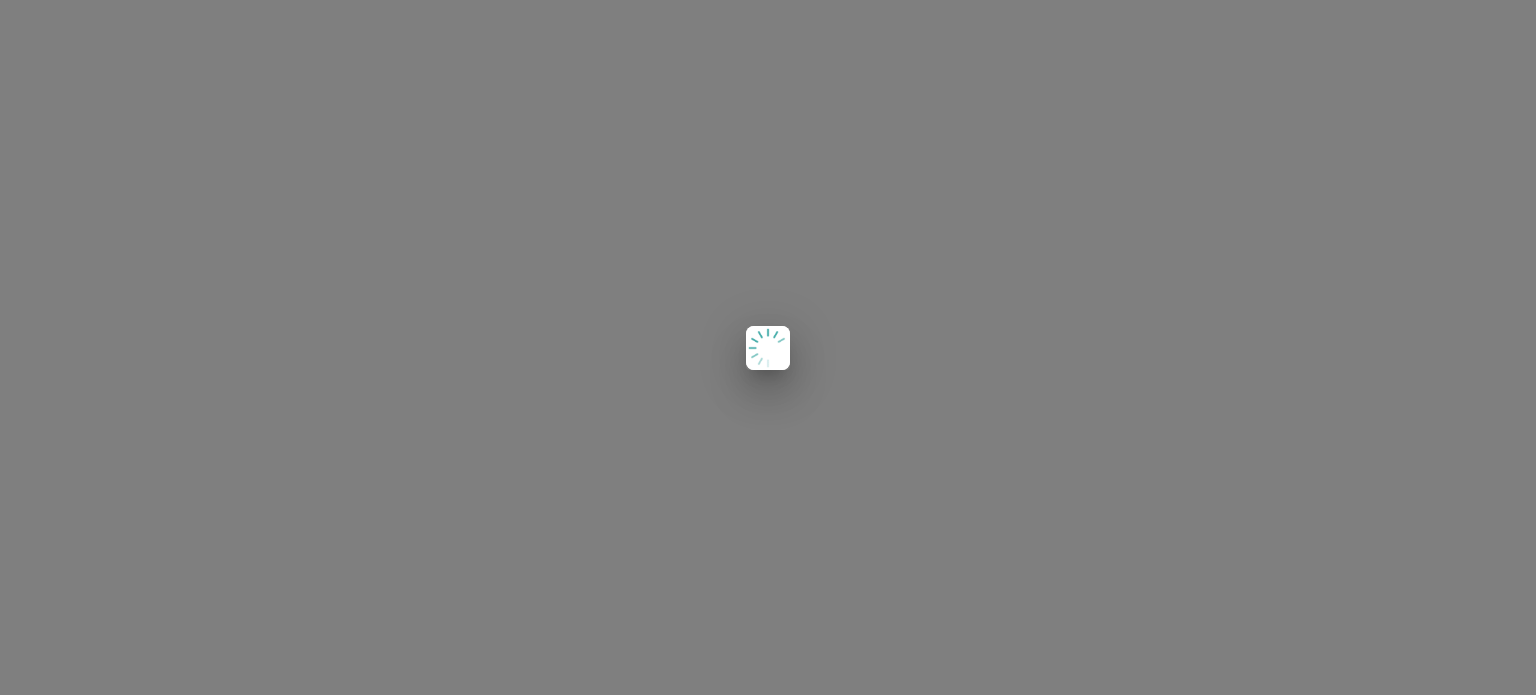 scroll, scrollTop: 0, scrollLeft: 0, axis: both 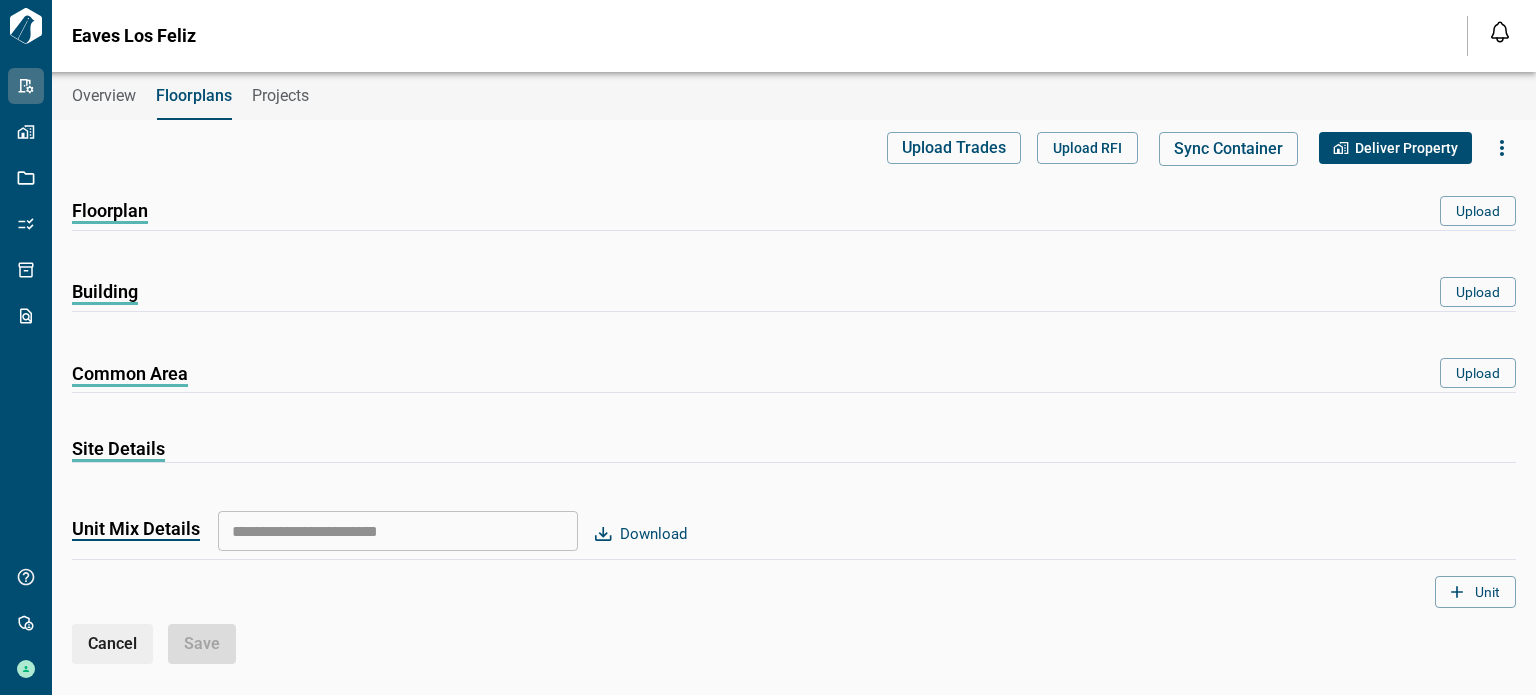 click on "Overview" at bounding box center [104, 96] 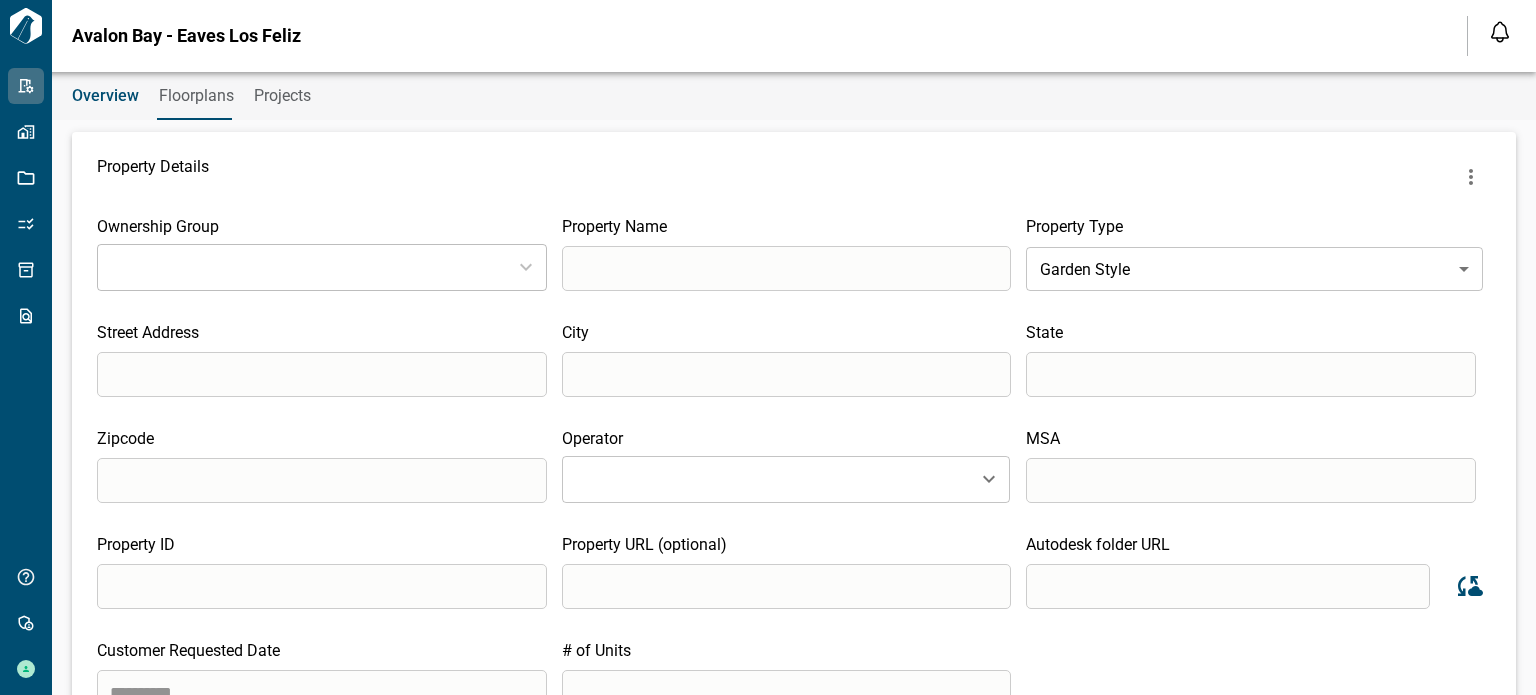 type on "**********" 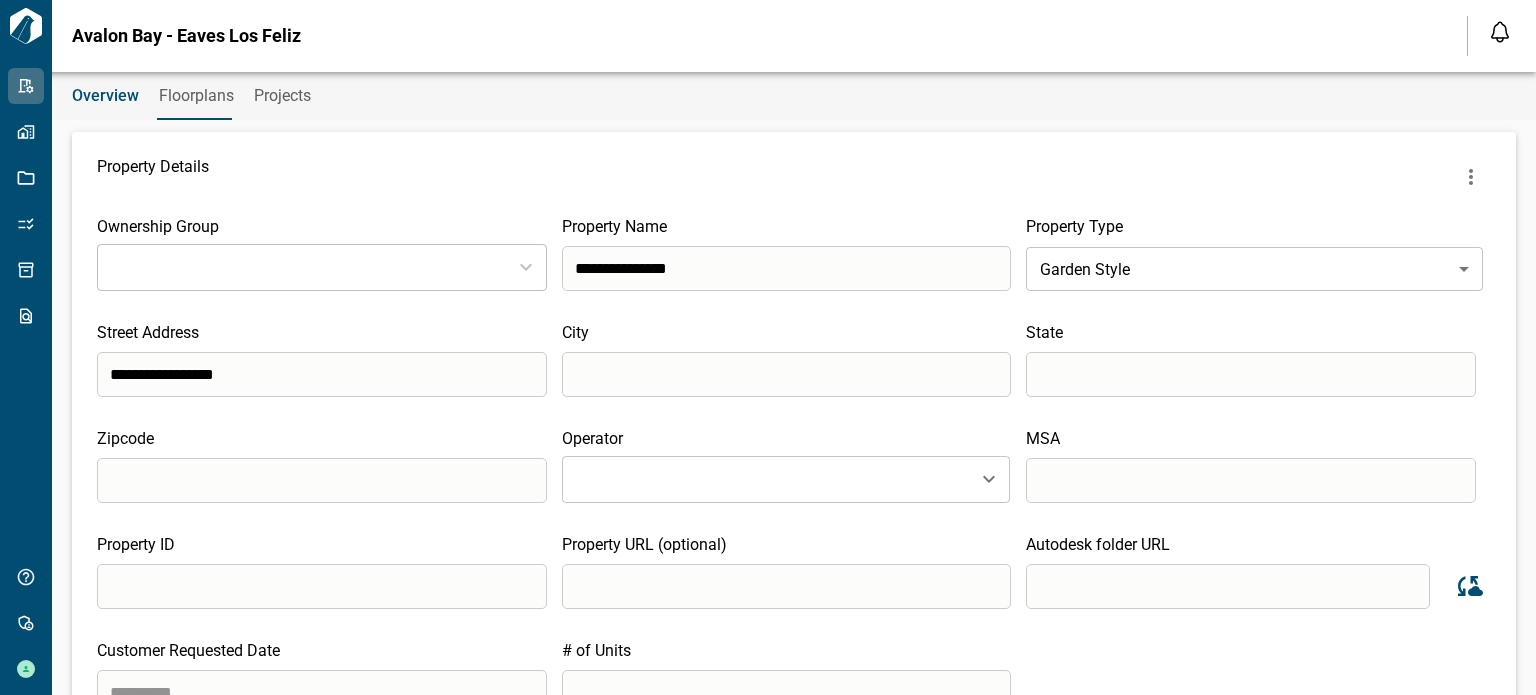 type on "**********" 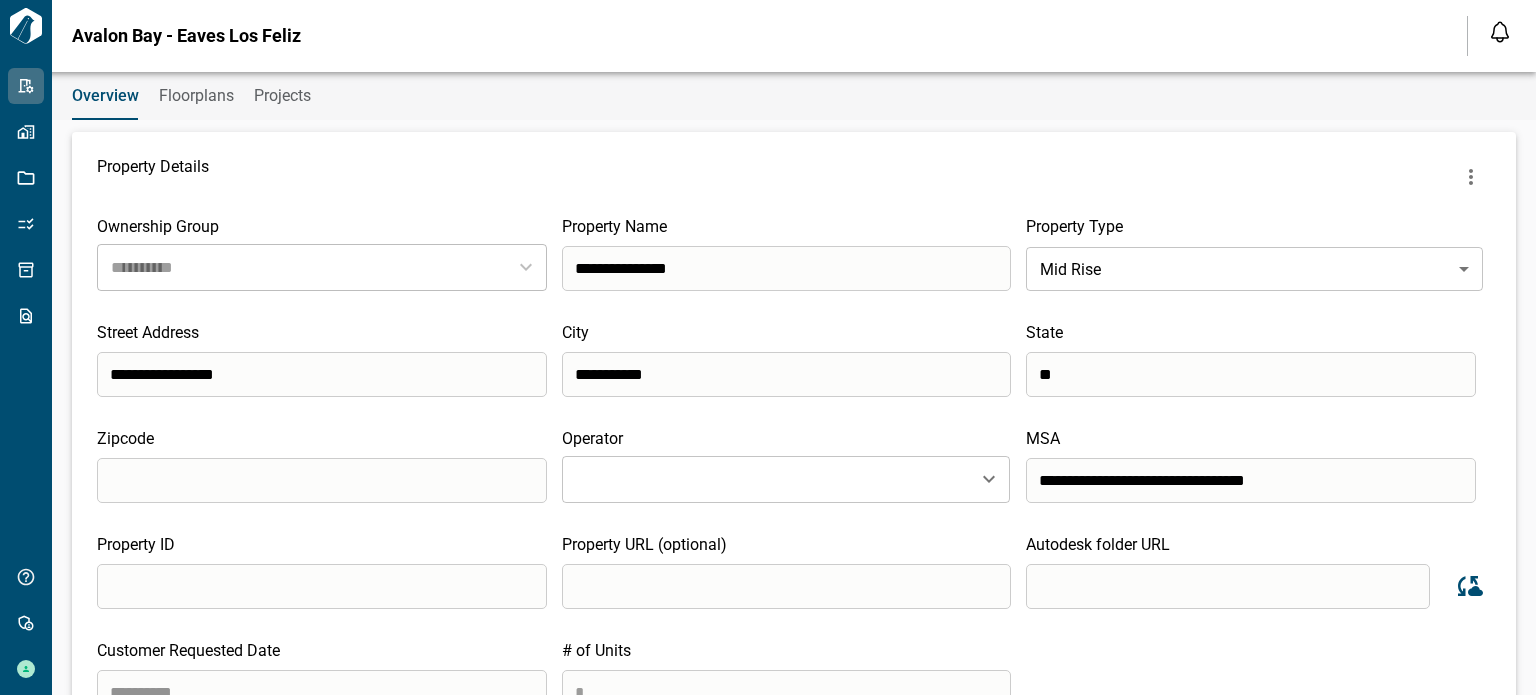 type on "**********" 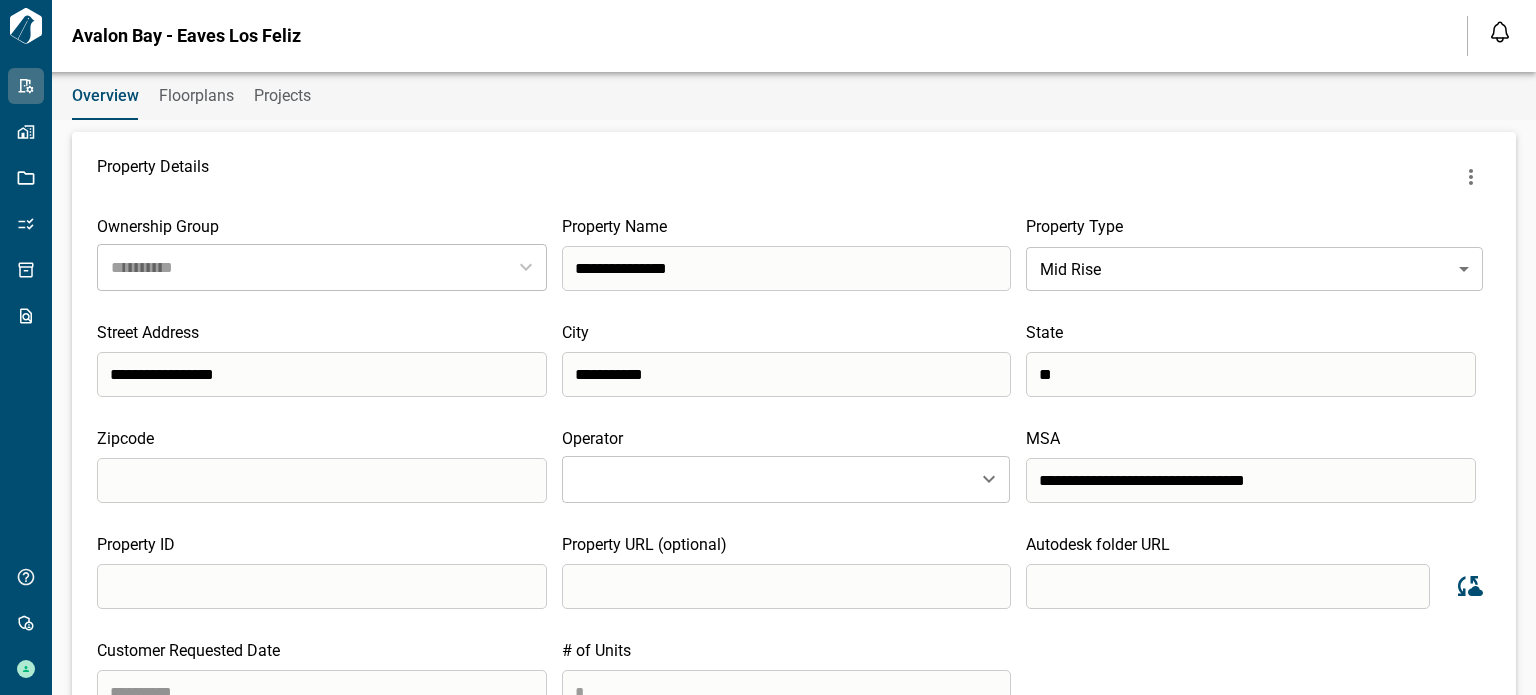 scroll, scrollTop: 193, scrollLeft: 0, axis: vertical 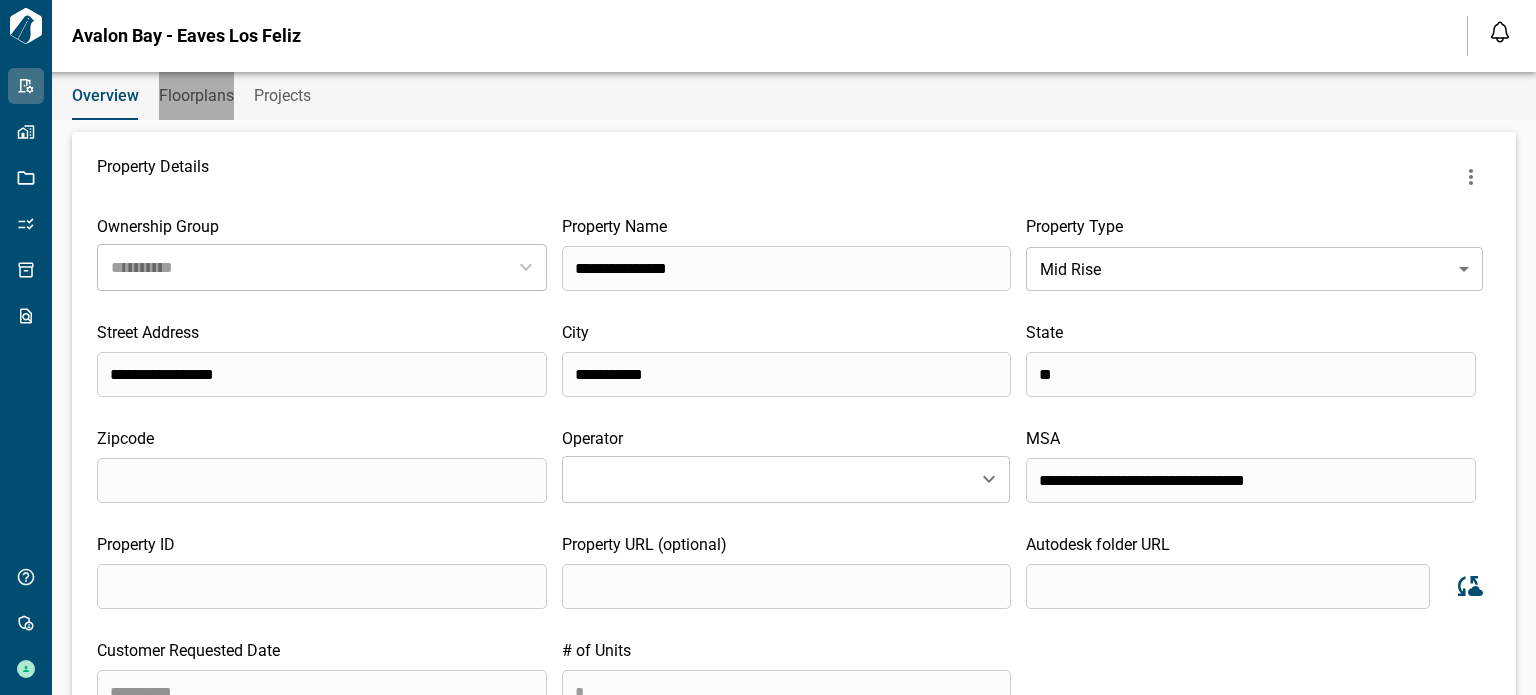 click on "Floorplans" at bounding box center (196, 96) 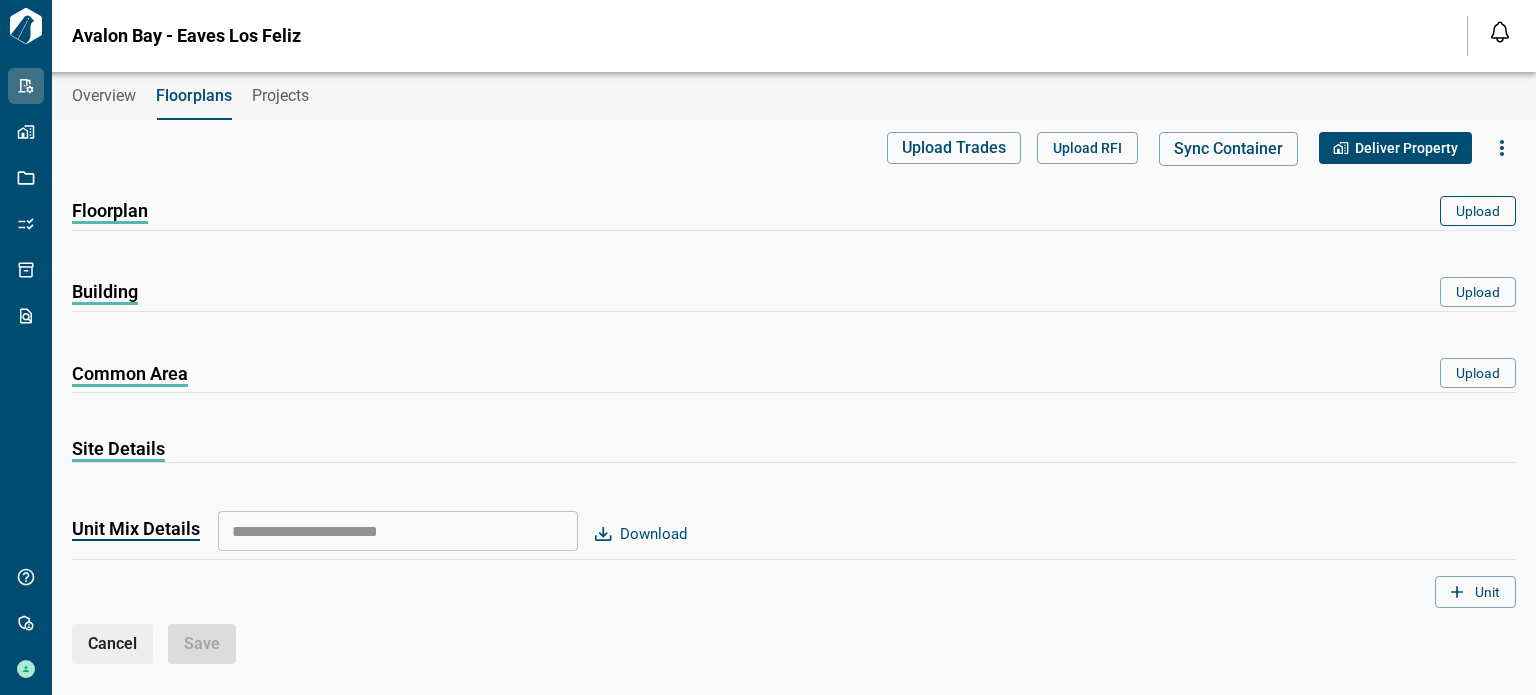 click on "Upload" at bounding box center [1478, 211] 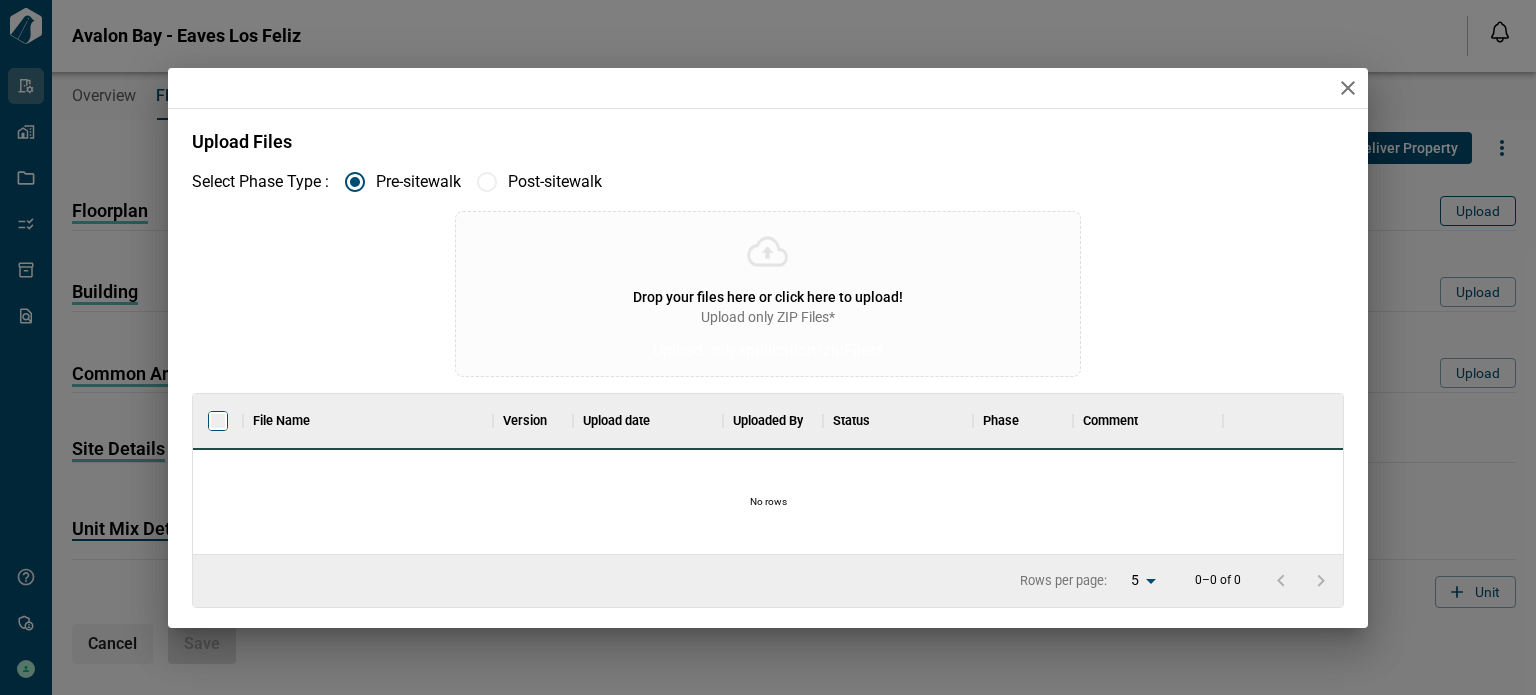 scroll, scrollTop: 16, scrollLeft: 8, axis: both 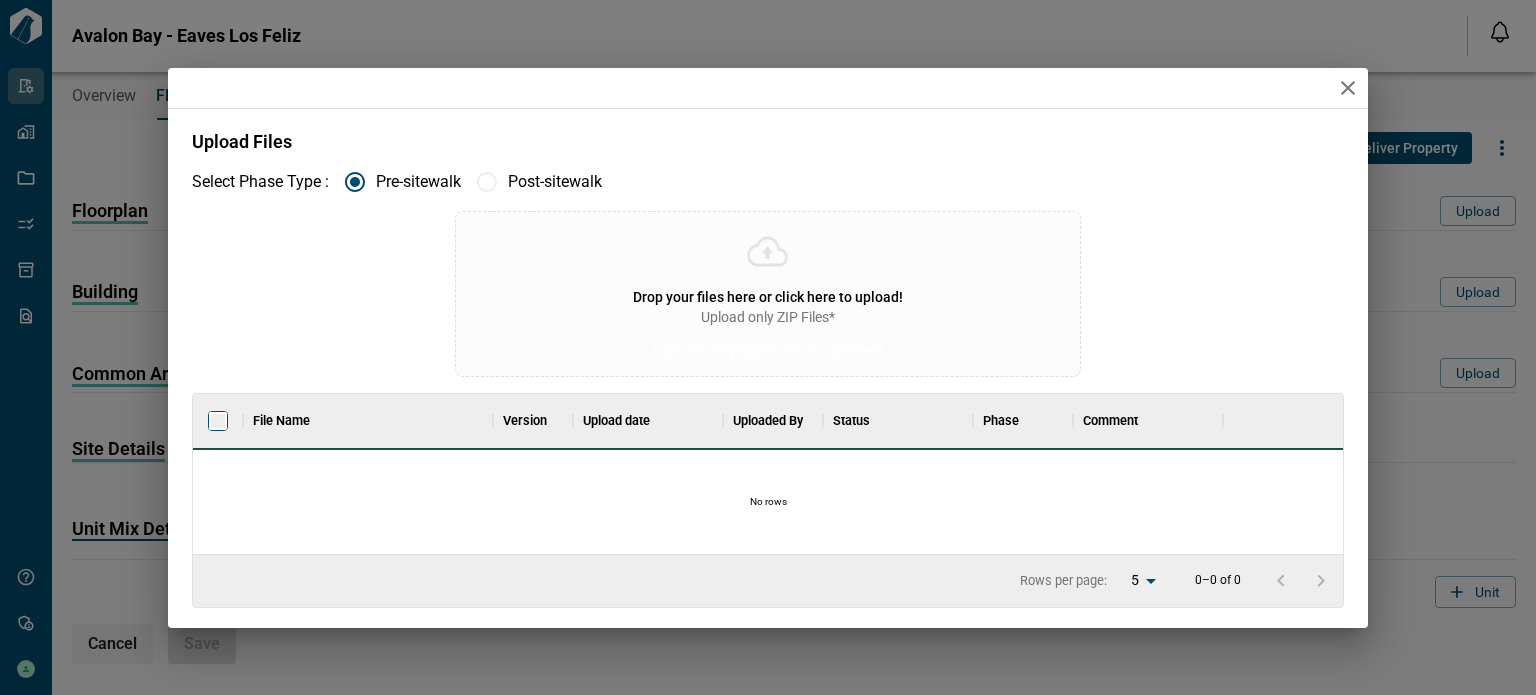 click 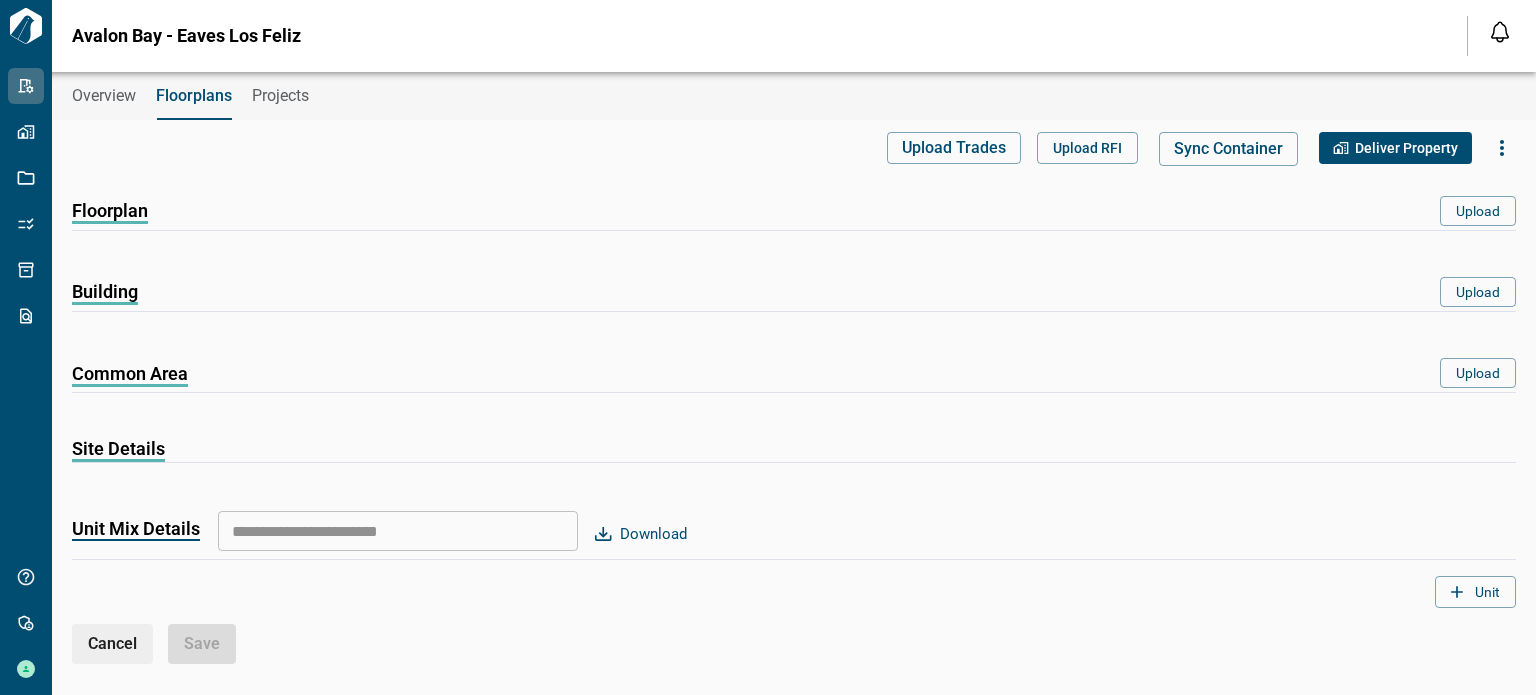 click on "Overview" at bounding box center (104, 96) 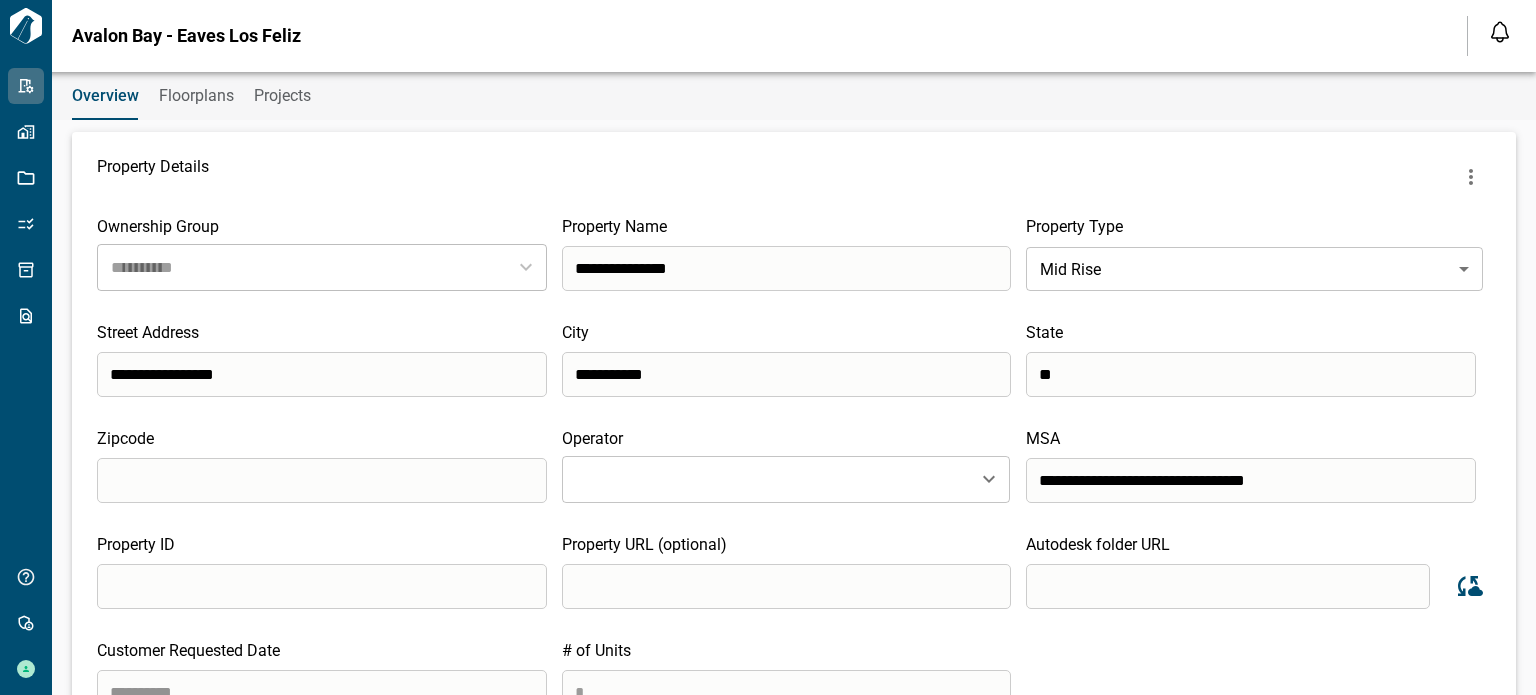 type on "**********" 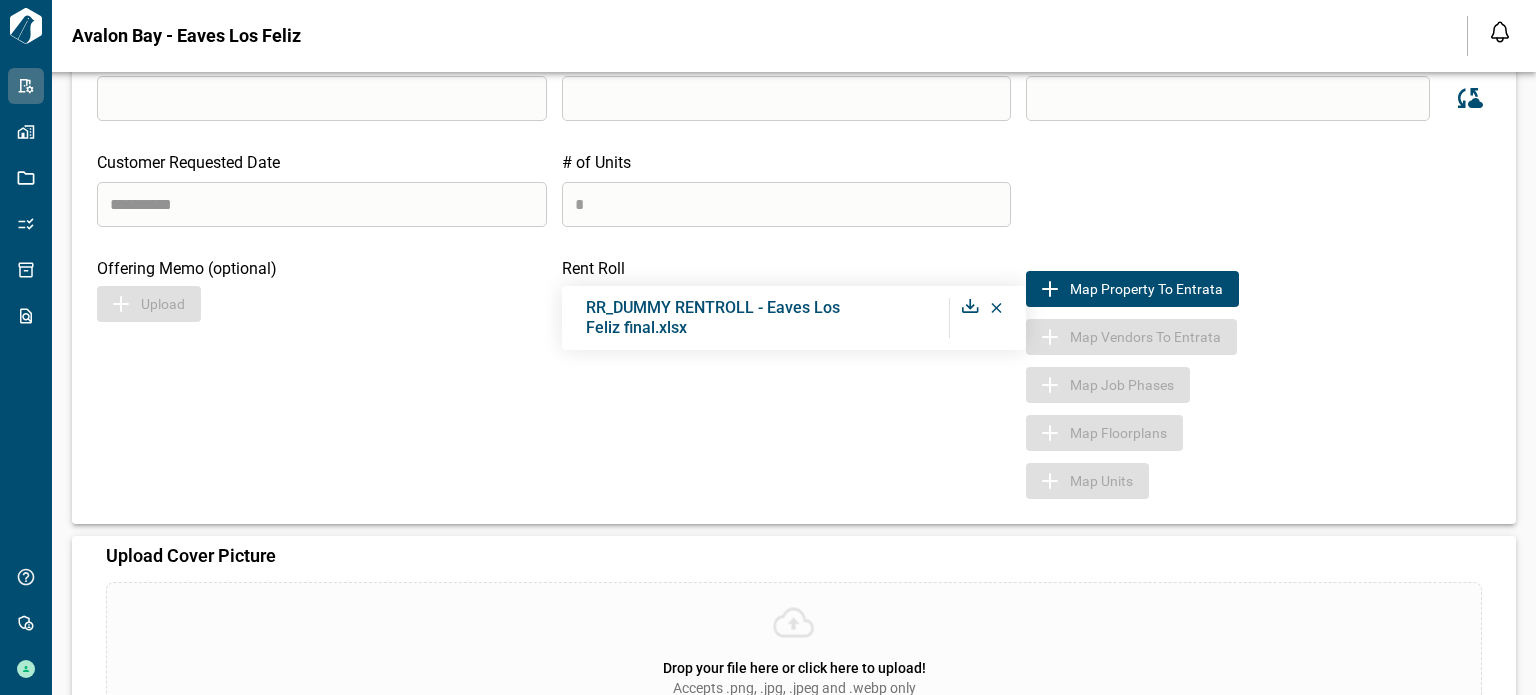 click 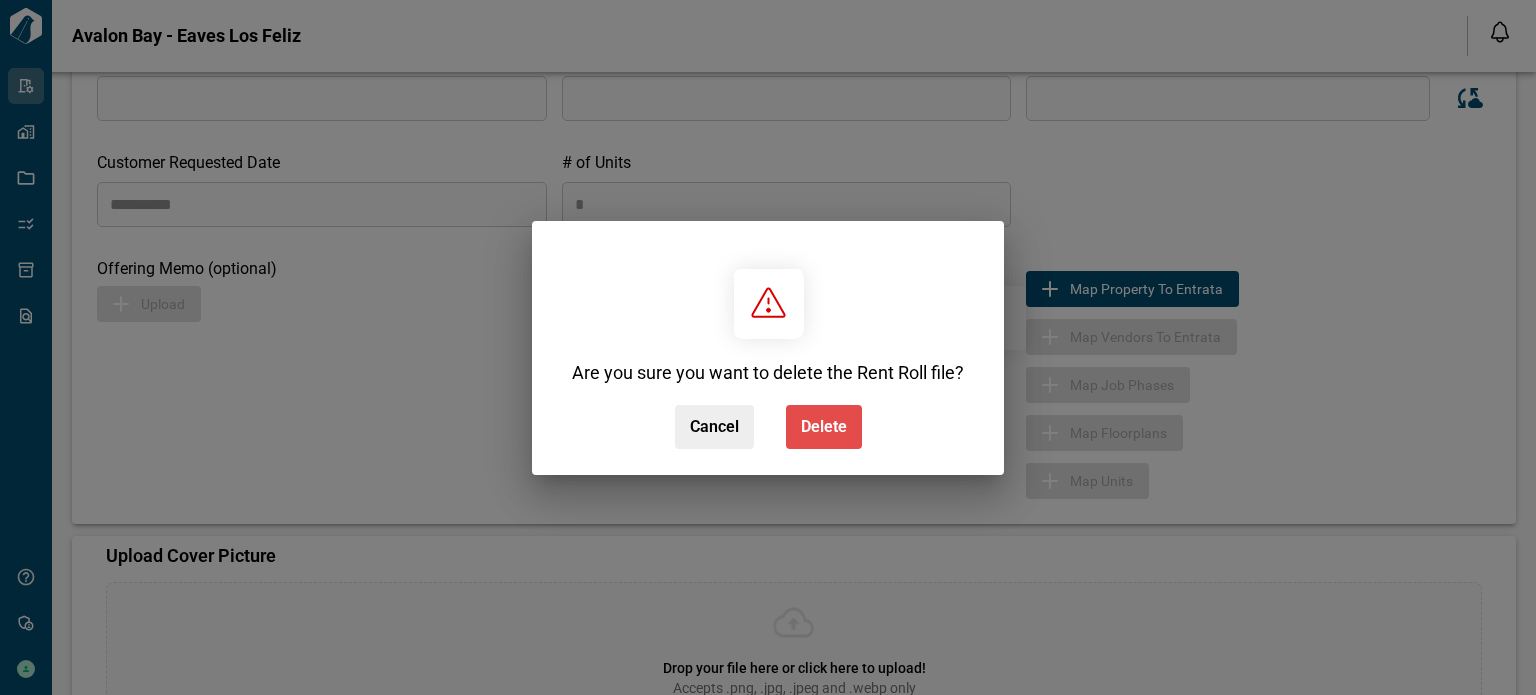 click on "Delete" at bounding box center [824, 427] 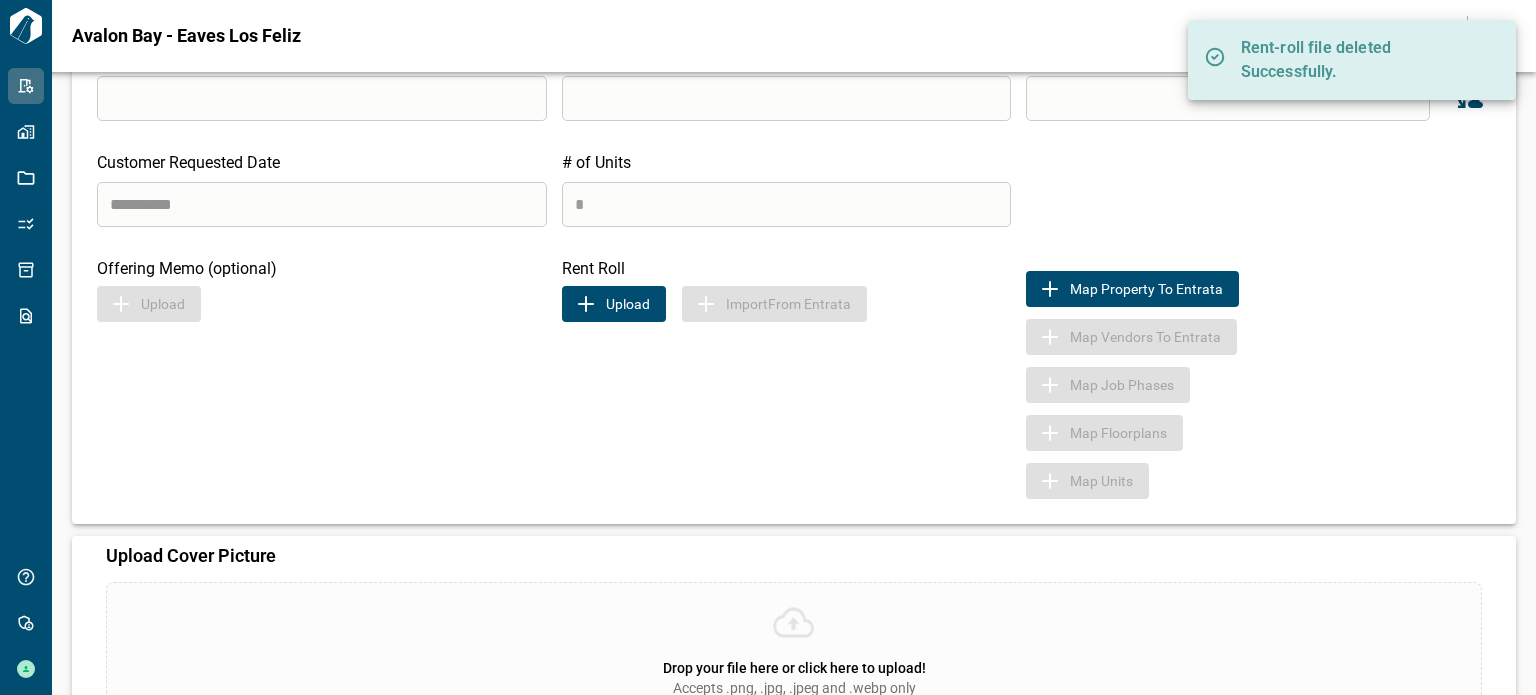 click on "Upload" at bounding box center (614, 304) 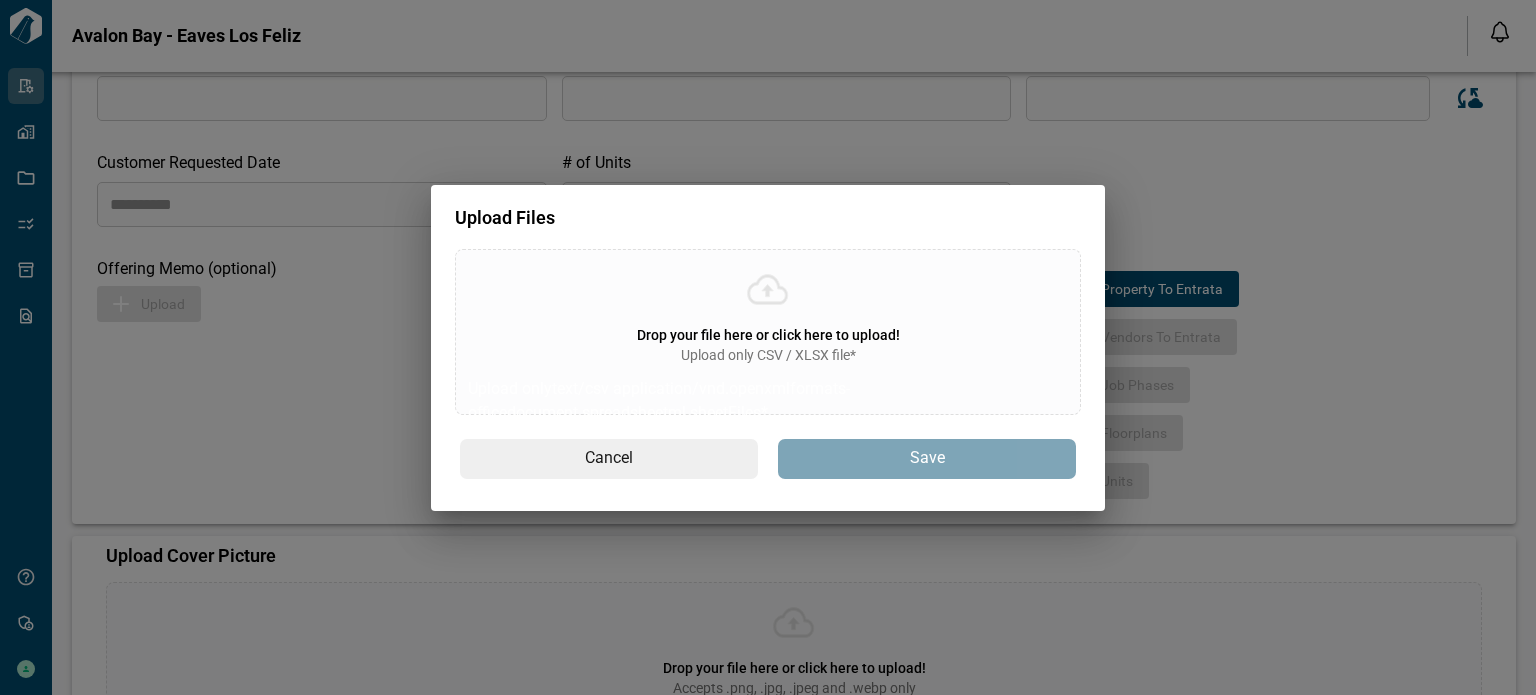 click on "Drop your file here or click here to upload!" at bounding box center (768, 335) 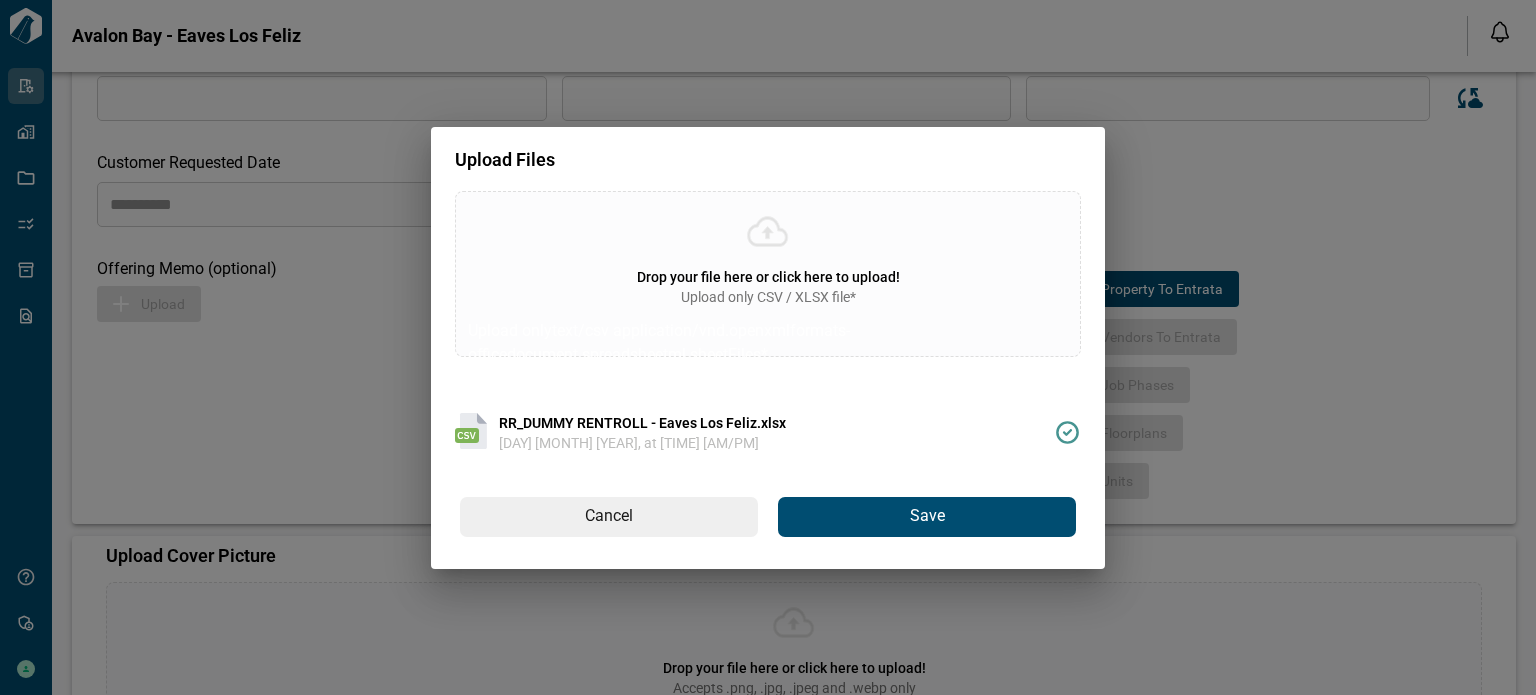 click on "Save" at bounding box center (927, 516) 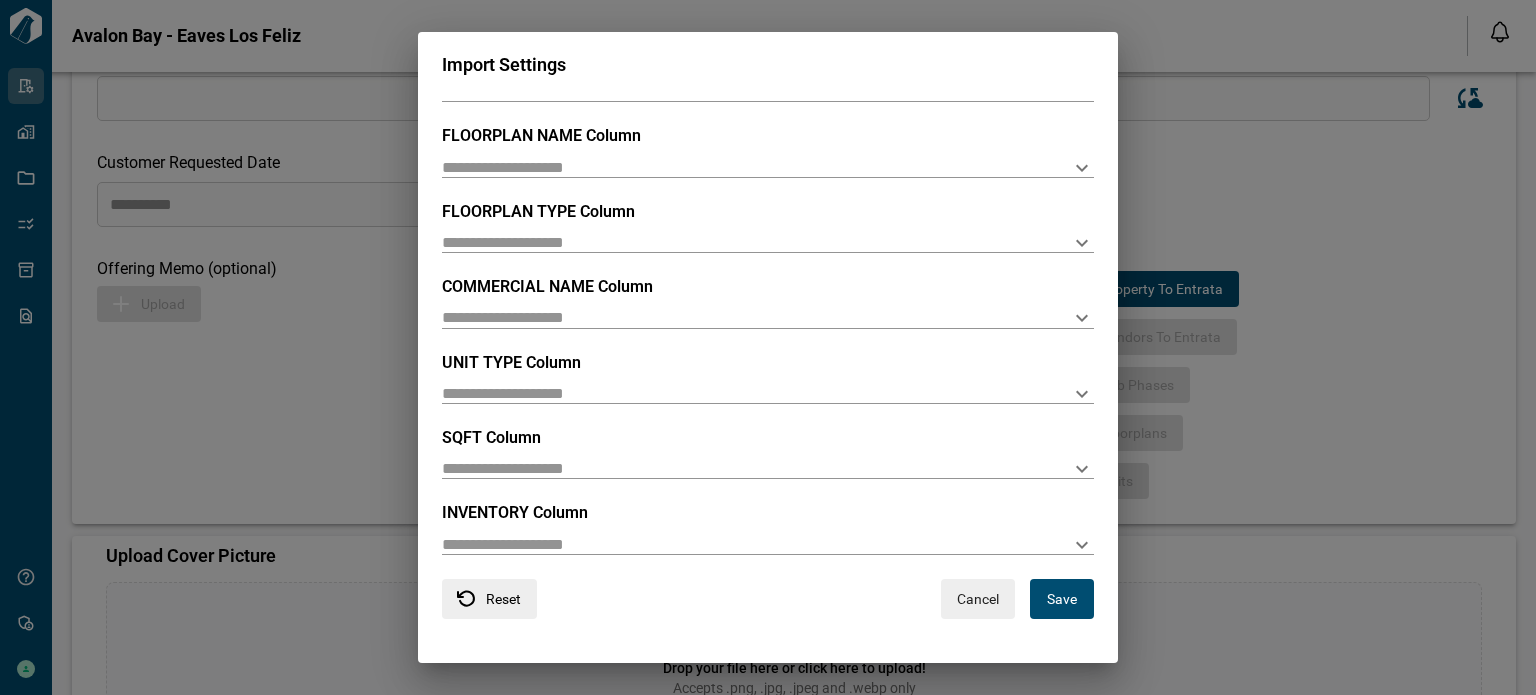 scroll, scrollTop: 128, scrollLeft: 0, axis: vertical 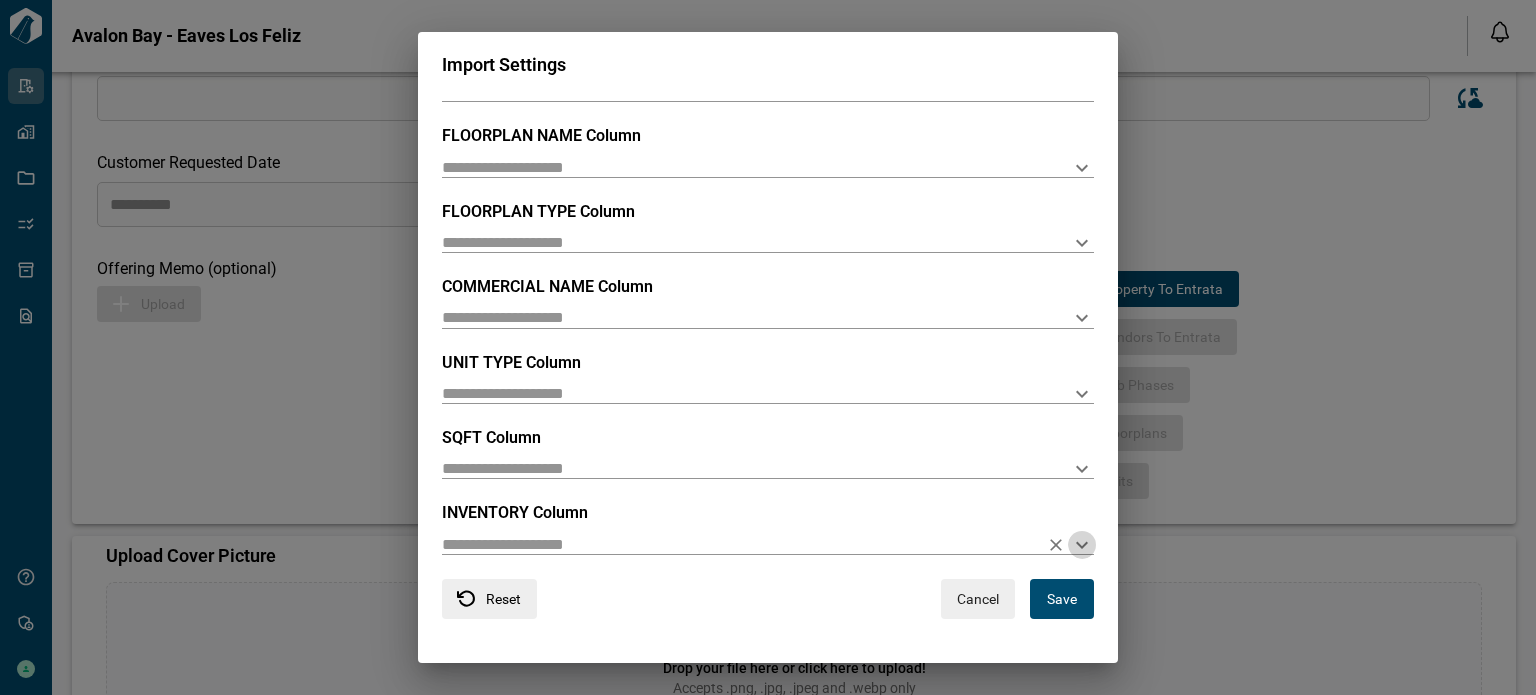 click 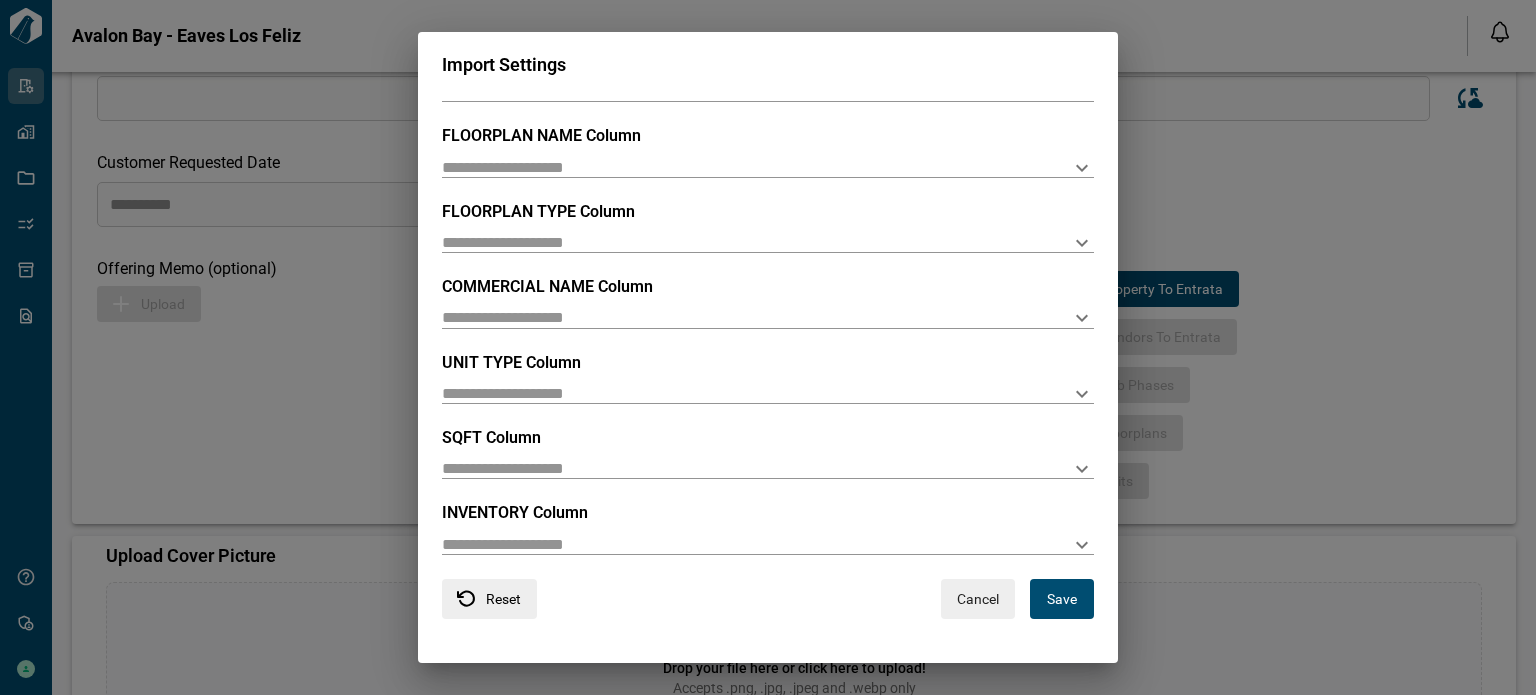 click on "From the uploaded CSV / XLSX file, please select the source columns that correspond to the destination columns below. If there is no corresponding column, don’t make any selection. UNIT Column FLOORPLAN NAME Column FLOORPLAN TYPE Column COMMERCIAL NAME Column UNIT TYPE Column SQFT Column INVENTORY Column Reset Cancel Save" at bounding box center [768, 379] 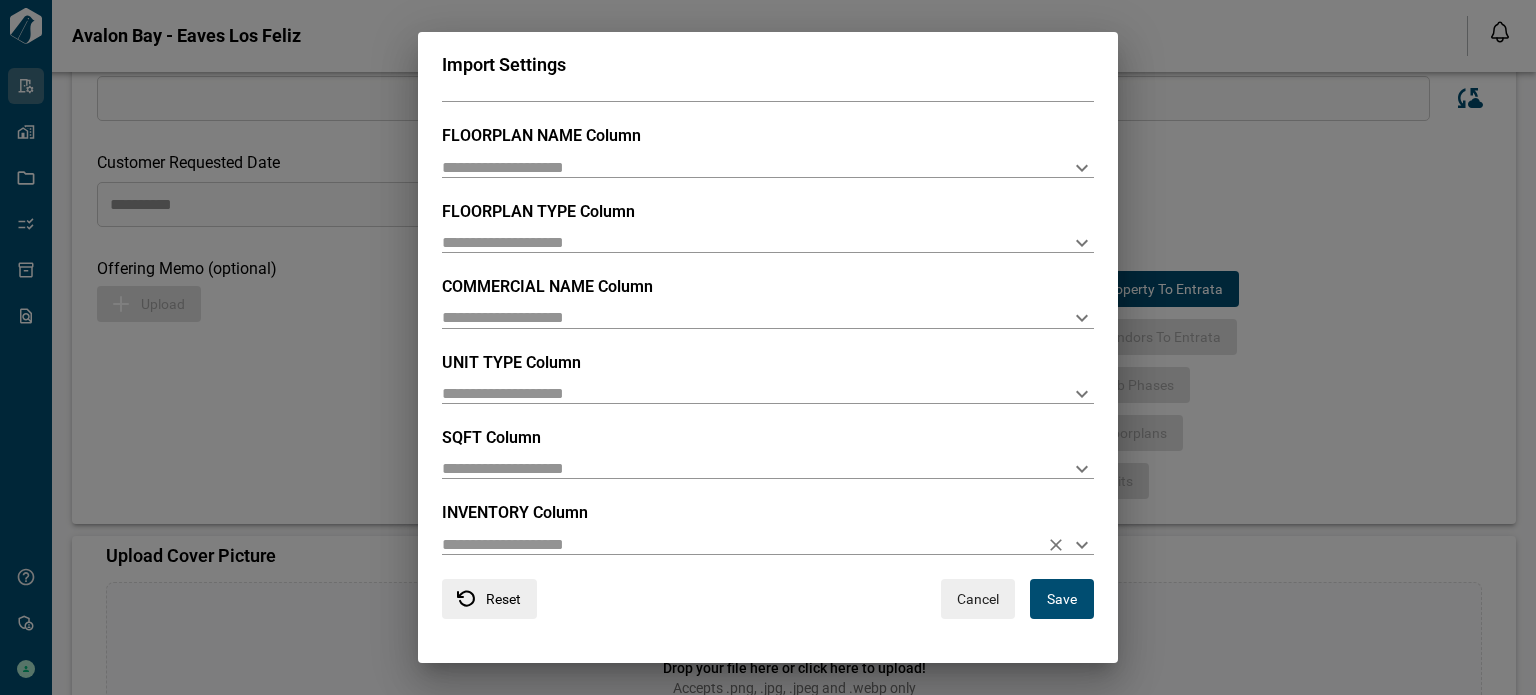 click 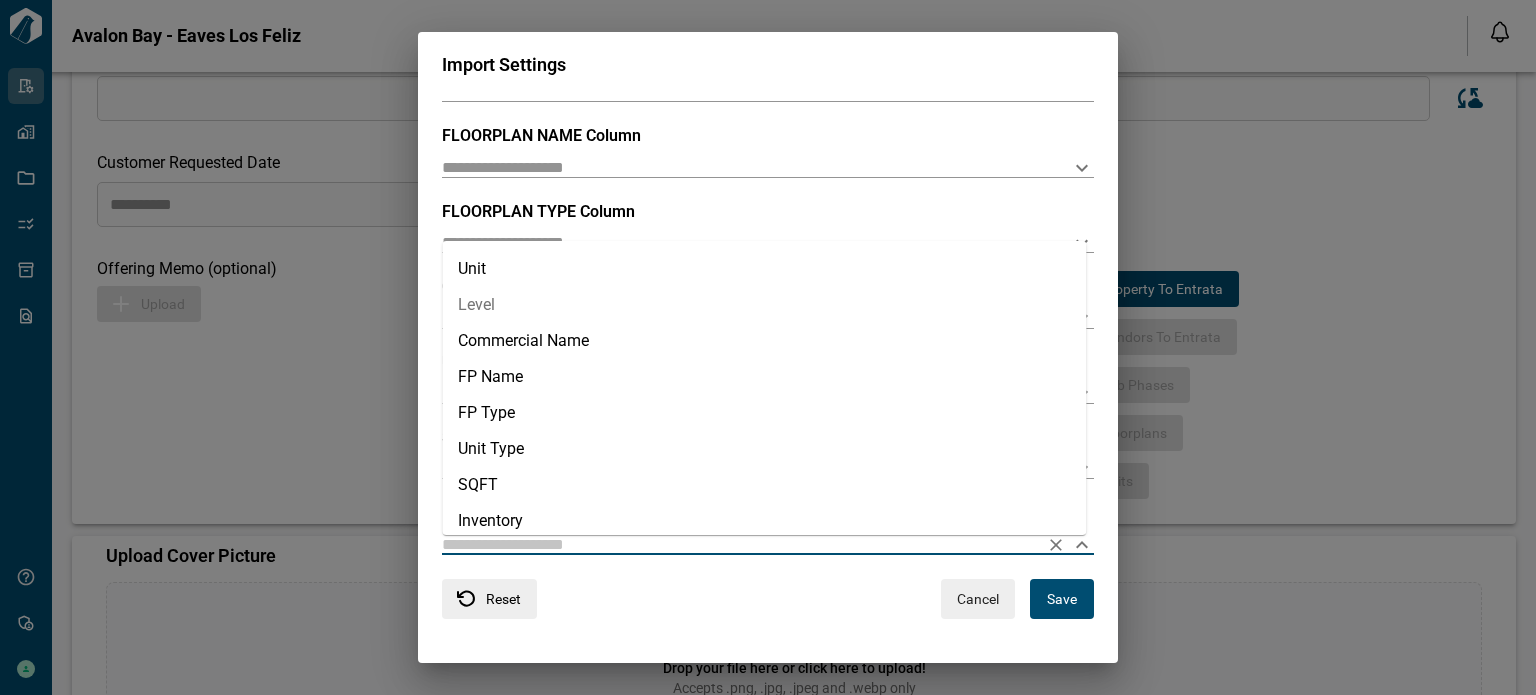 scroll, scrollTop: 81, scrollLeft: 0, axis: vertical 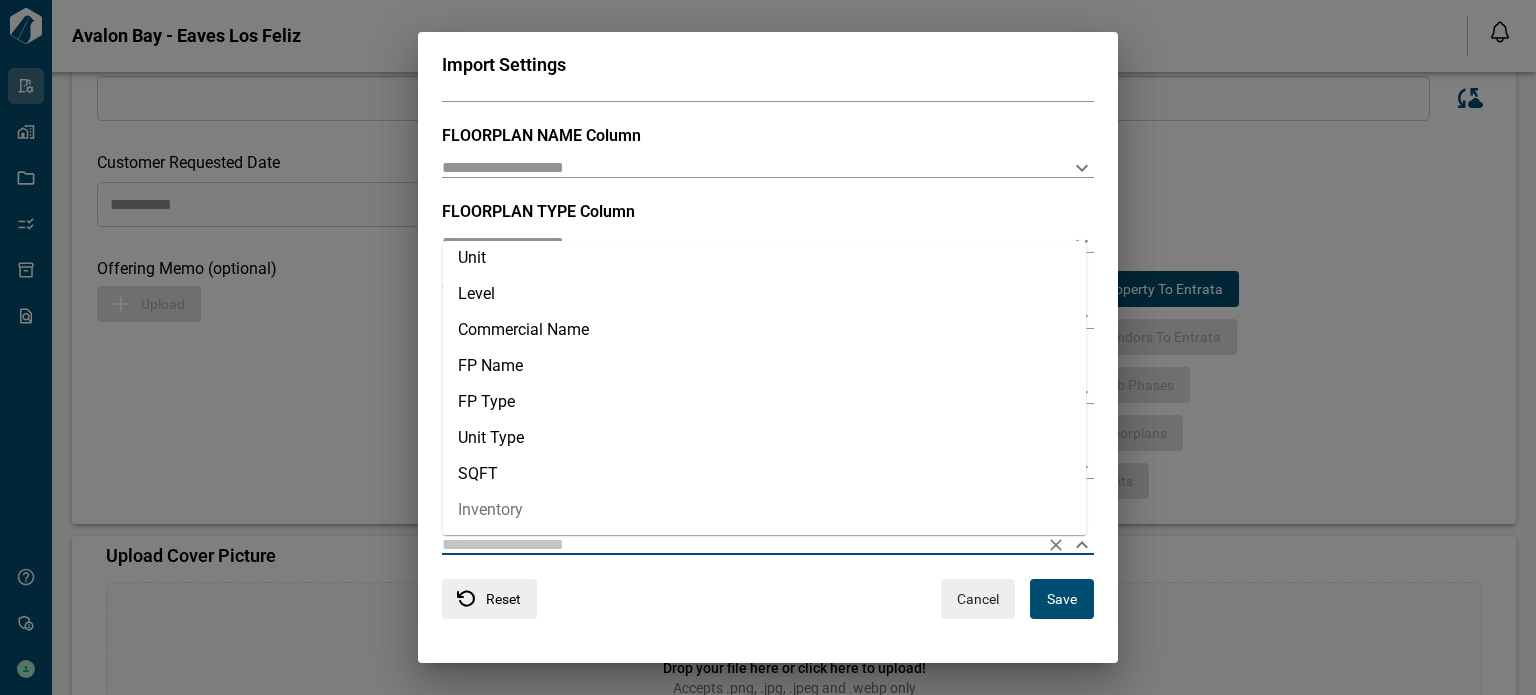 click on "Inventory" at bounding box center (764, 510) 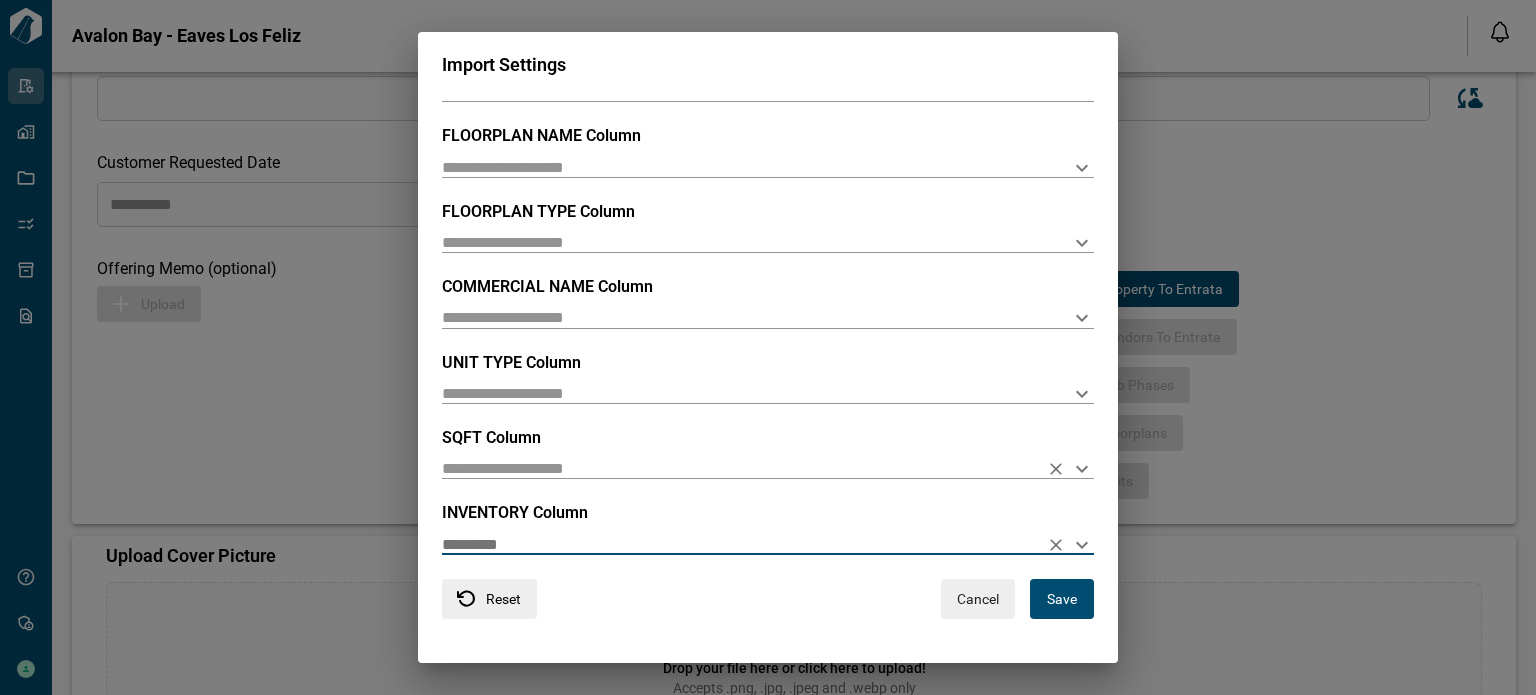 click 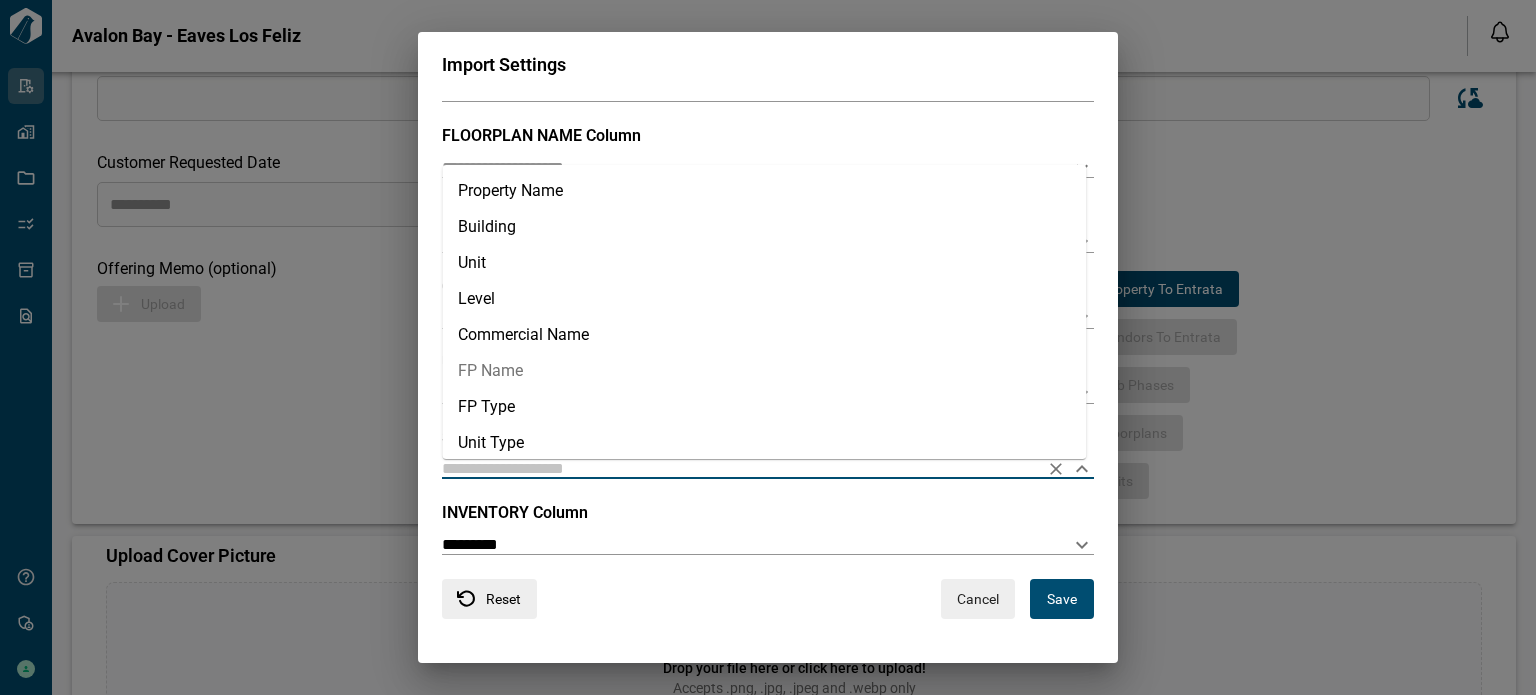 scroll, scrollTop: 81, scrollLeft: 0, axis: vertical 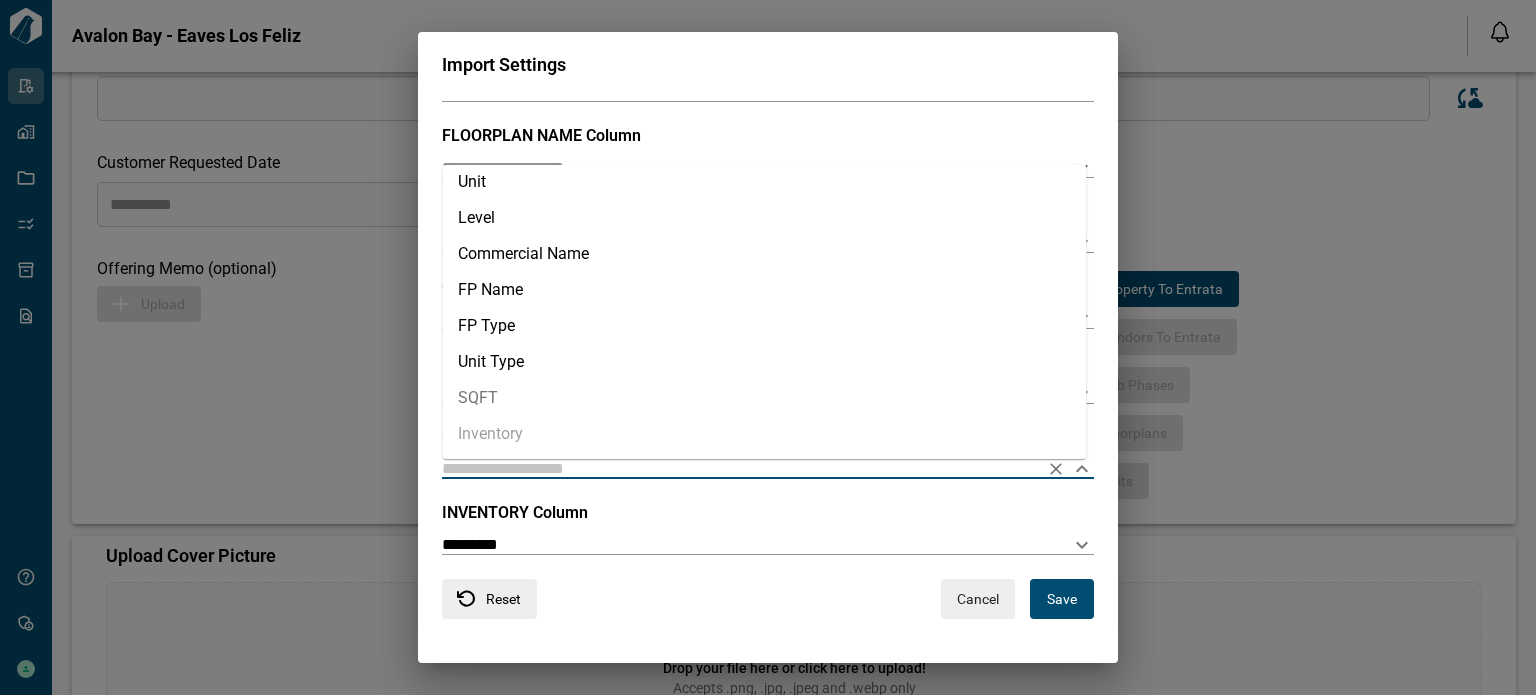 click on "SQFT" at bounding box center [764, 398] 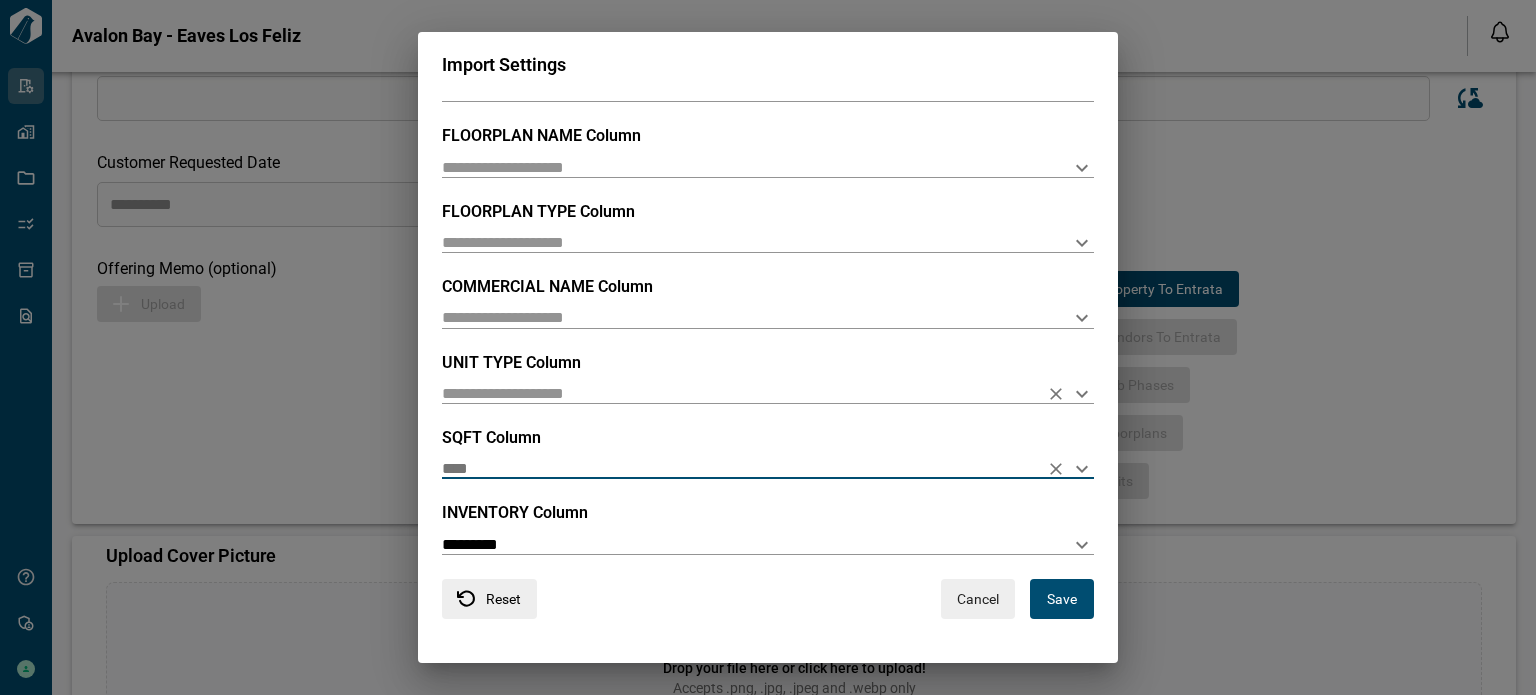 click 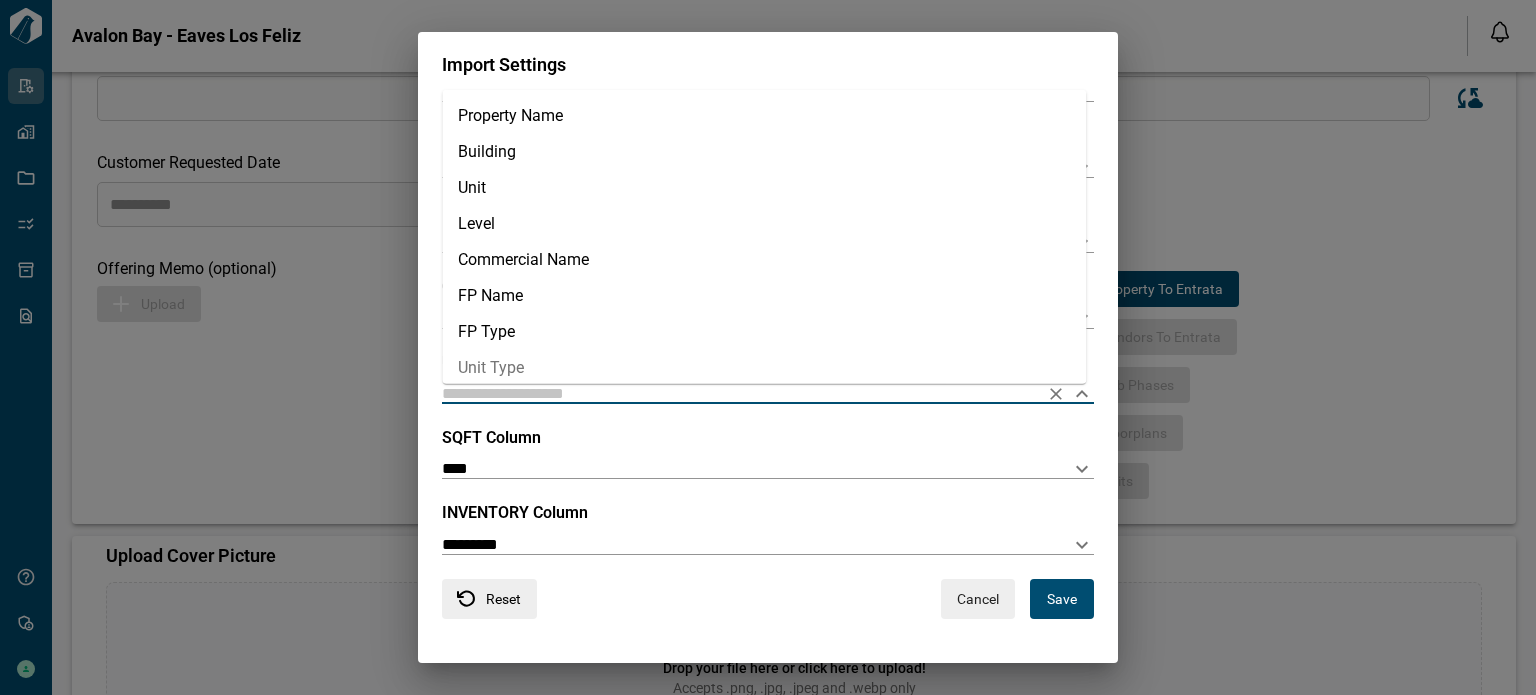 click on "Unit Type" at bounding box center (764, 368) 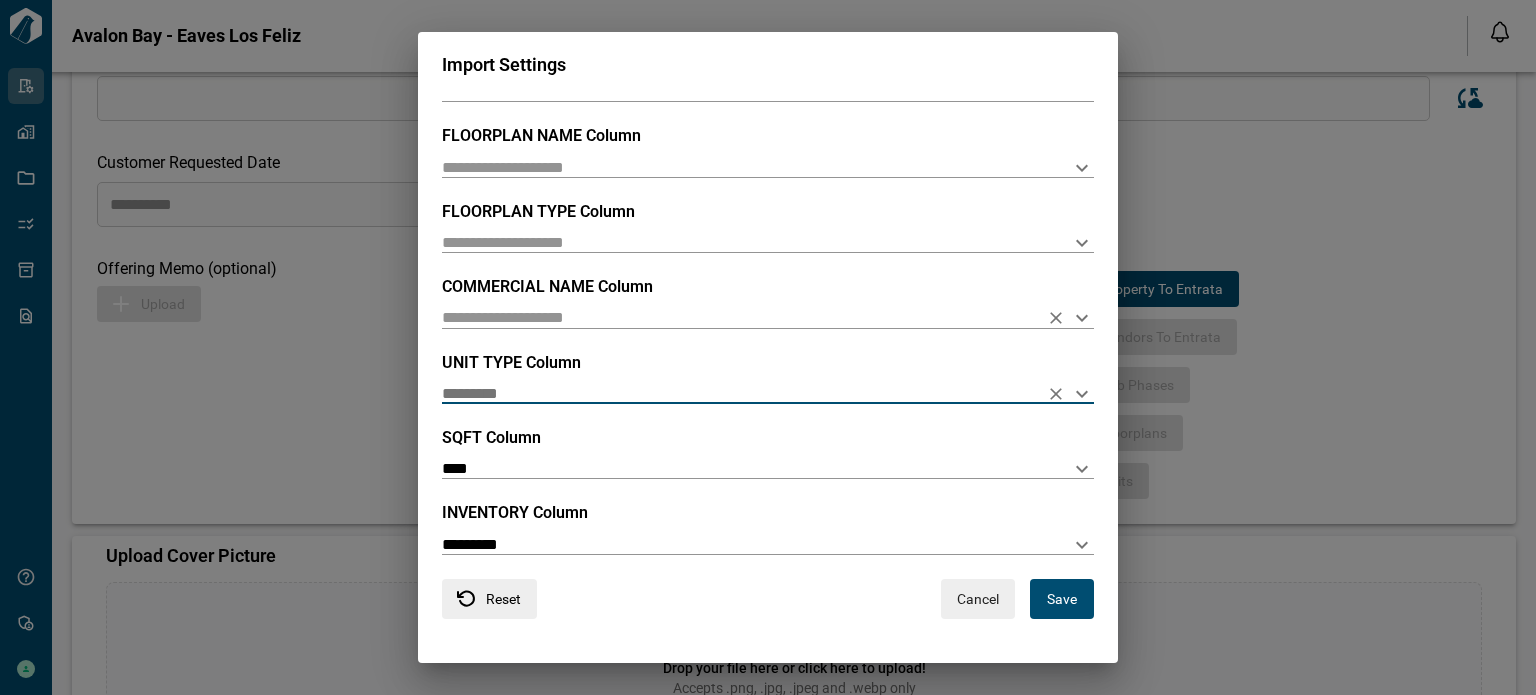 click 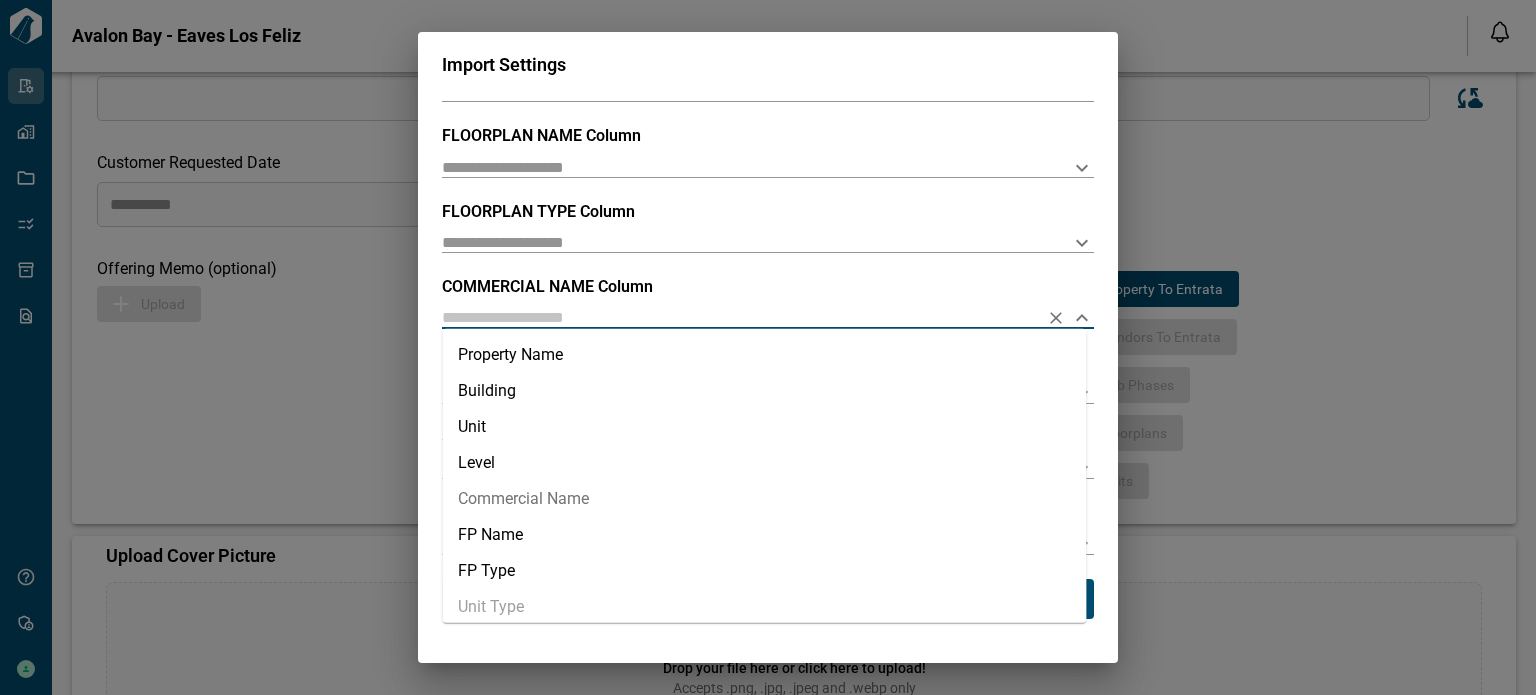 click on "Commercial Name" at bounding box center (764, 499) 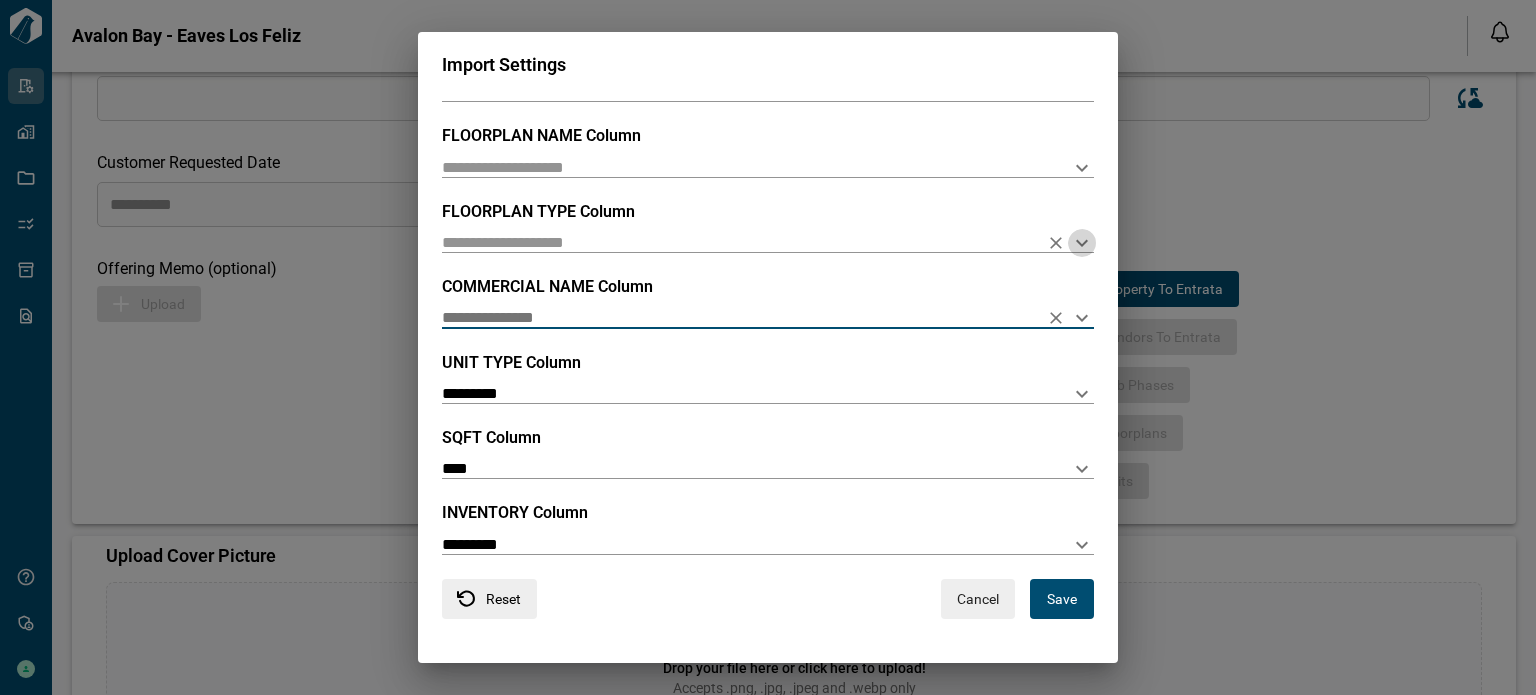 click 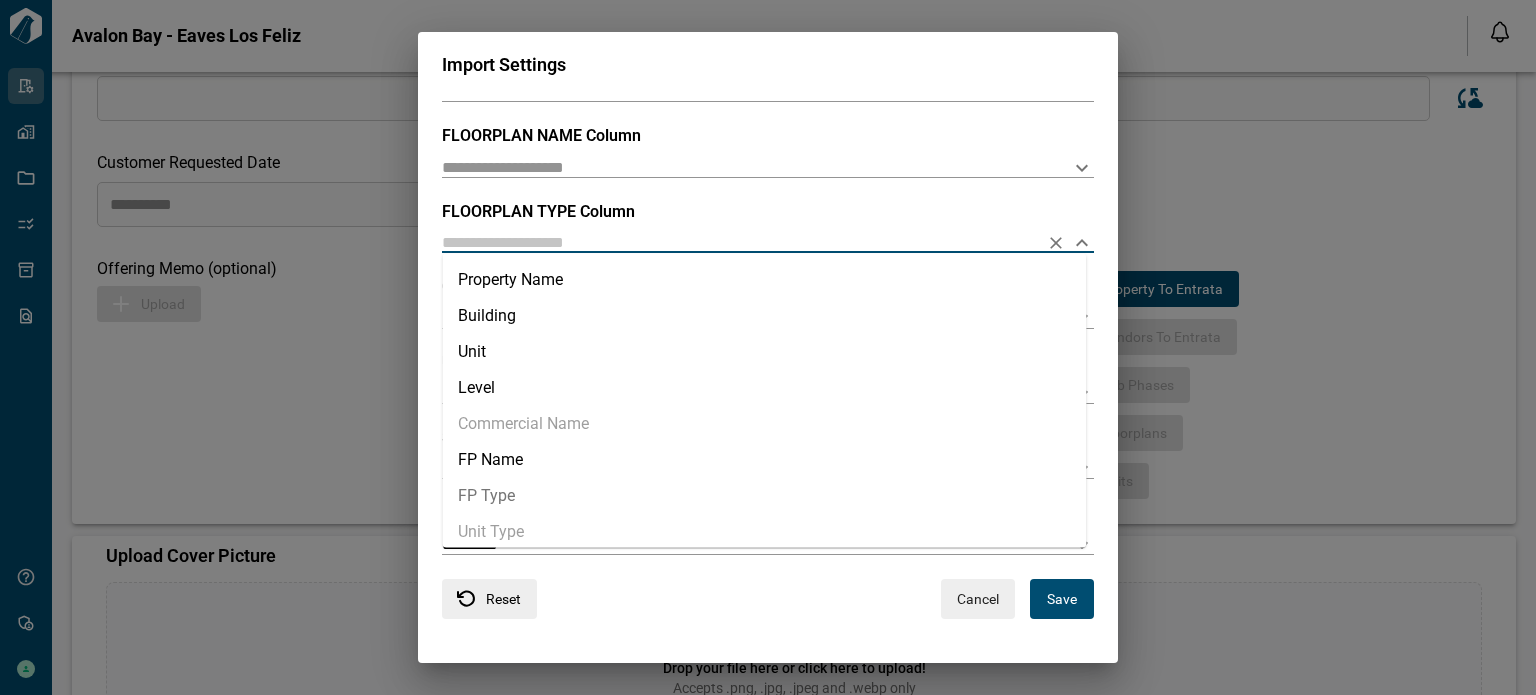 click on "FP Type" at bounding box center [764, 496] 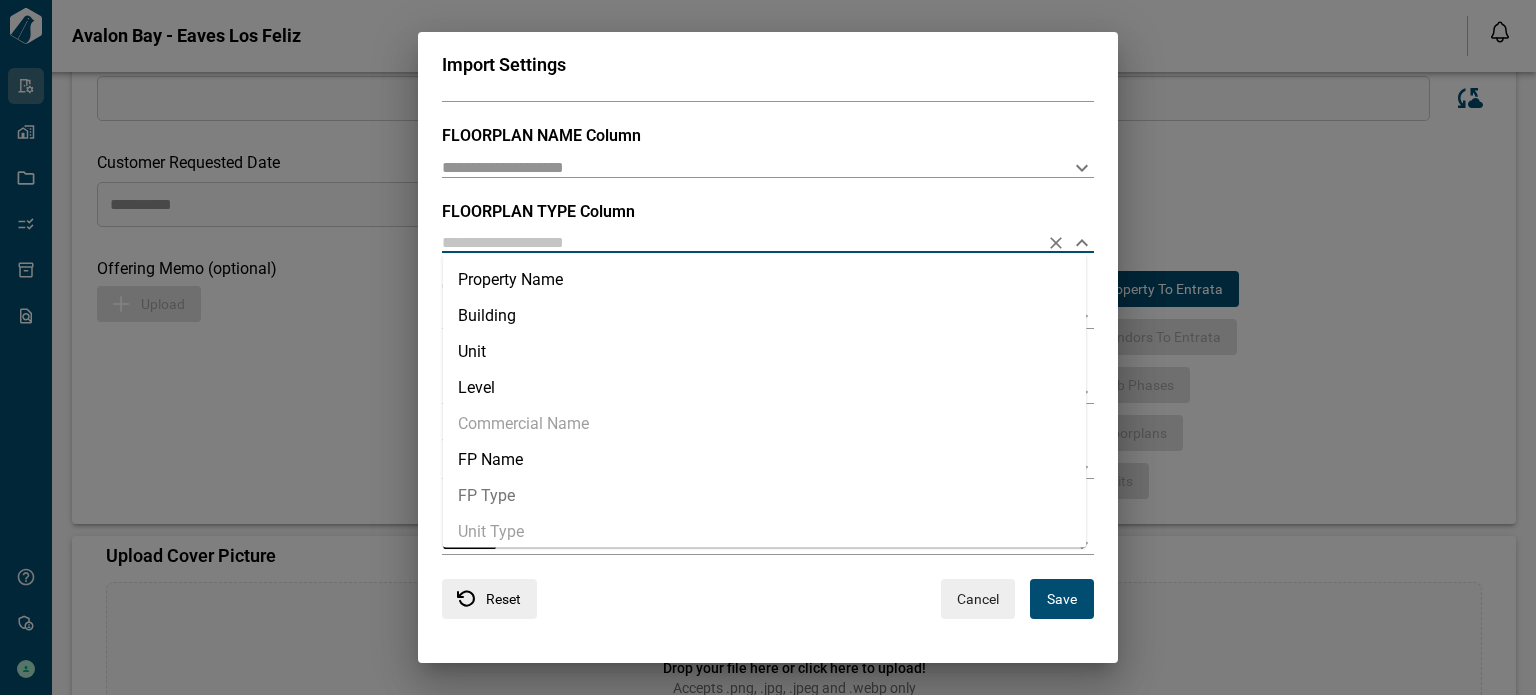 type on "*******" 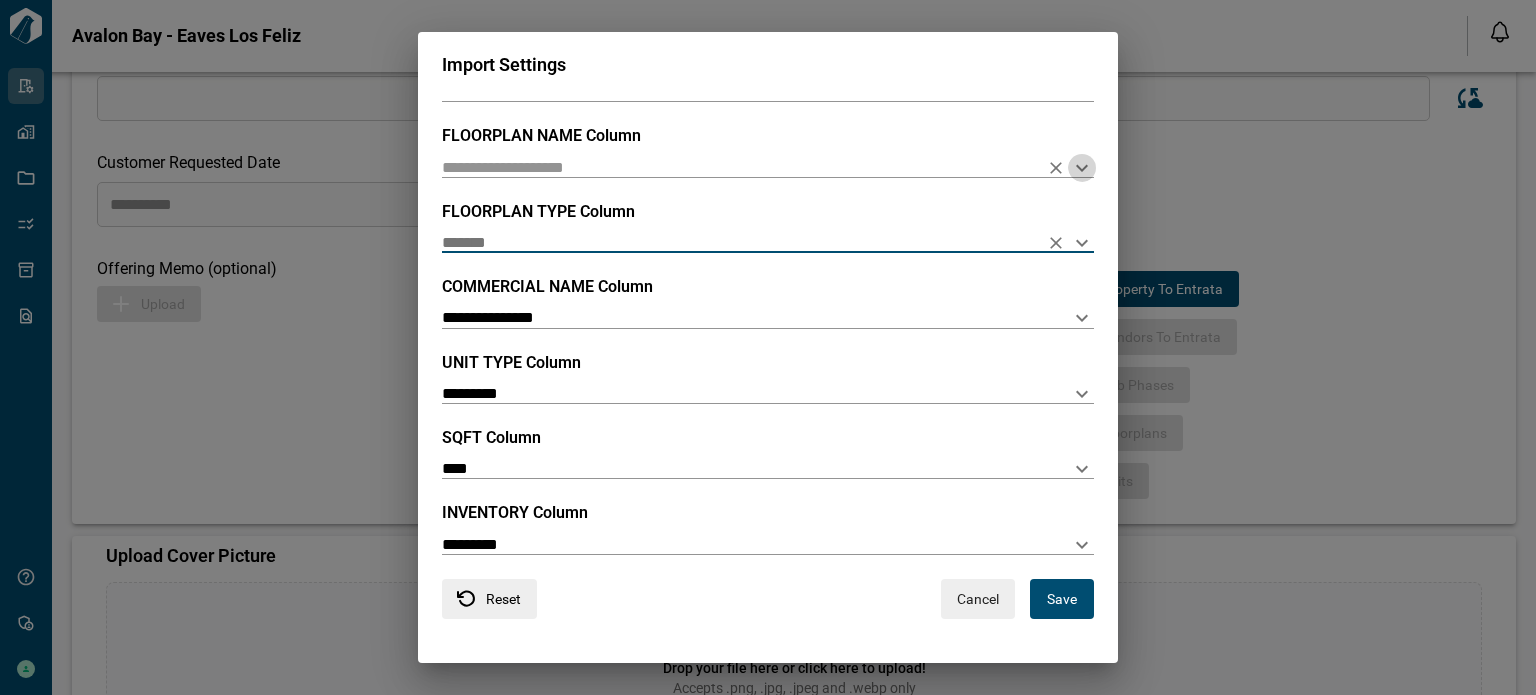 click 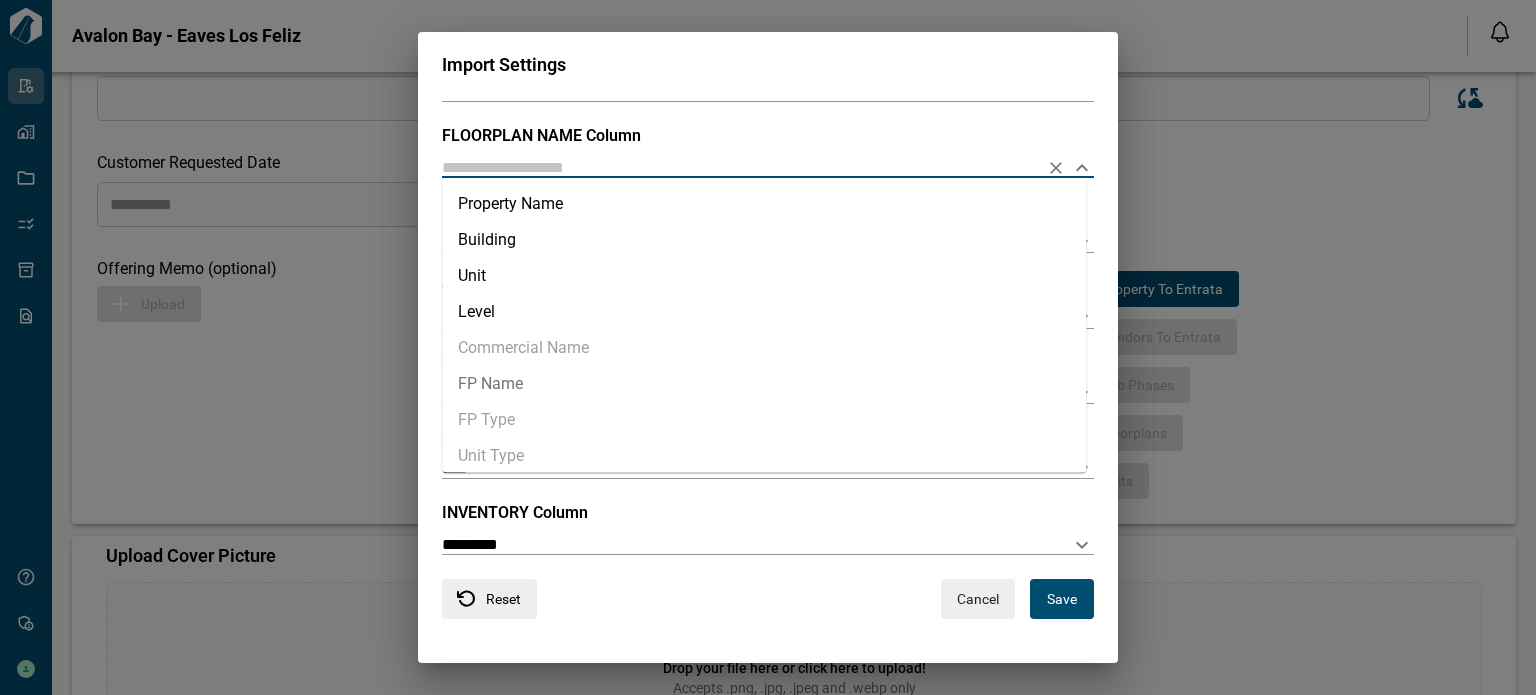 click on "FP Name" at bounding box center [764, 384] 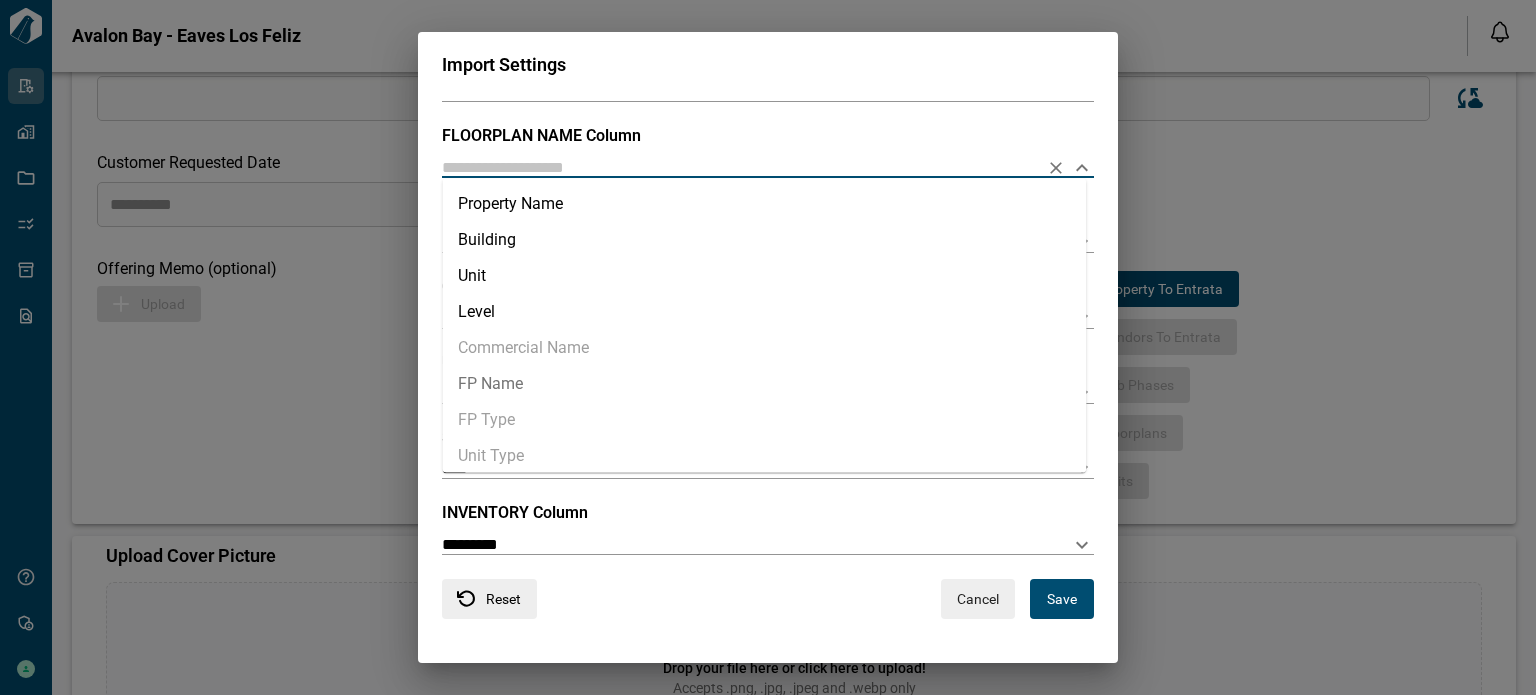 type on "*******" 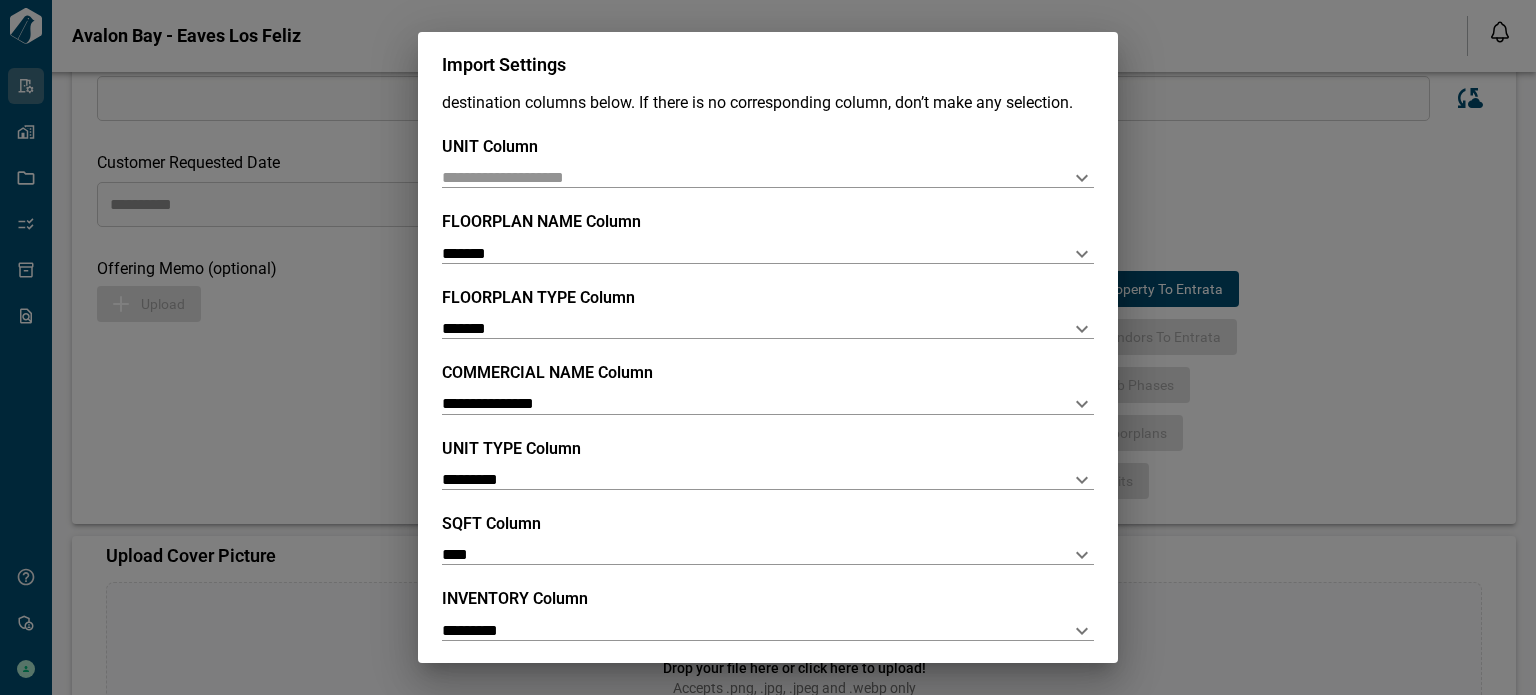 scroll, scrollTop: 17, scrollLeft: 0, axis: vertical 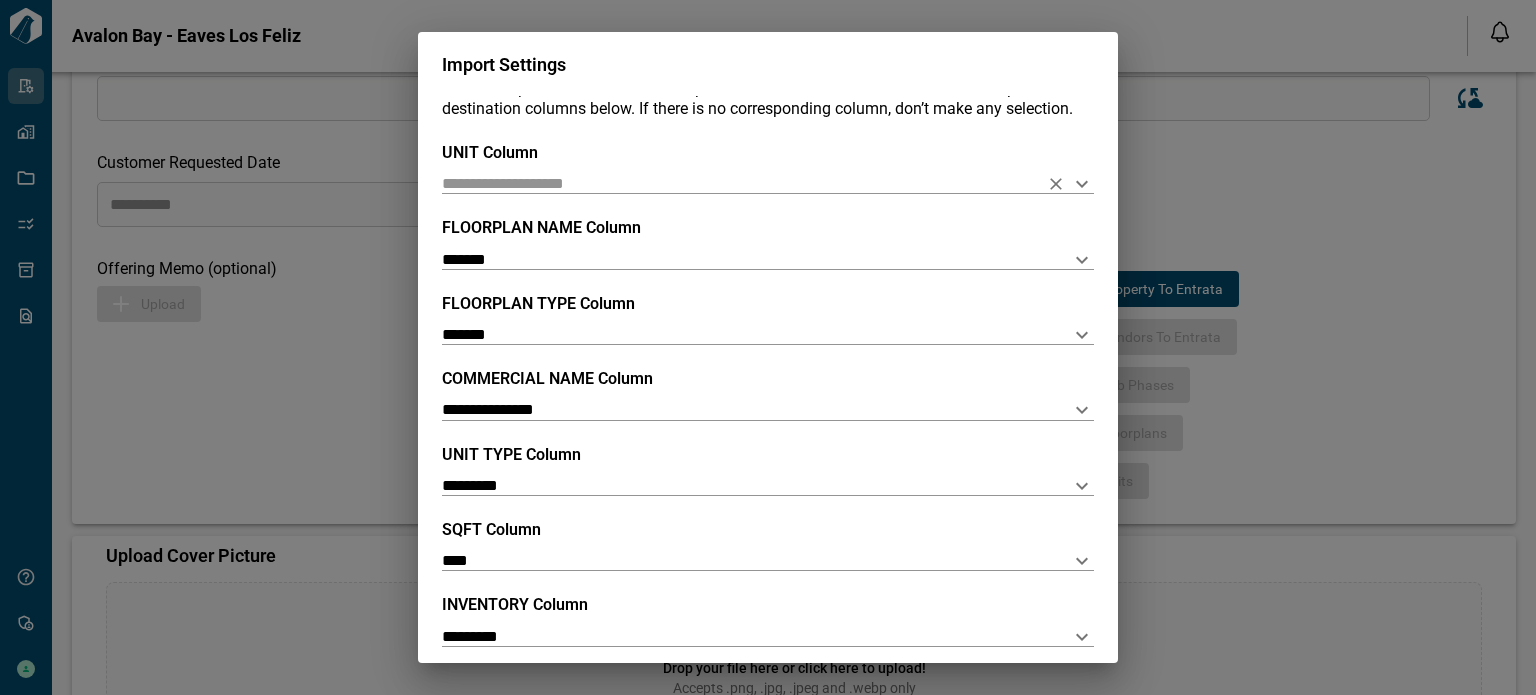 click 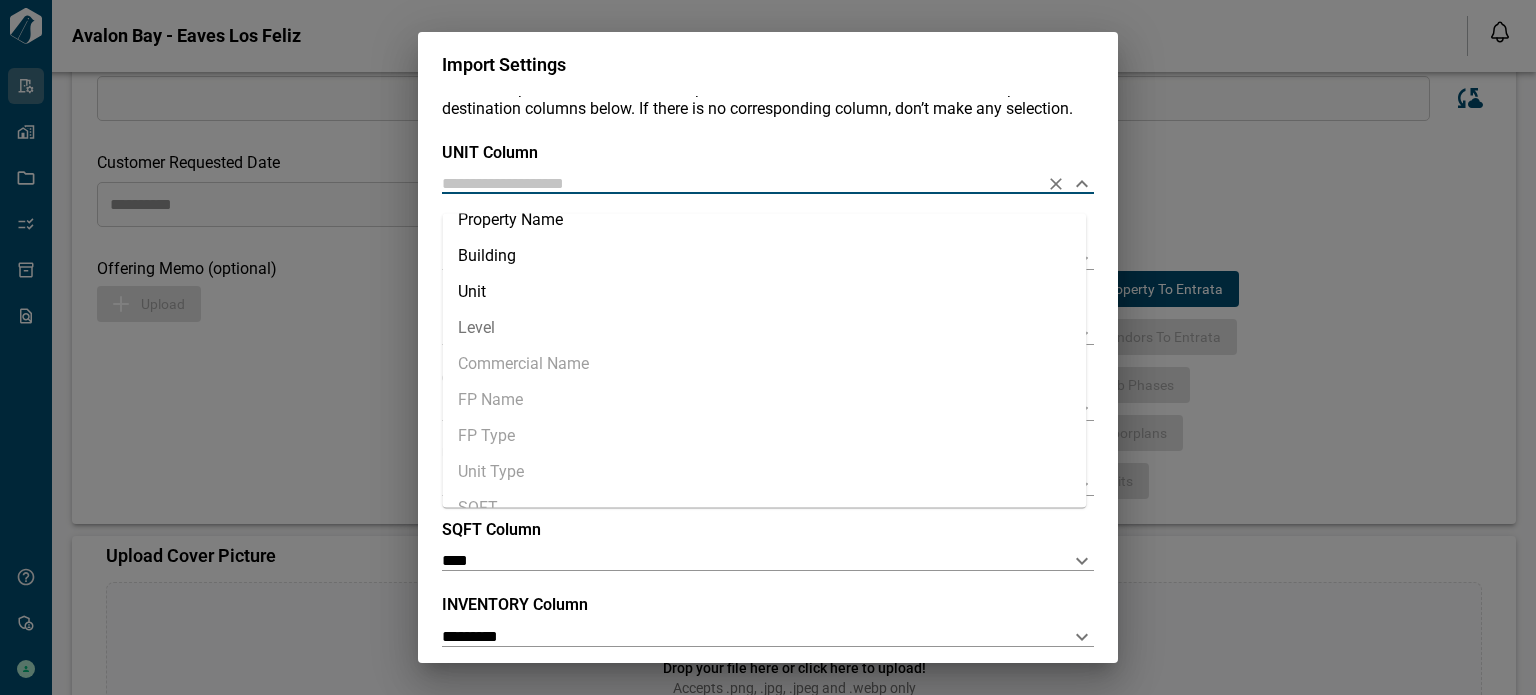 scroll, scrollTop: 0, scrollLeft: 0, axis: both 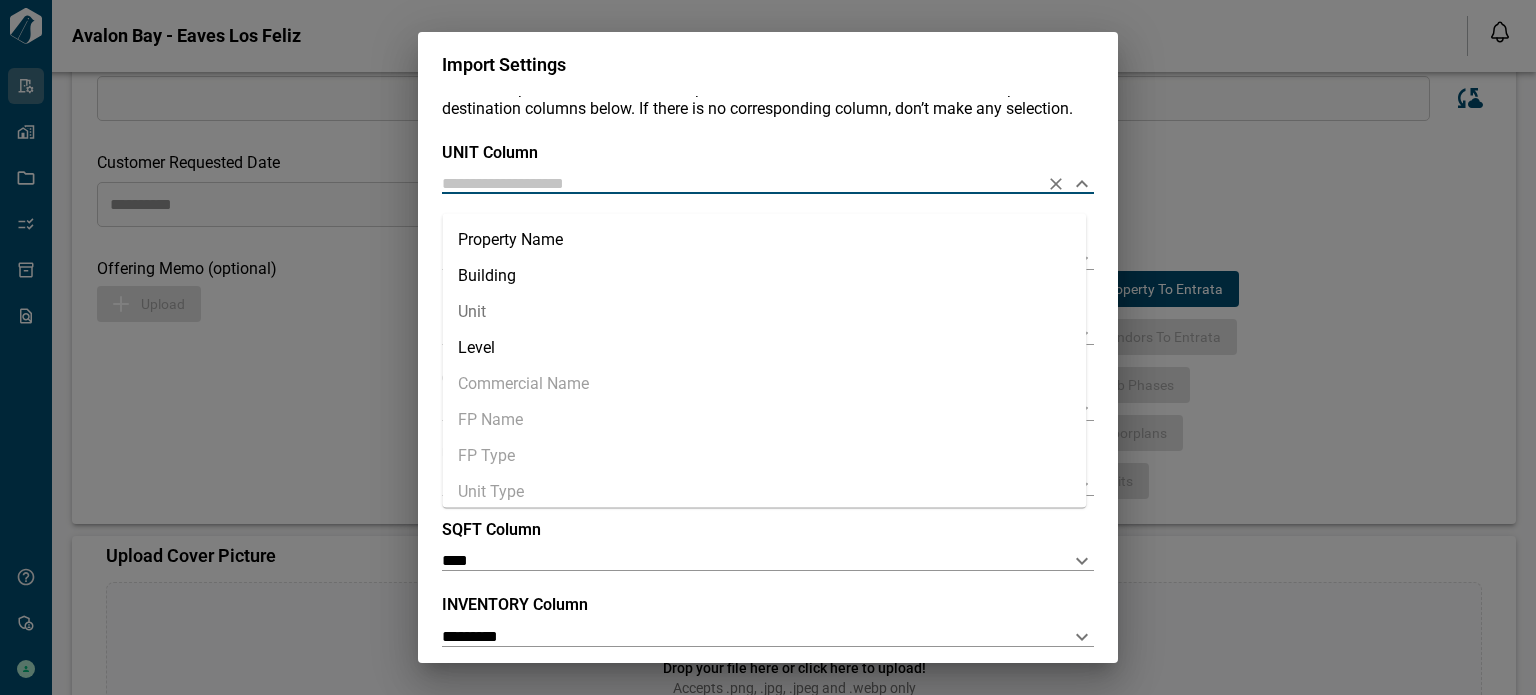 click on "Unit" at bounding box center [764, 312] 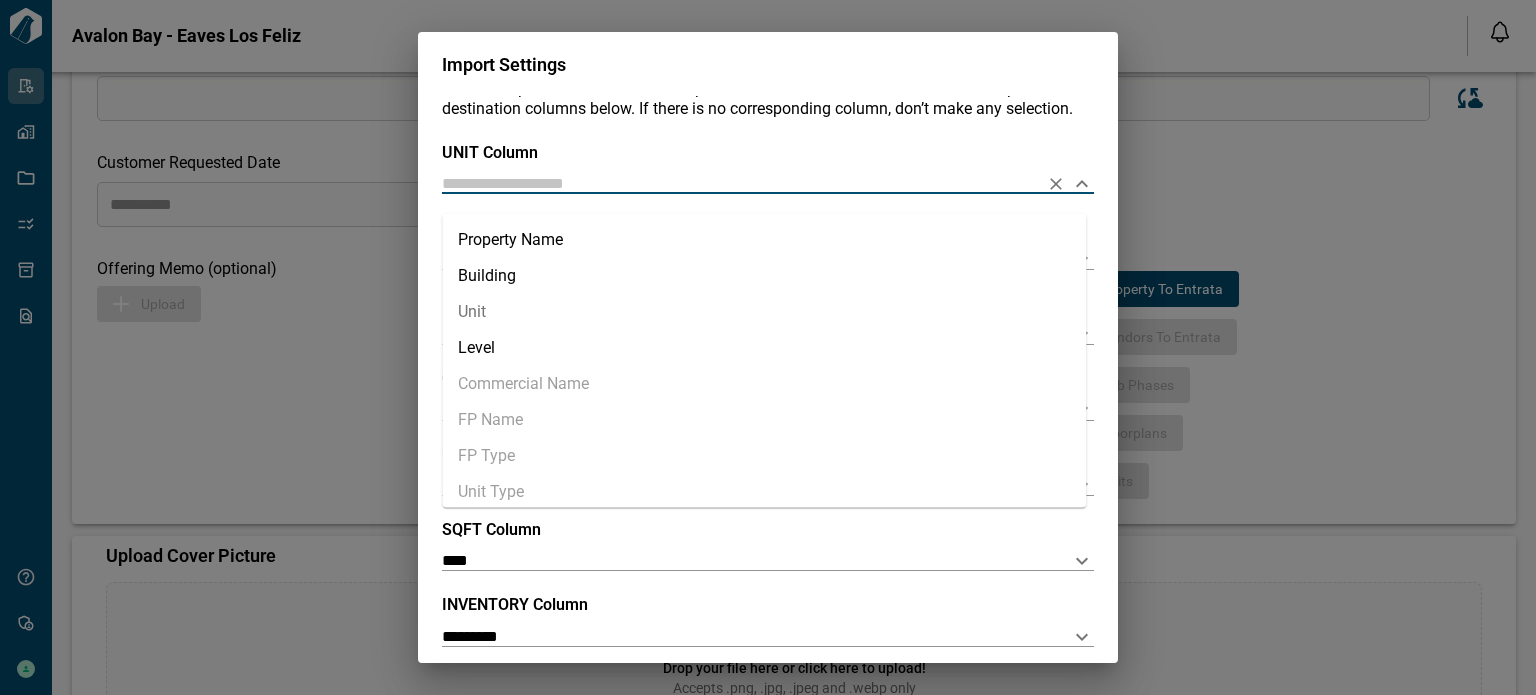 type on "****" 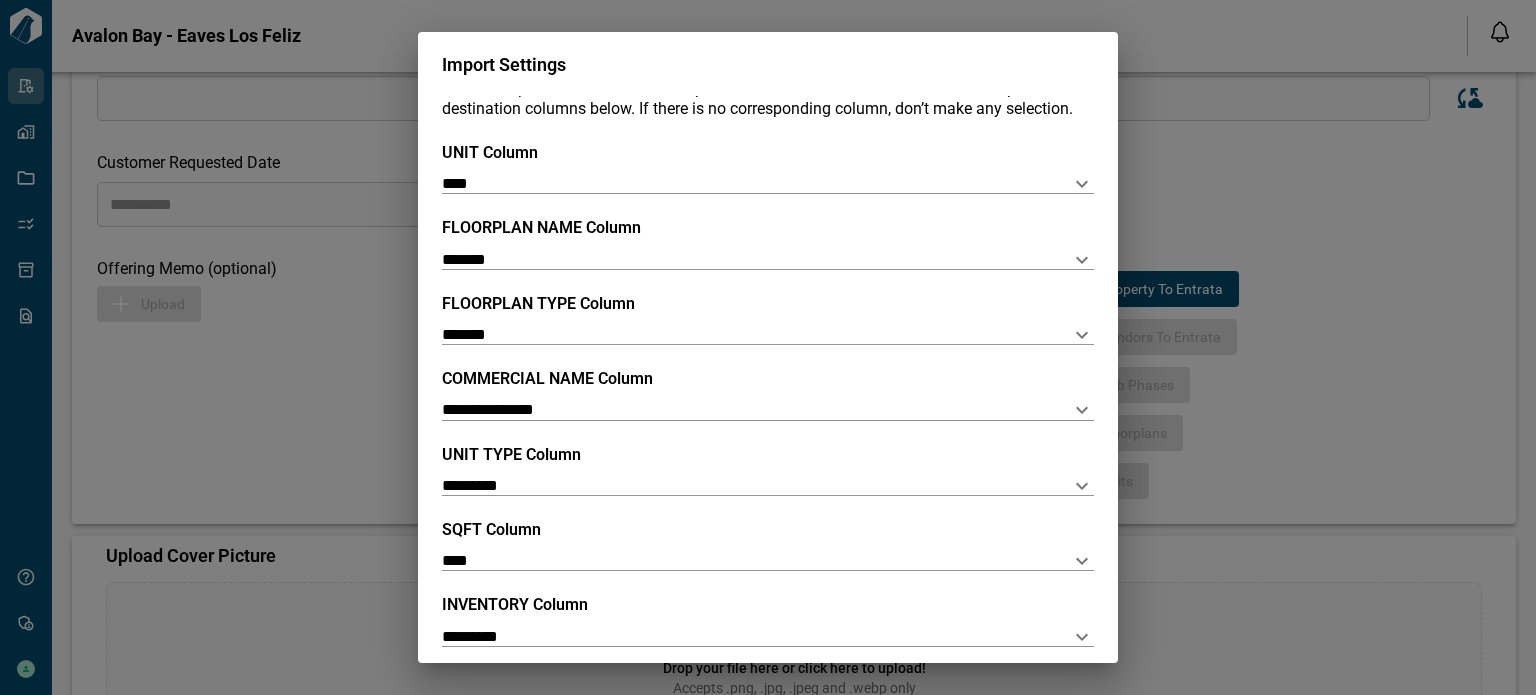 scroll, scrollTop: 128, scrollLeft: 0, axis: vertical 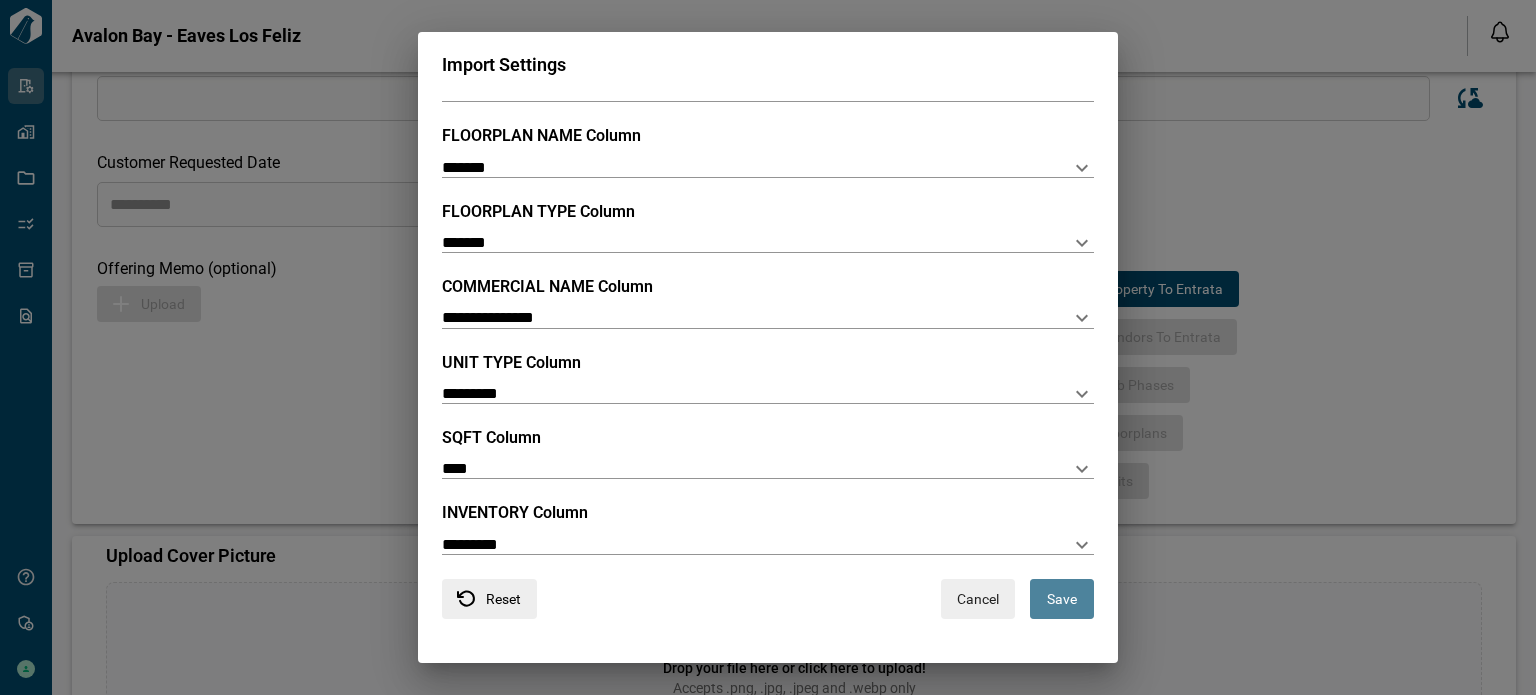 click on "Save" at bounding box center (1062, 599) 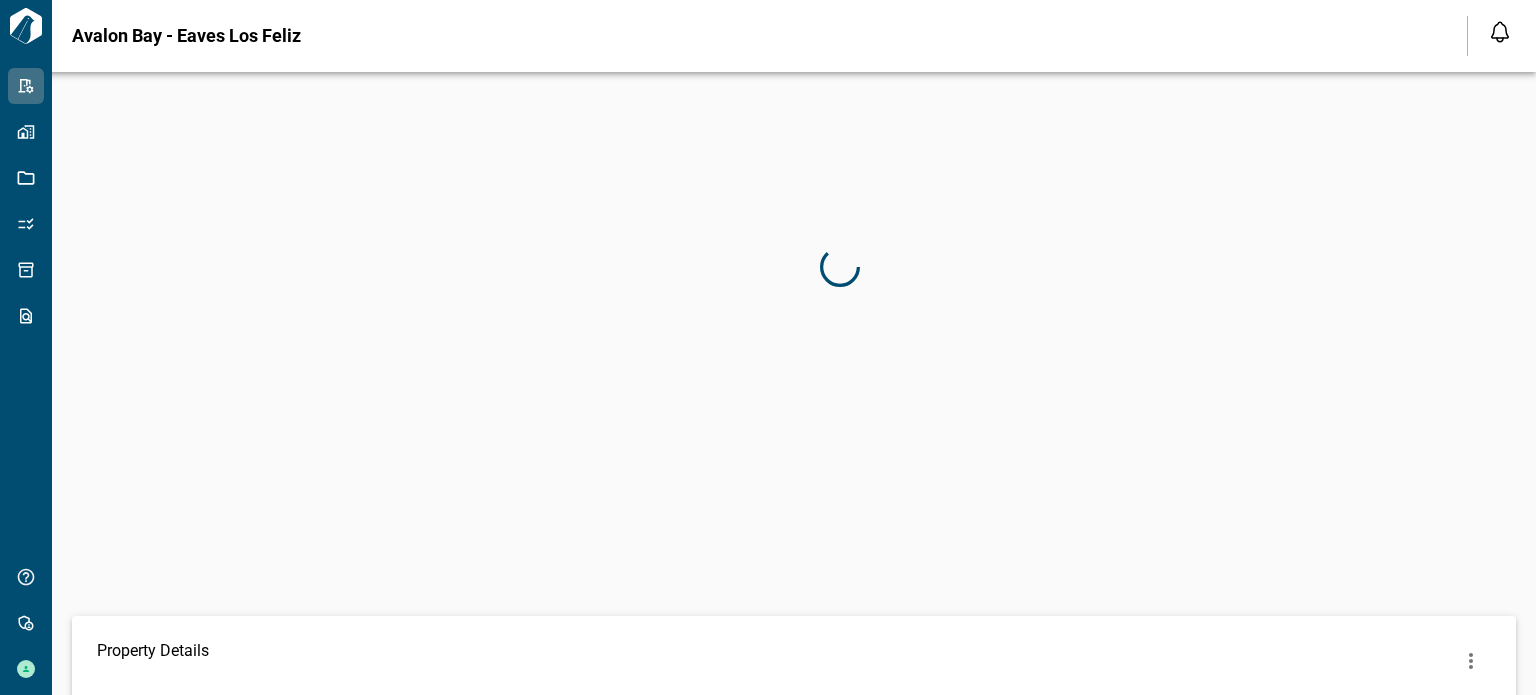 scroll, scrollTop: 0, scrollLeft: 0, axis: both 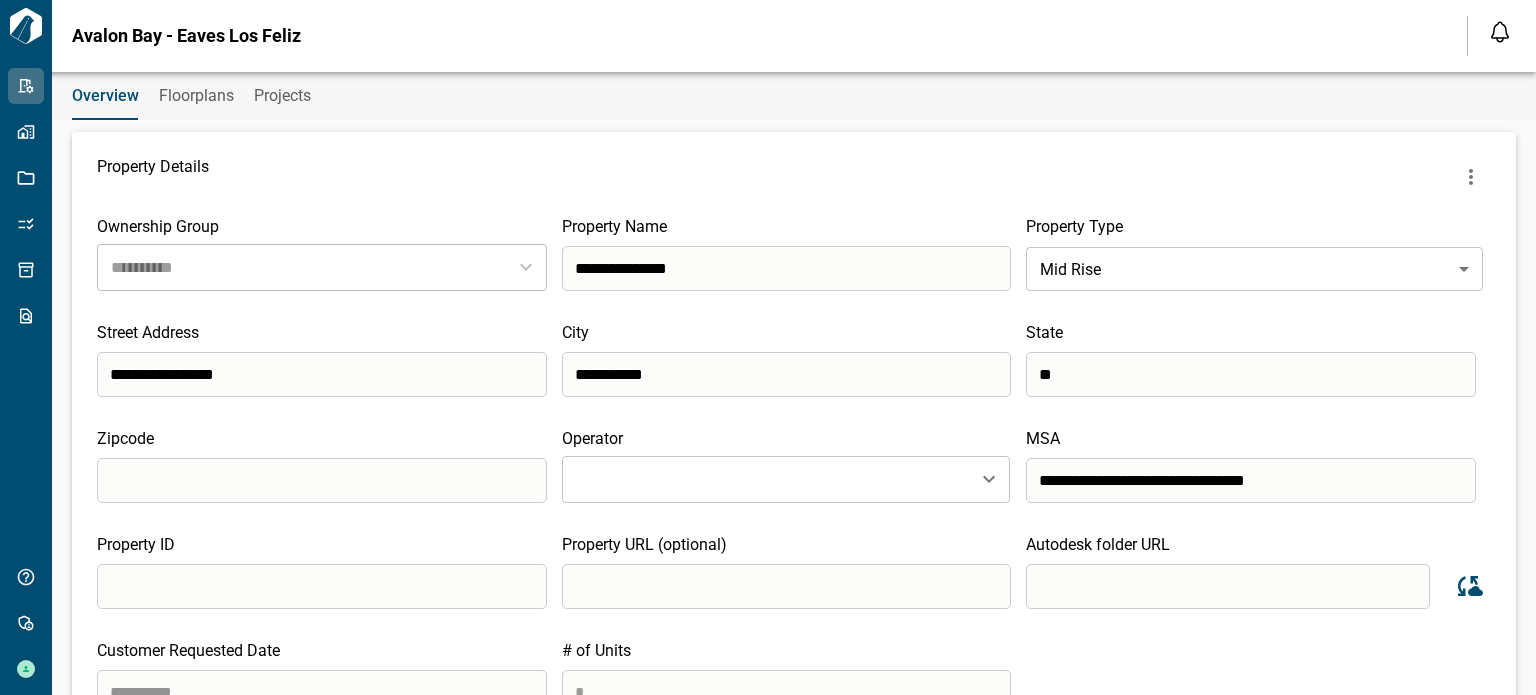 click on "Floorplans" at bounding box center [196, 96] 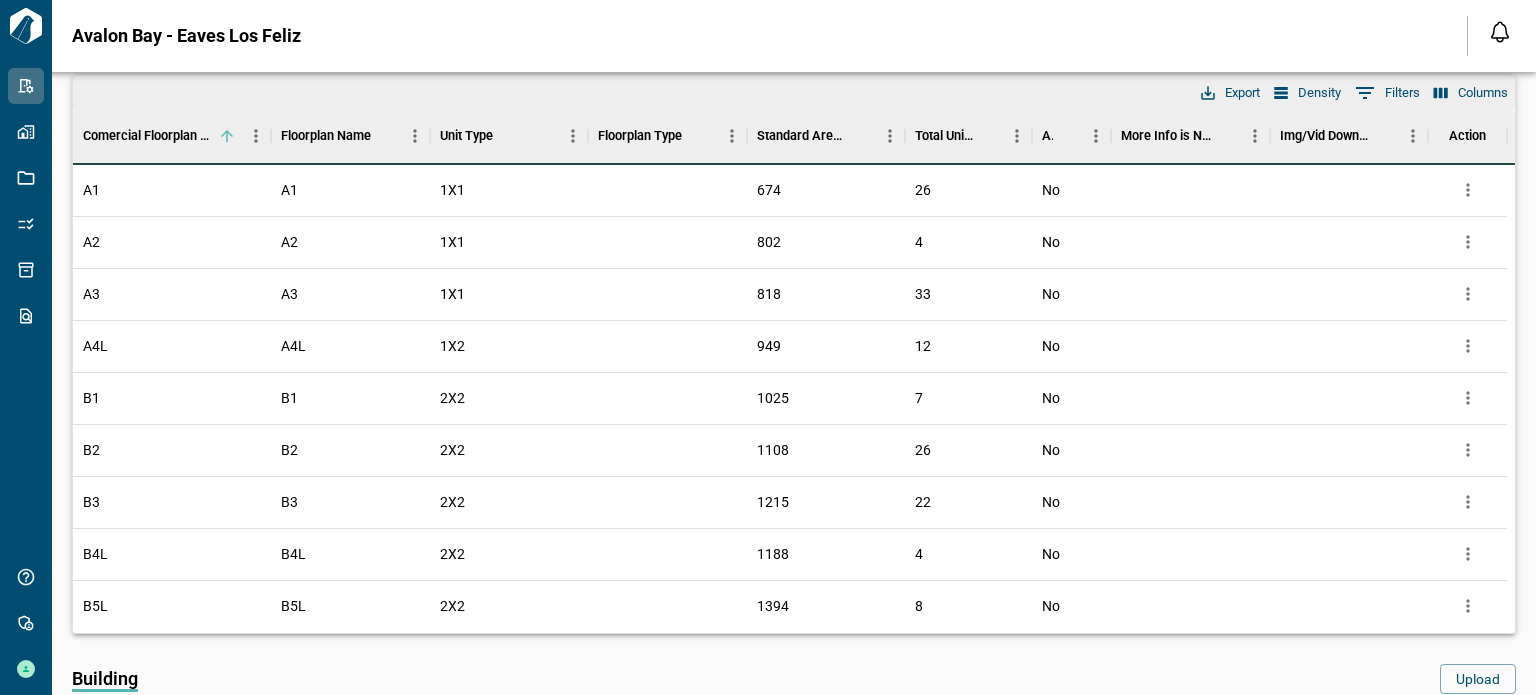 scroll, scrollTop: 204, scrollLeft: 0, axis: vertical 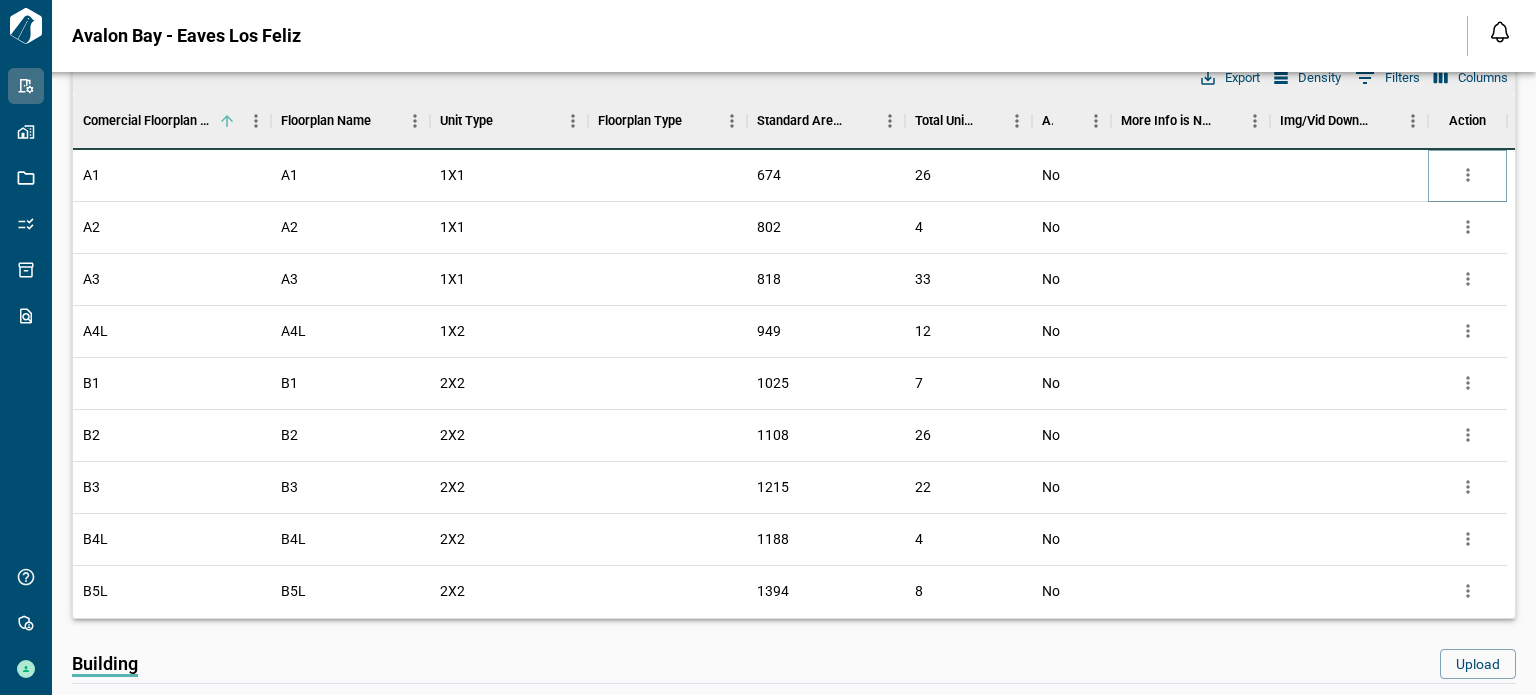 click 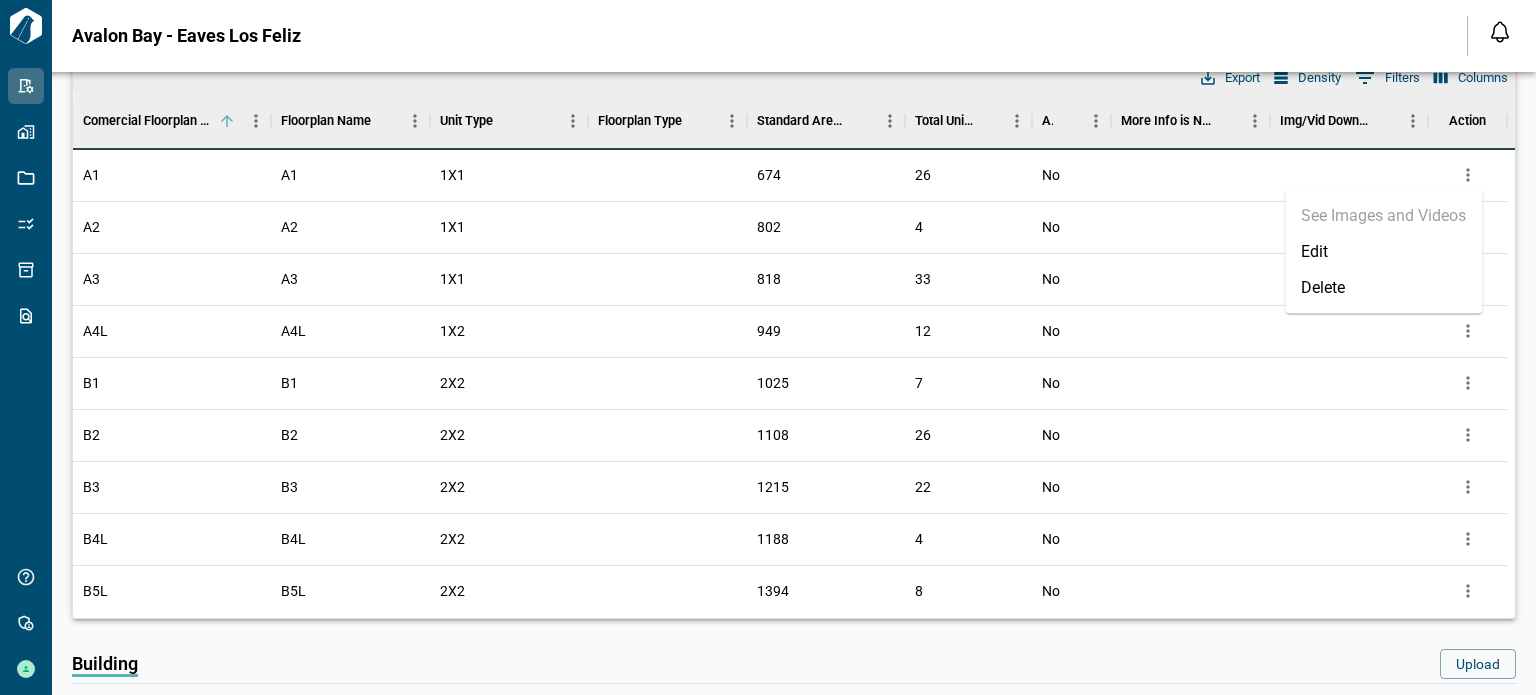 click on "Delete" at bounding box center [1383, 288] 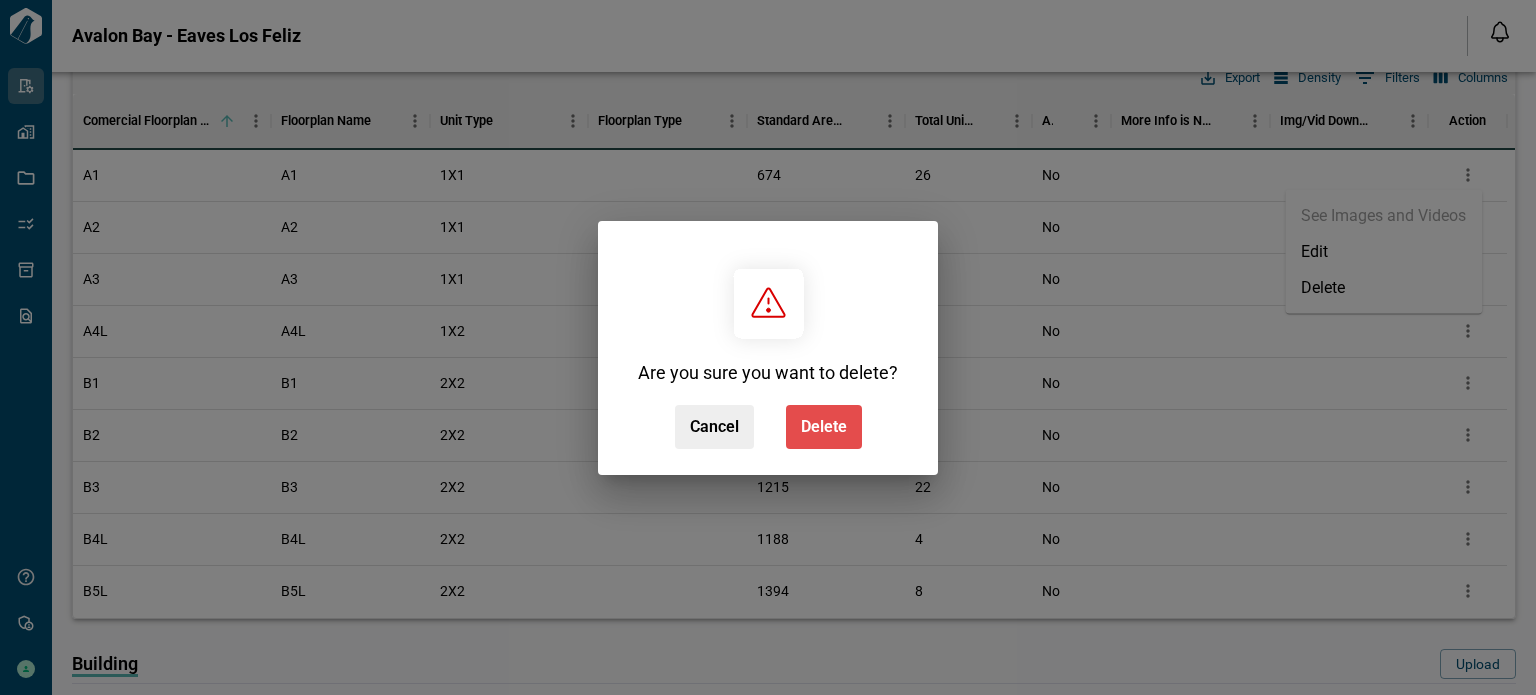 click on "Delete" at bounding box center (824, 427) 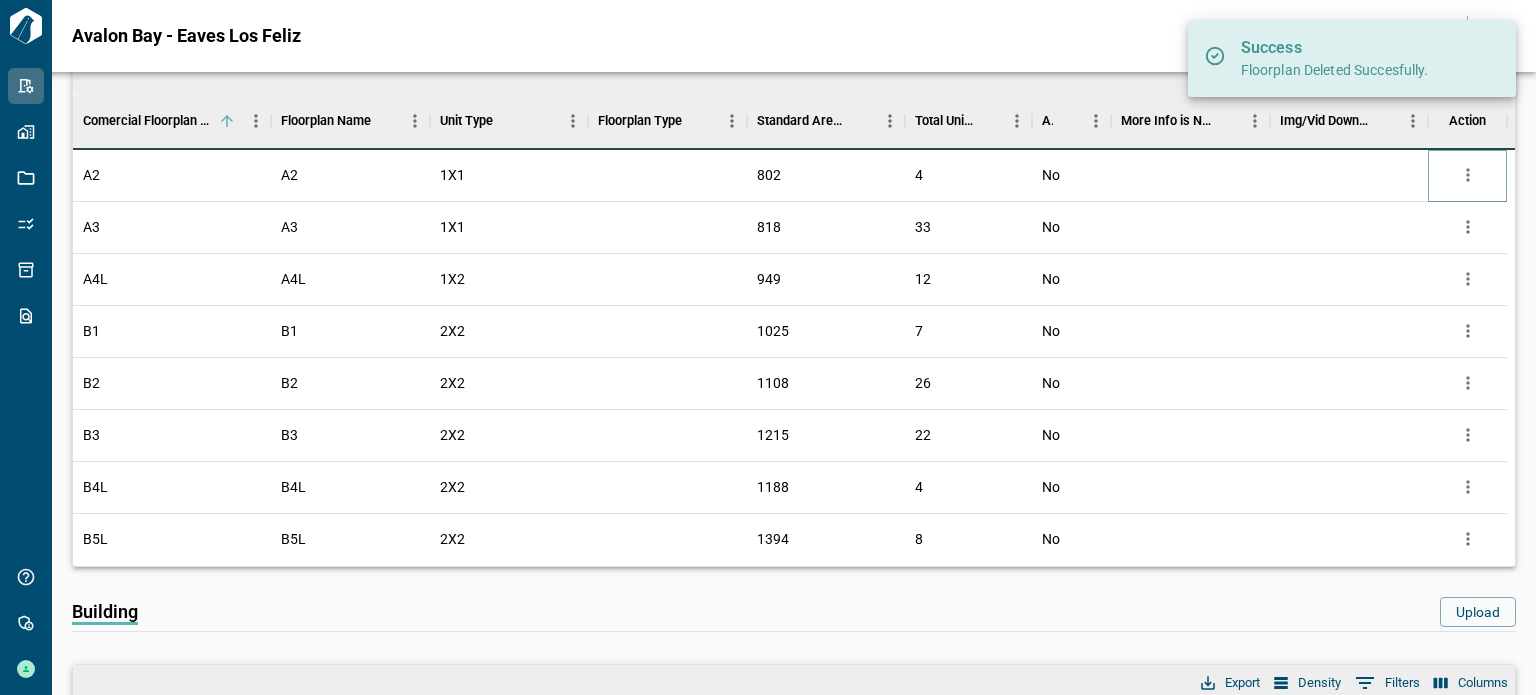 click 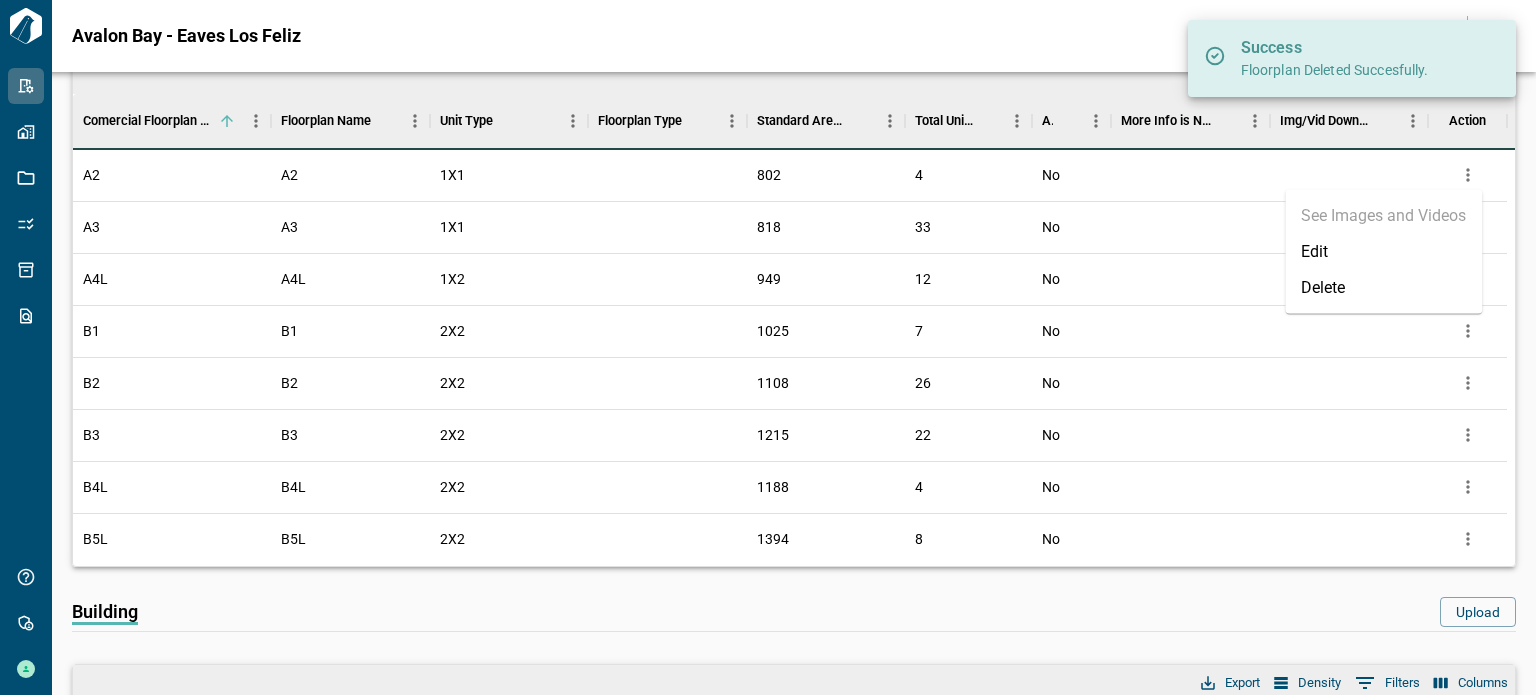 click on "Delete" at bounding box center (1383, 288) 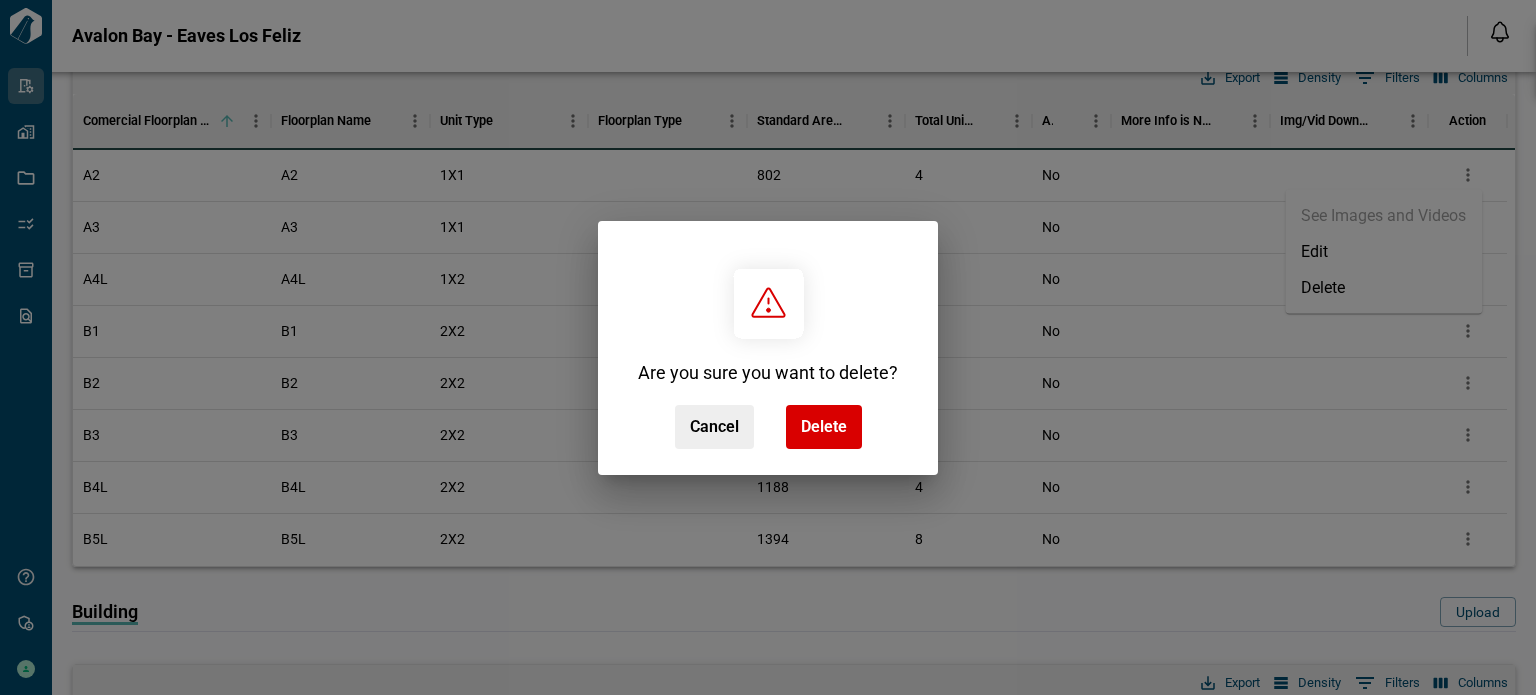 drag, startPoint x: 833, startPoint y: 419, endPoint x: 1324, endPoint y: 204, distance: 536.00934 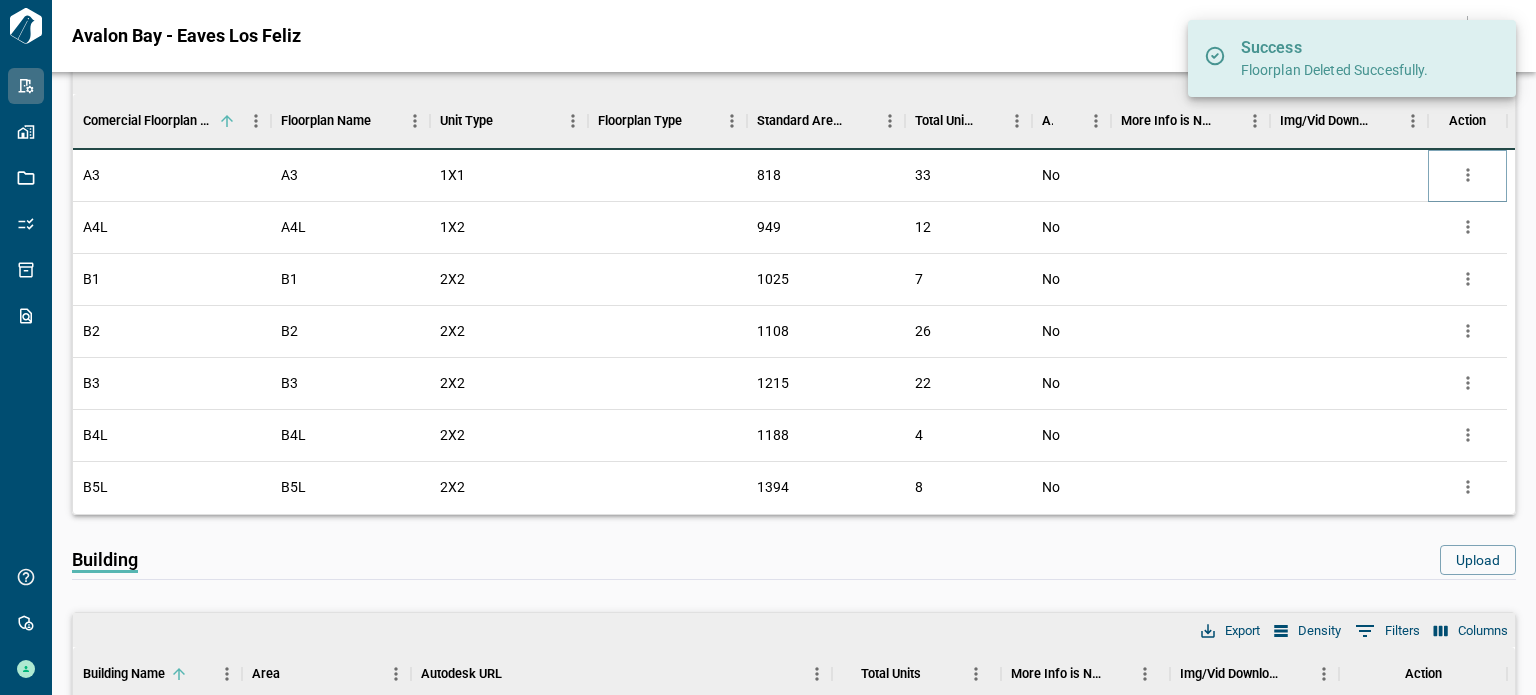 click 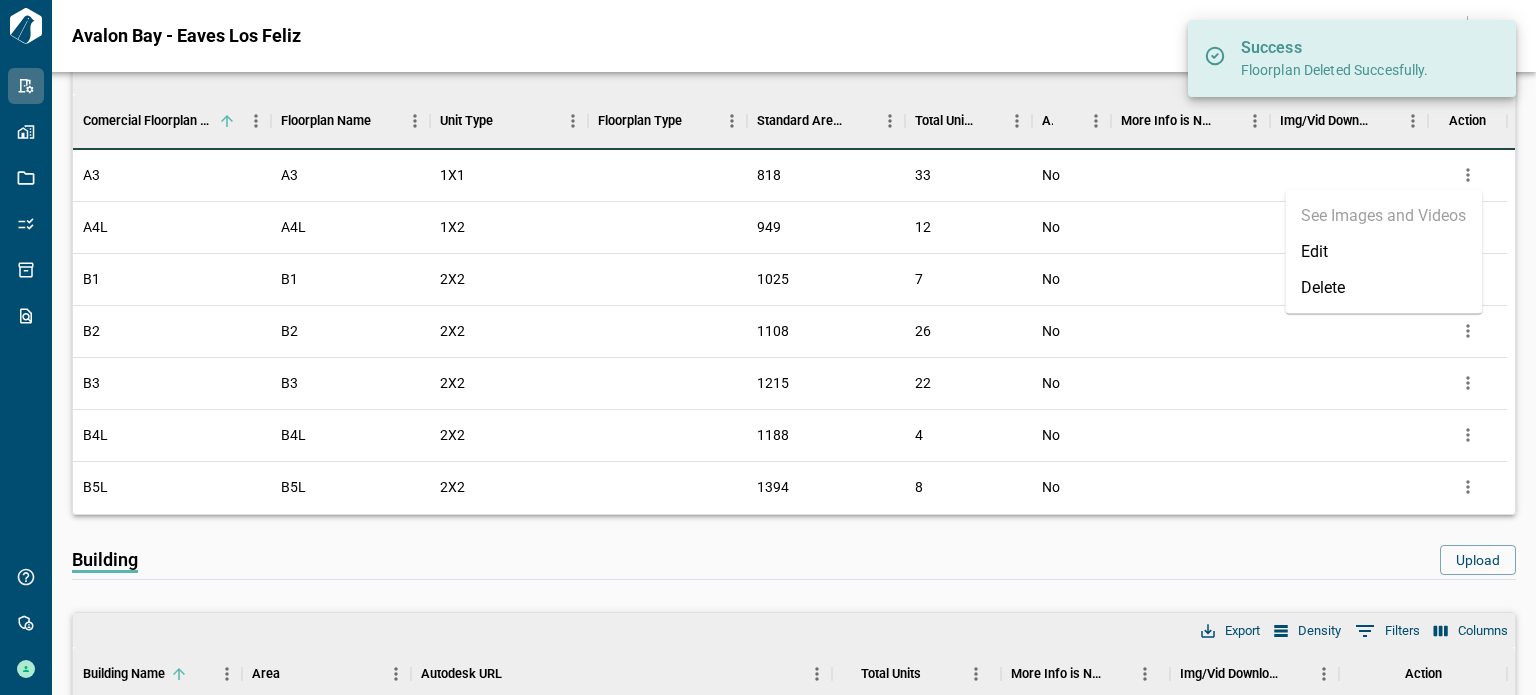 click on "Delete" at bounding box center [1383, 288] 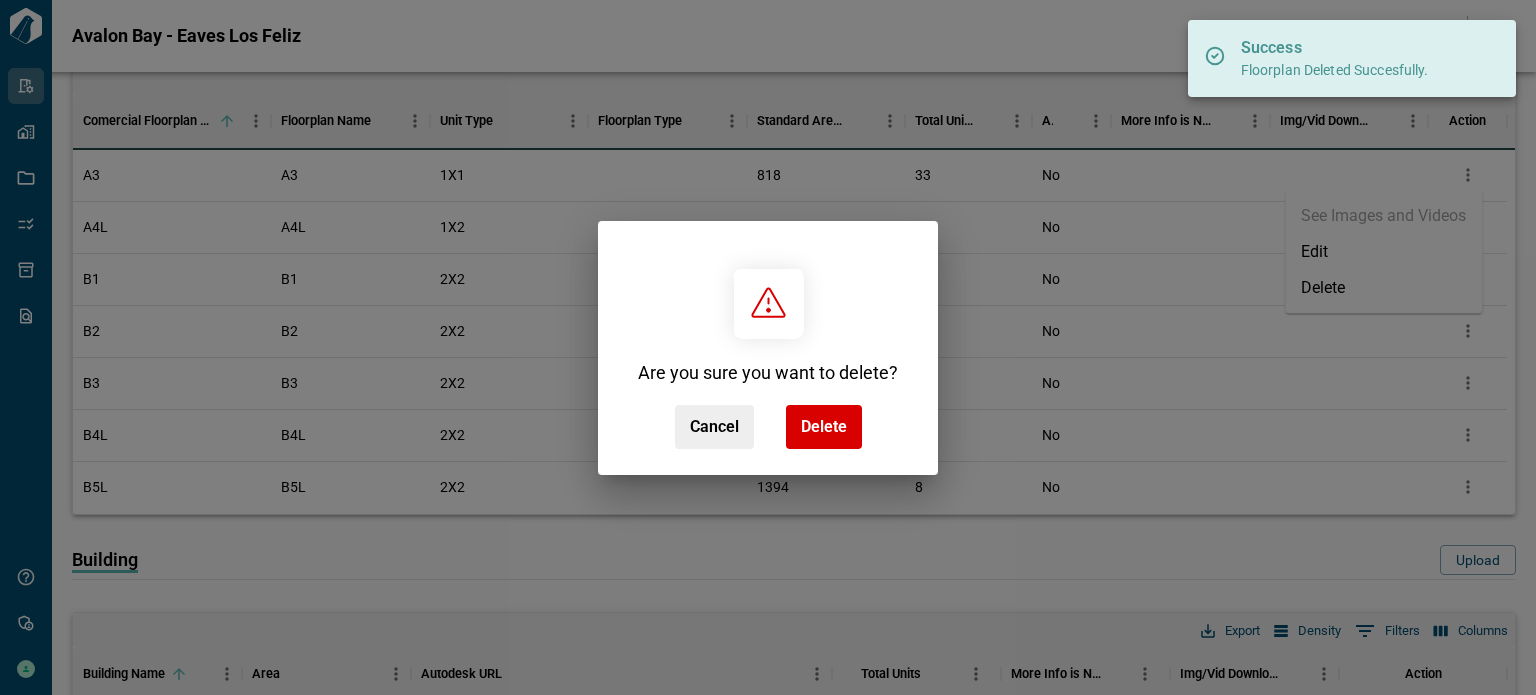 click on "Delete" at bounding box center (824, 427) 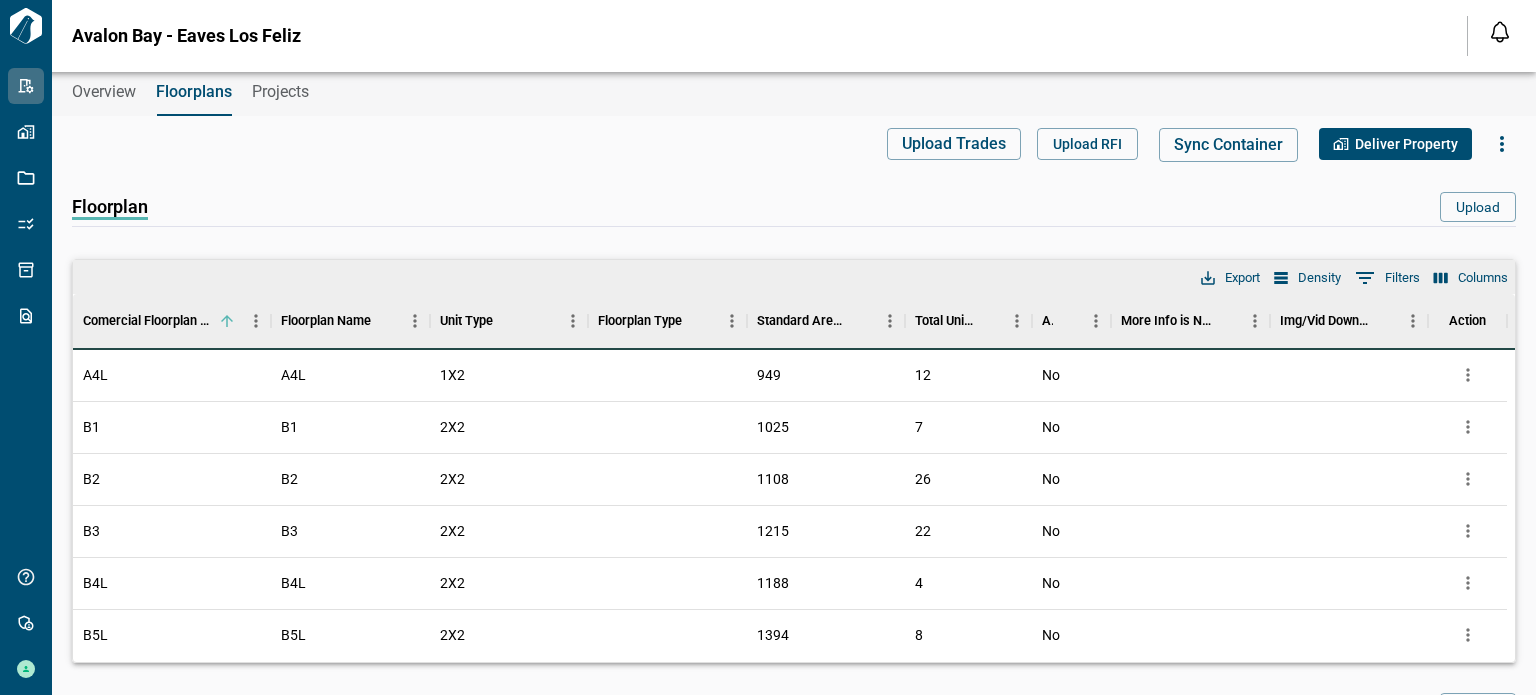 scroll, scrollTop: 0, scrollLeft: 0, axis: both 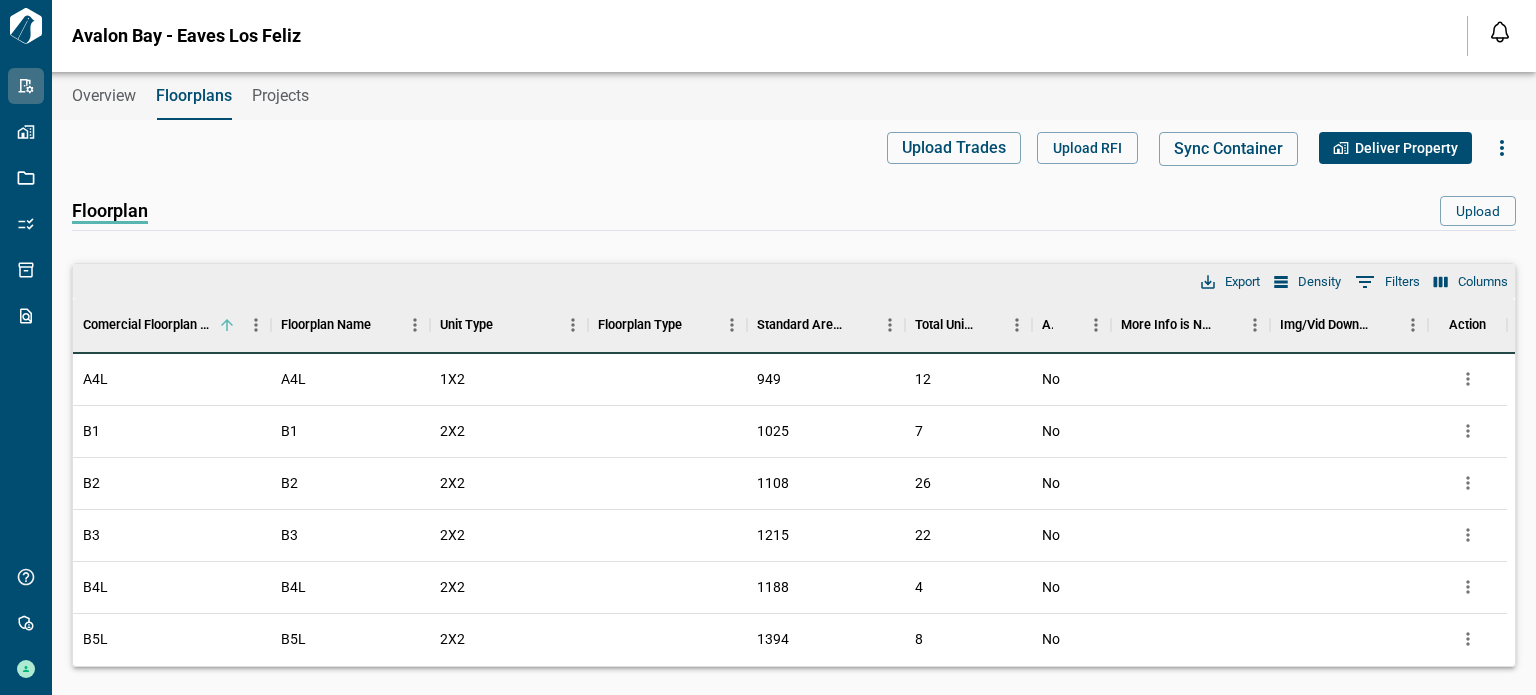 click on "Overview" at bounding box center [104, 96] 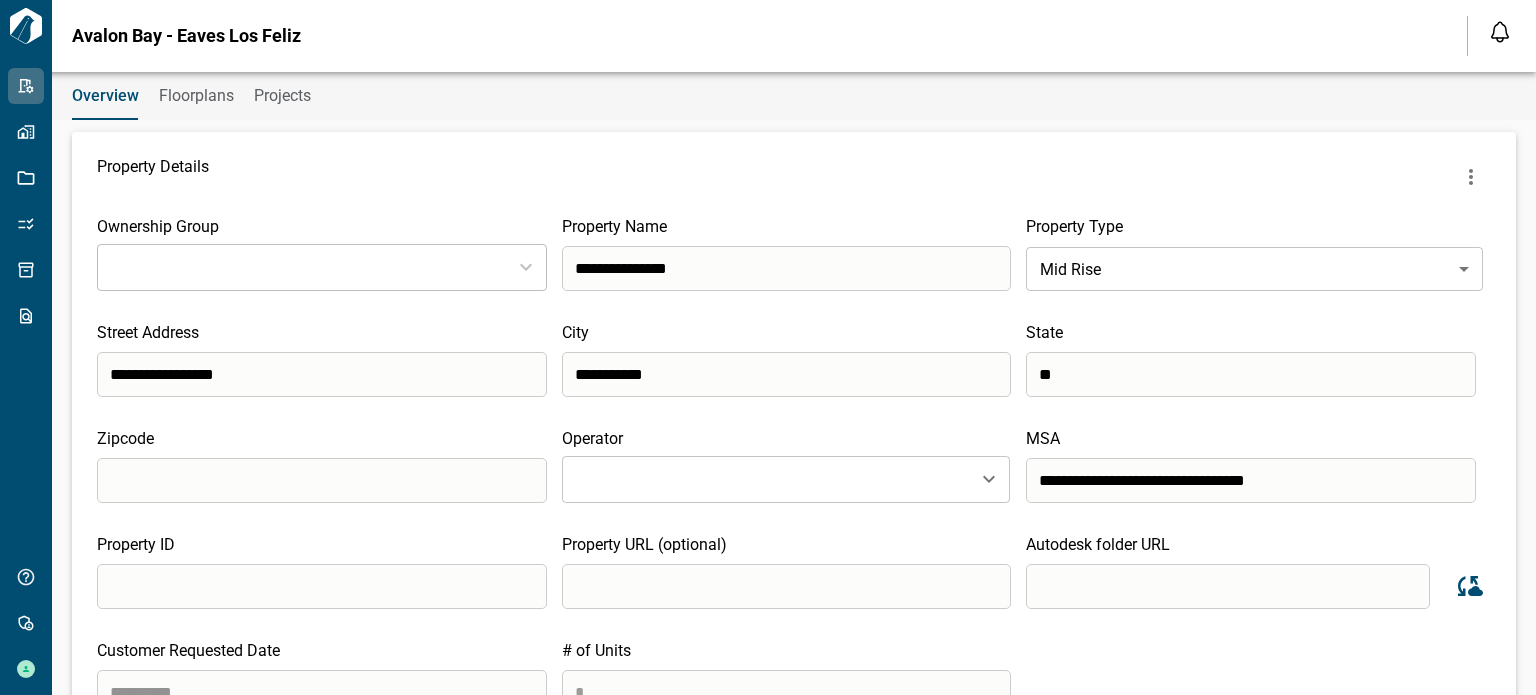 type on "**********" 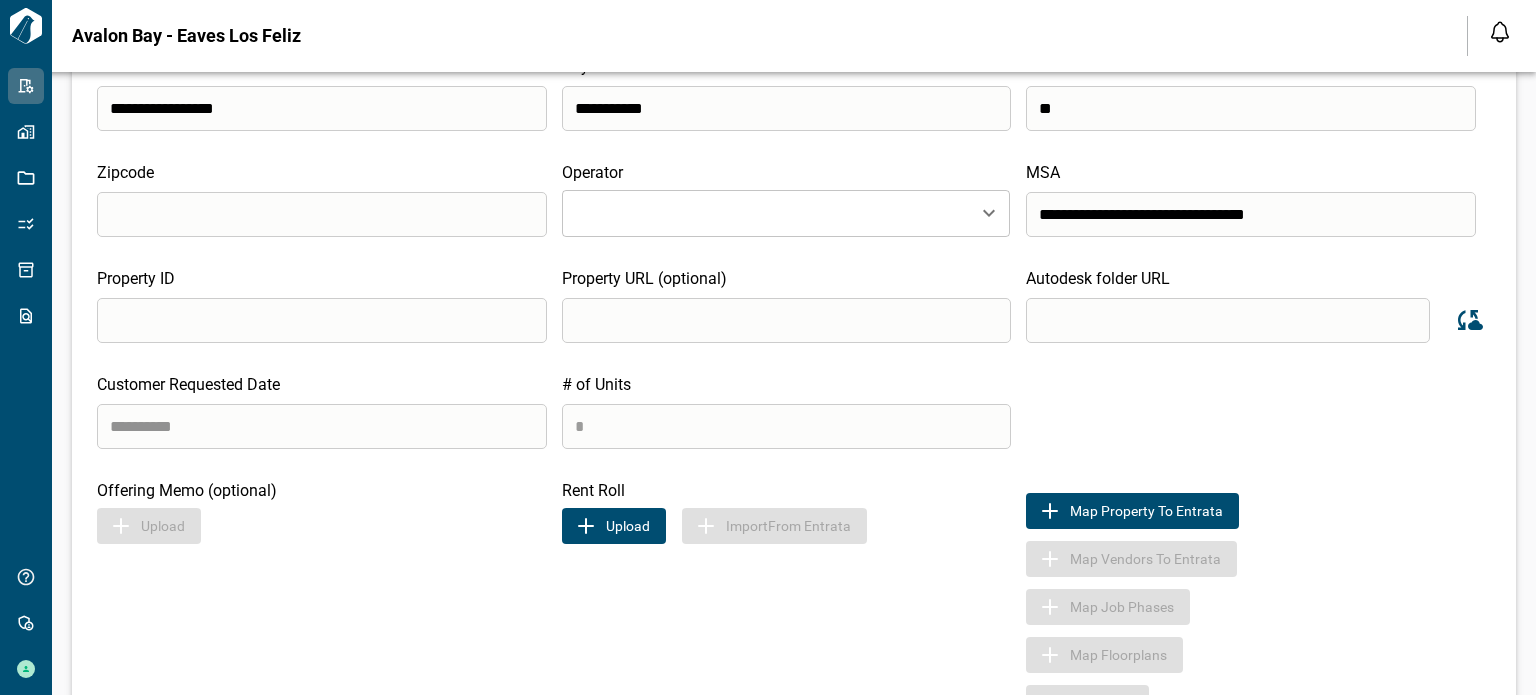 scroll, scrollTop: 400, scrollLeft: 0, axis: vertical 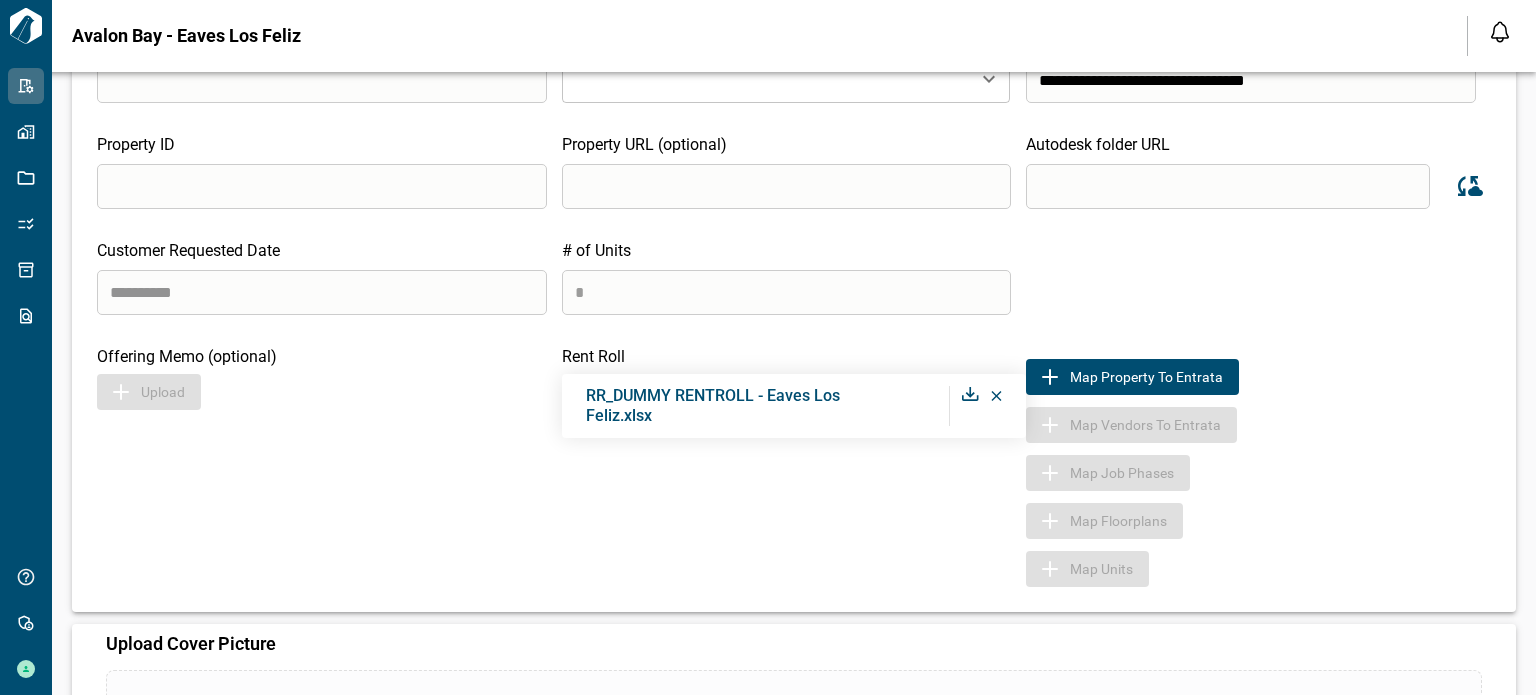 click 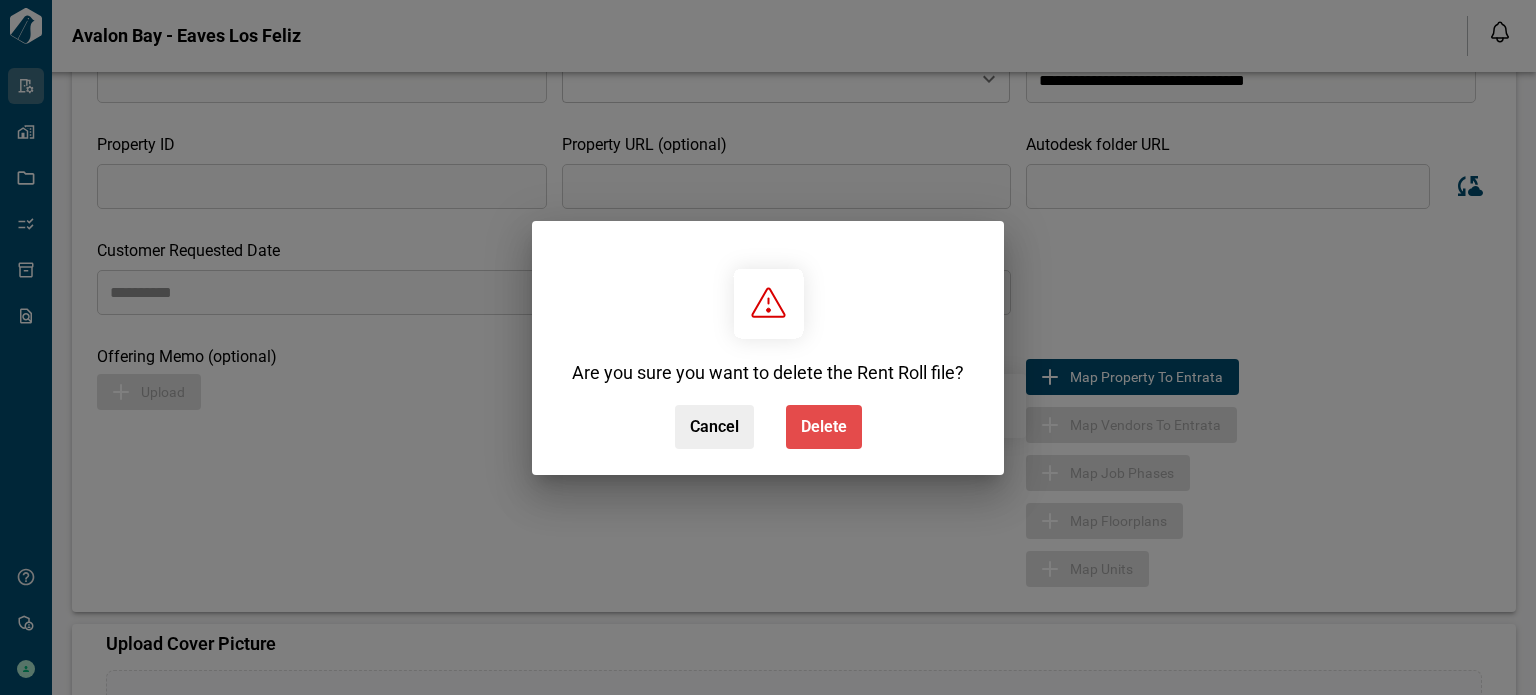 click on "Delete" at bounding box center (824, 427) 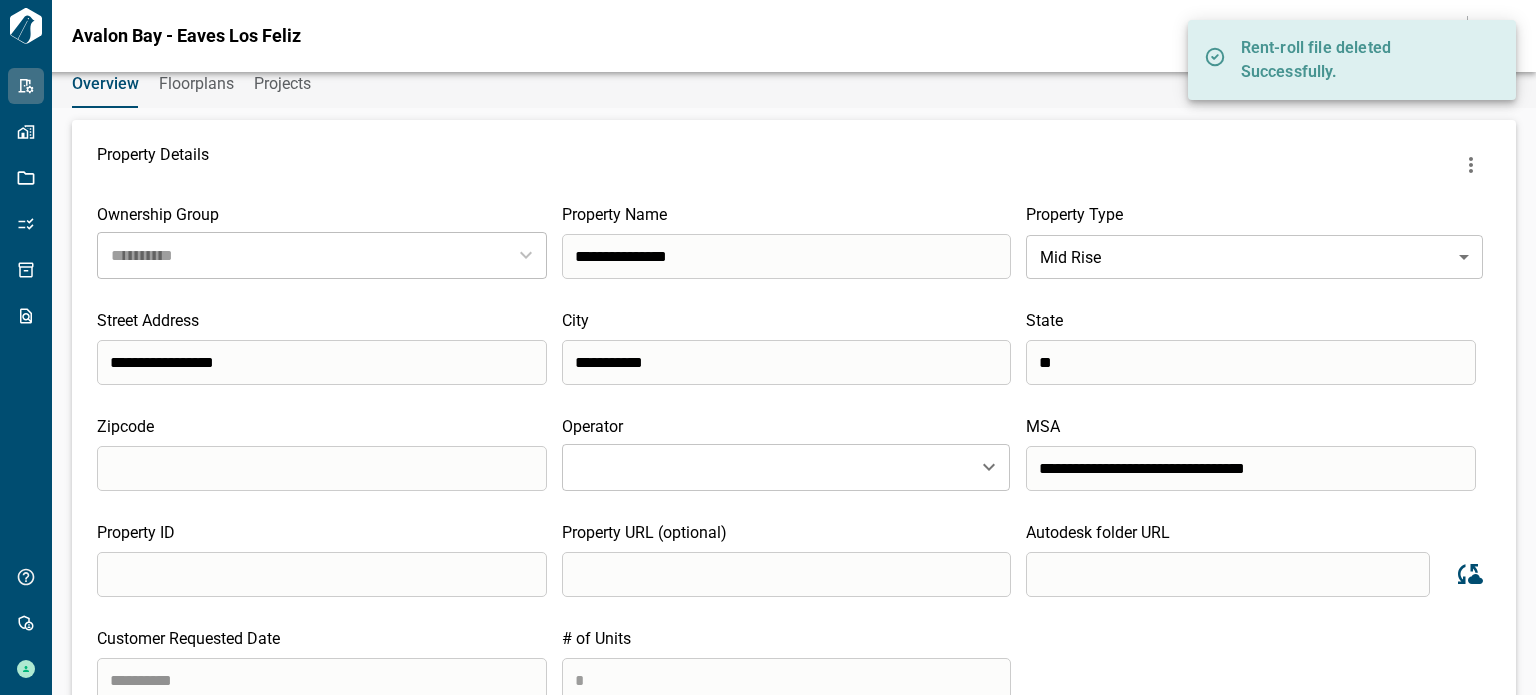 scroll, scrollTop: 0, scrollLeft: 0, axis: both 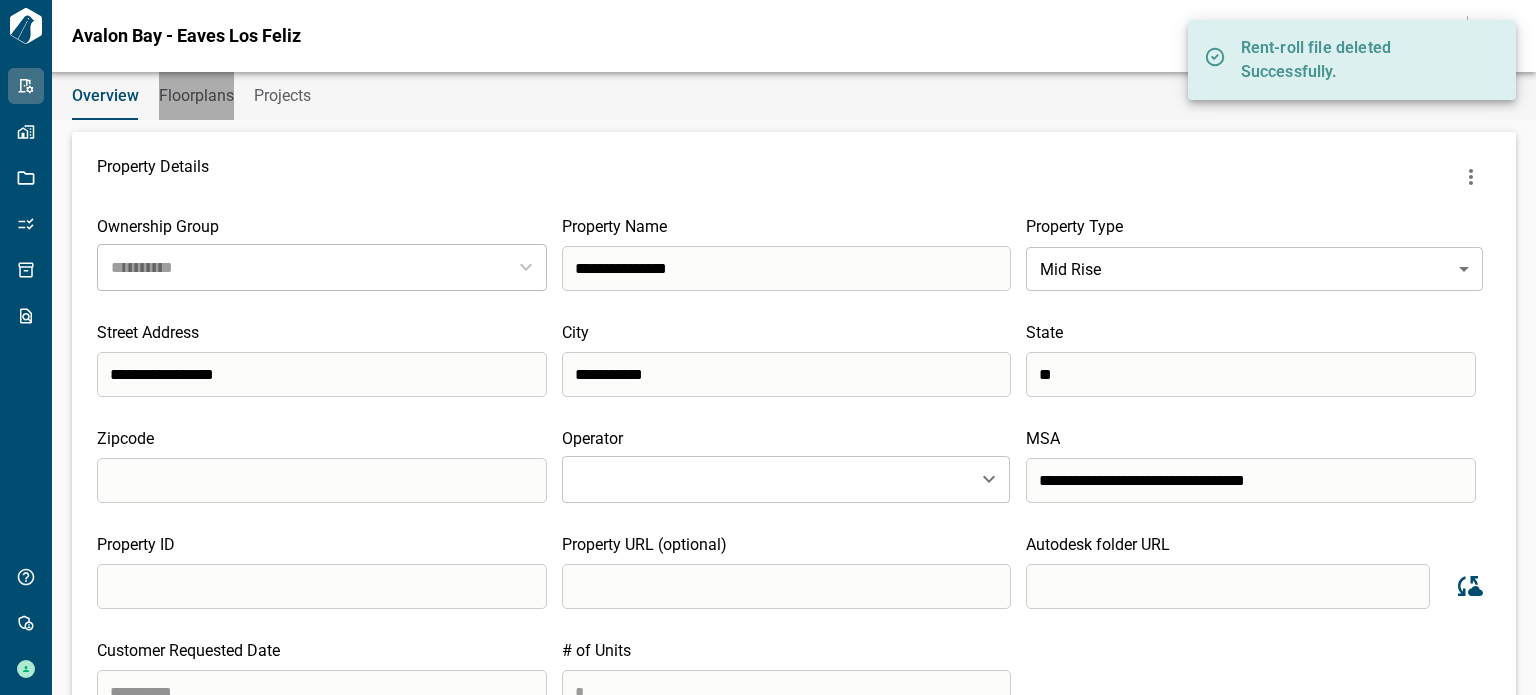 click on "Floorplans" at bounding box center (196, 96) 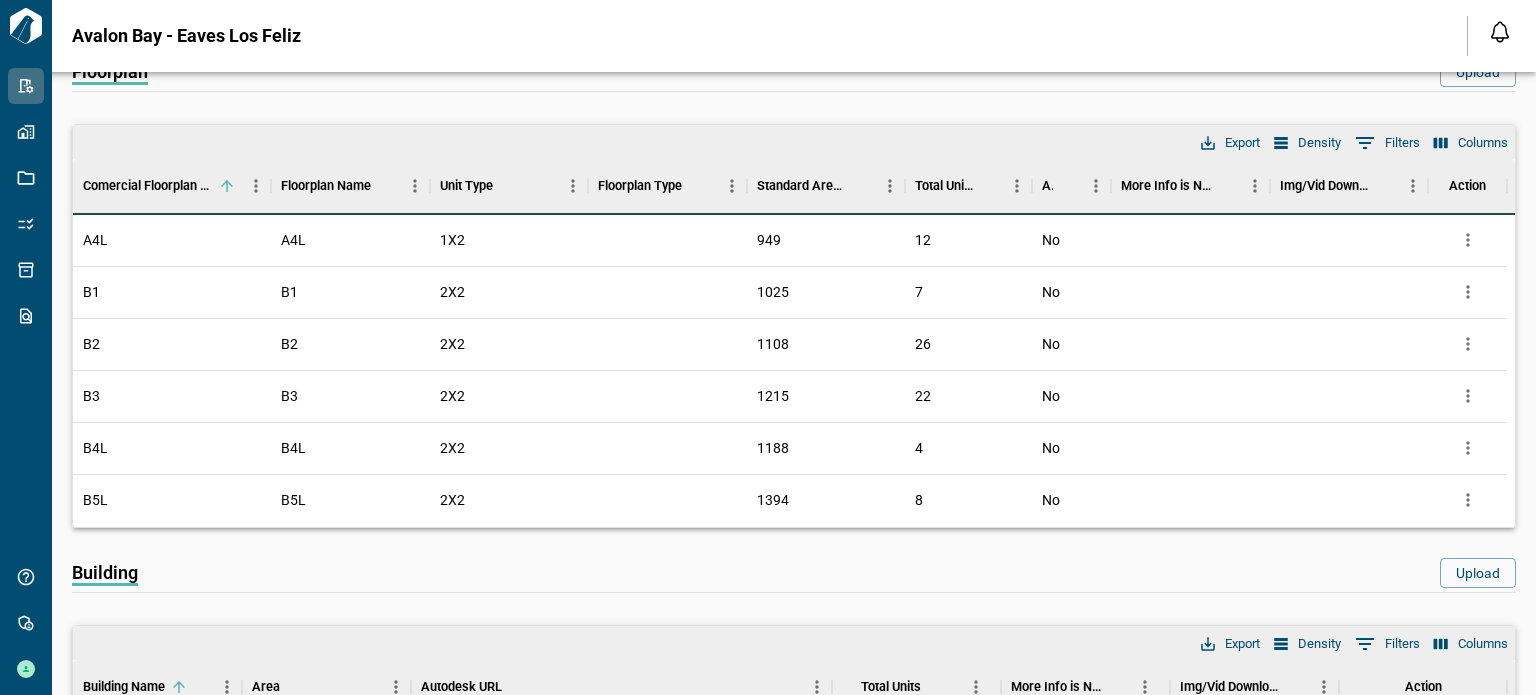 scroll, scrollTop: 133, scrollLeft: 0, axis: vertical 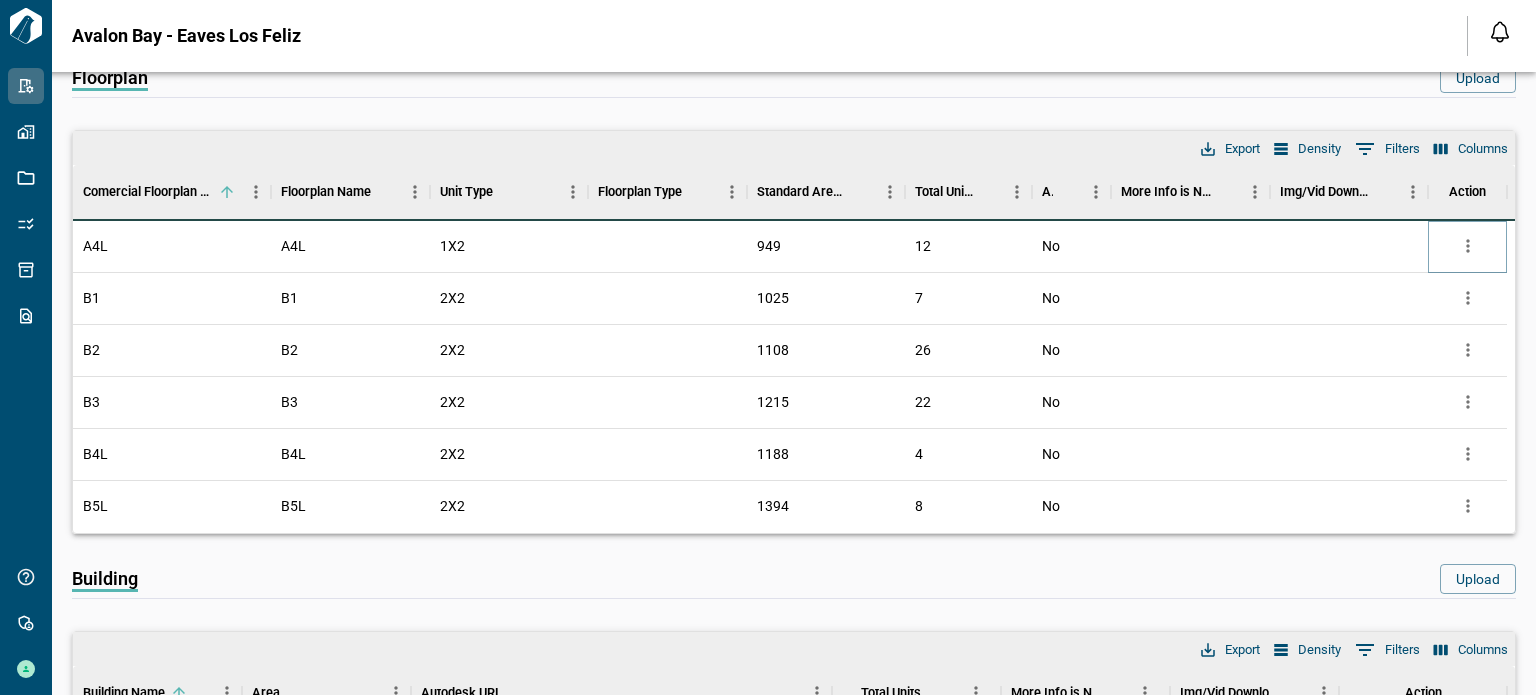 click 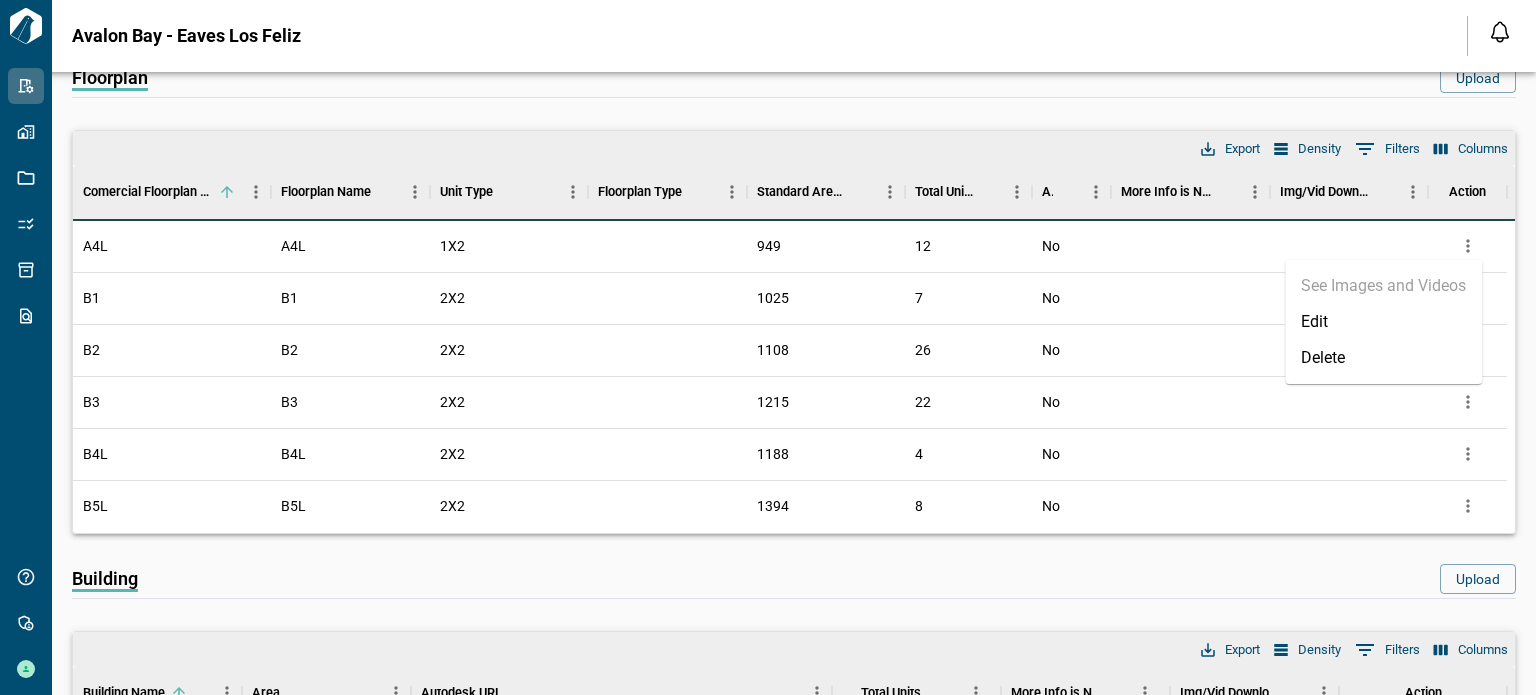 click on "Delete" at bounding box center [1383, 358] 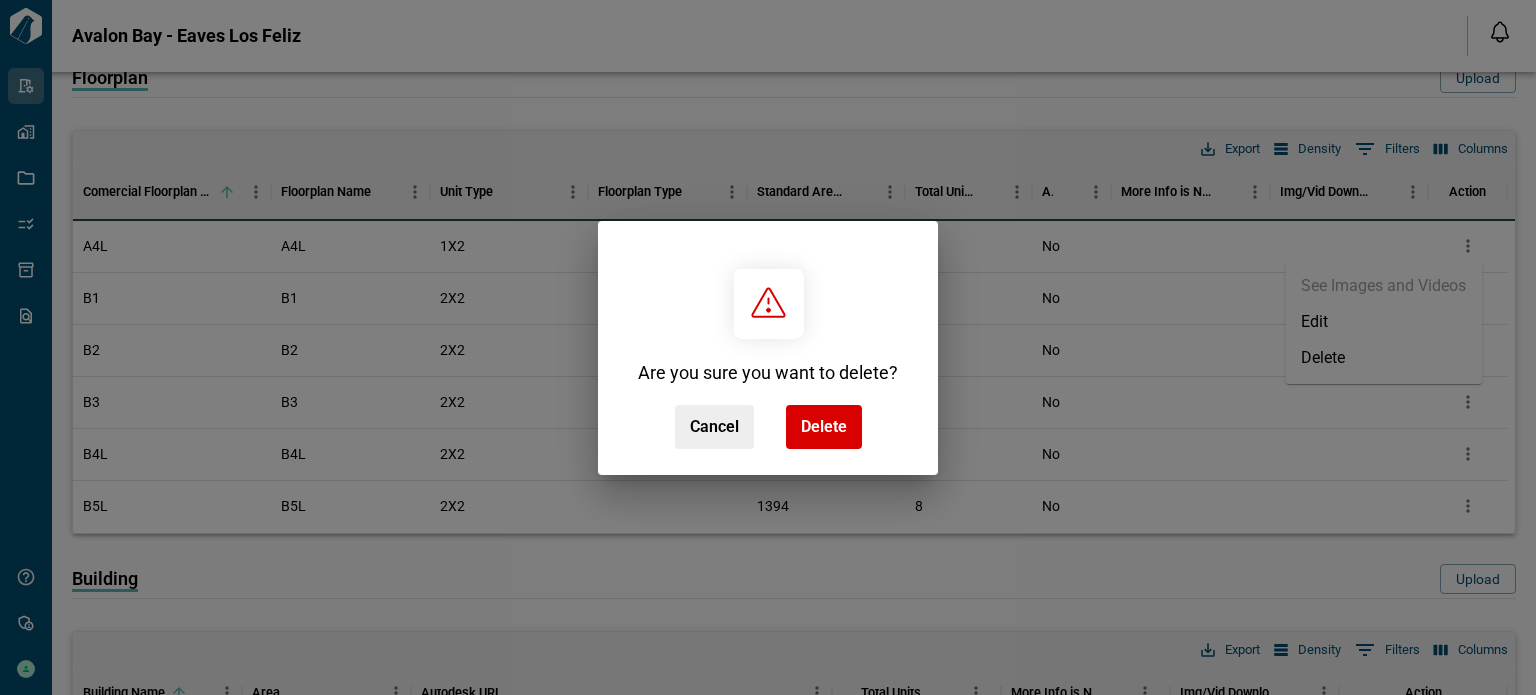 click on "Delete" at bounding box center (824, 427) 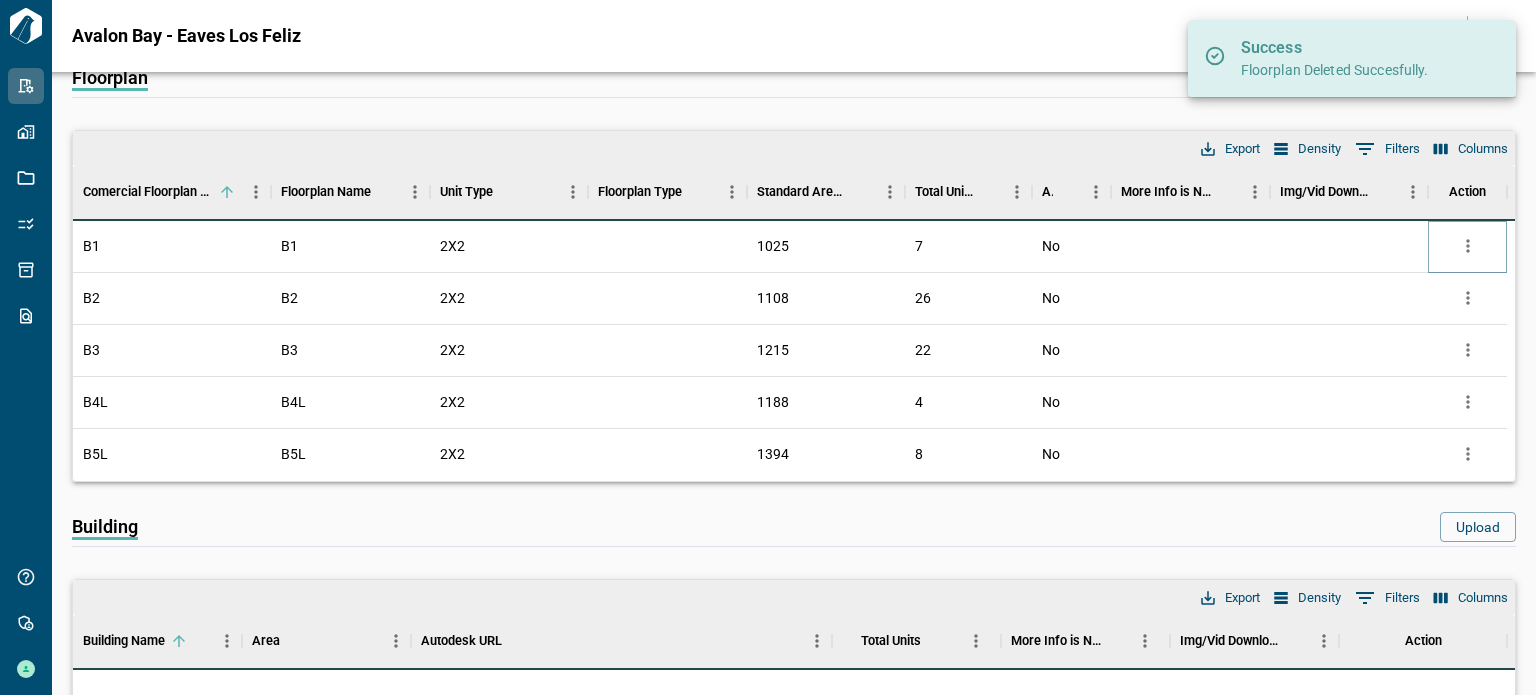 click 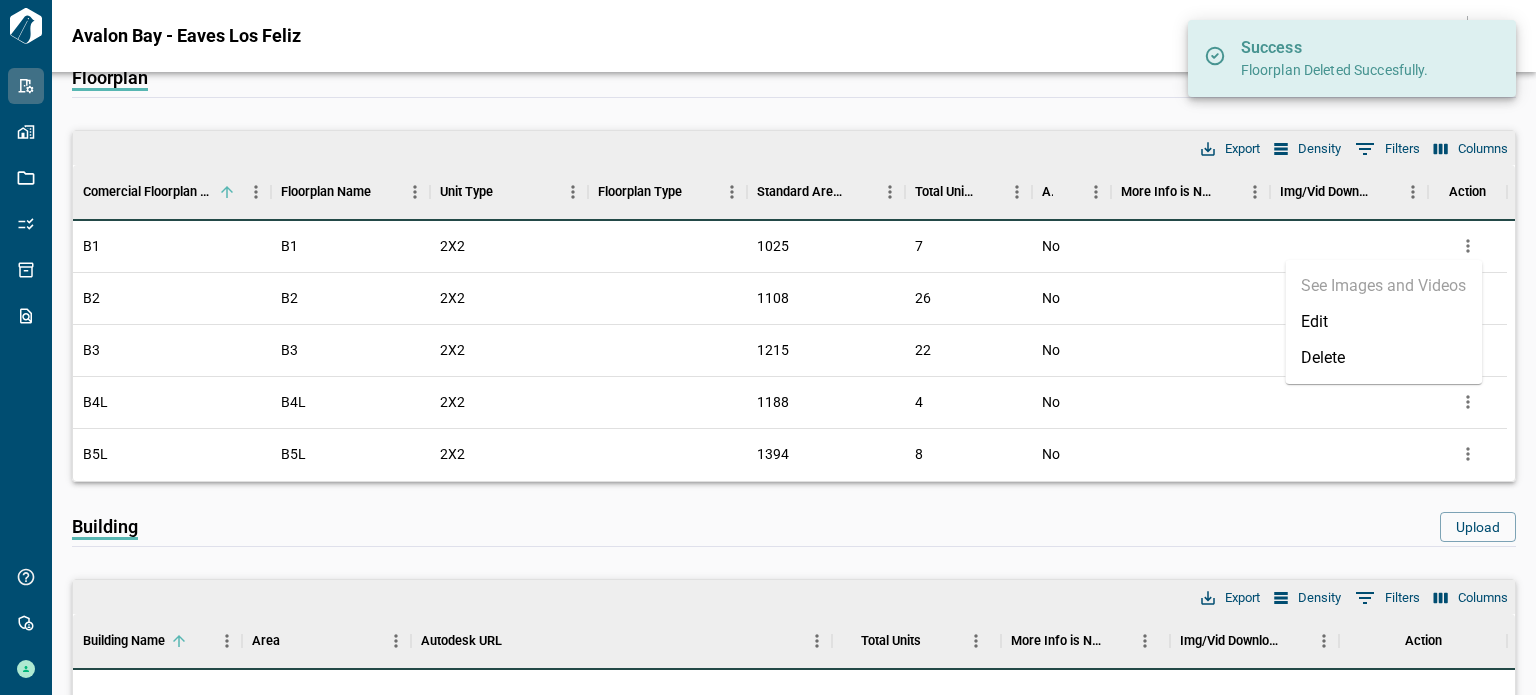 click on "Delete" at bounding box center (1383, 358) 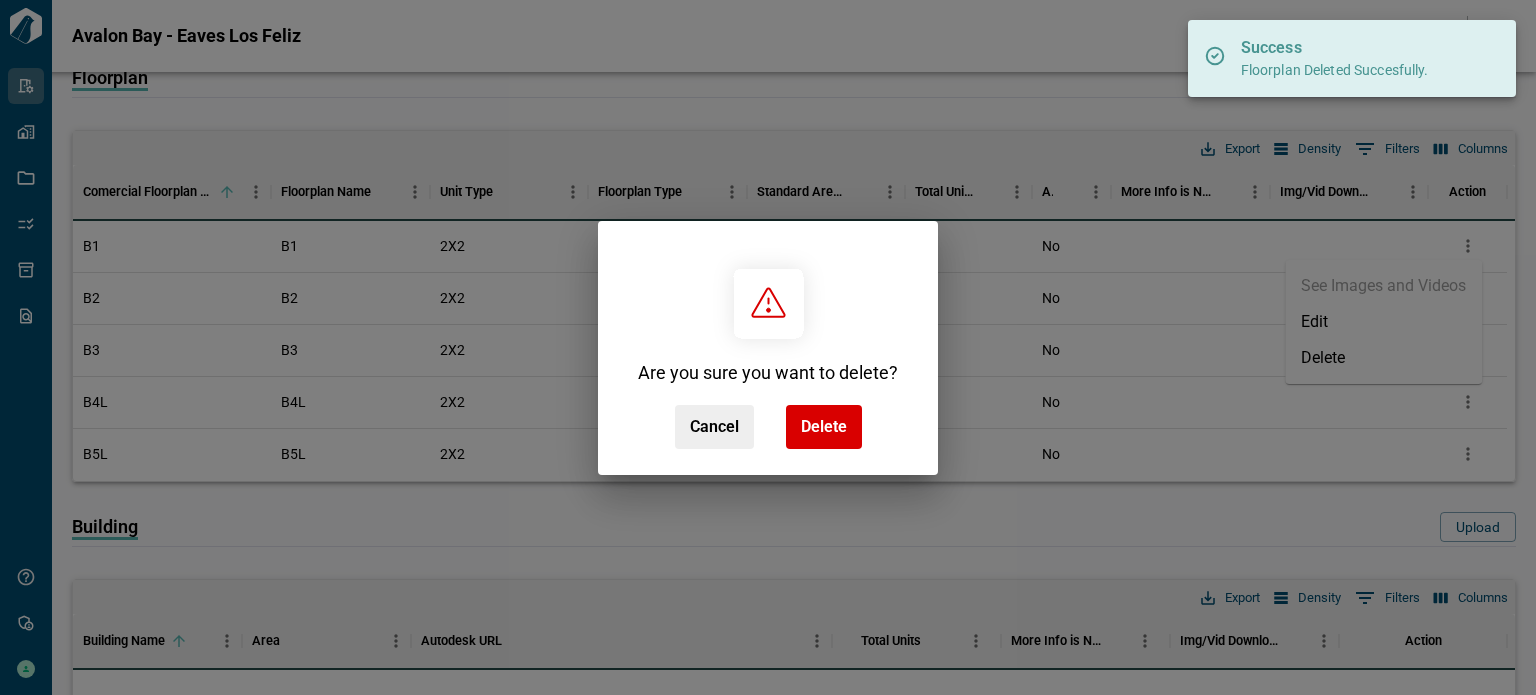 drag, startPoint x: 837, startPoint y: 436, endPoint x: 1446, endPoint y: 240, distance: 639.76324 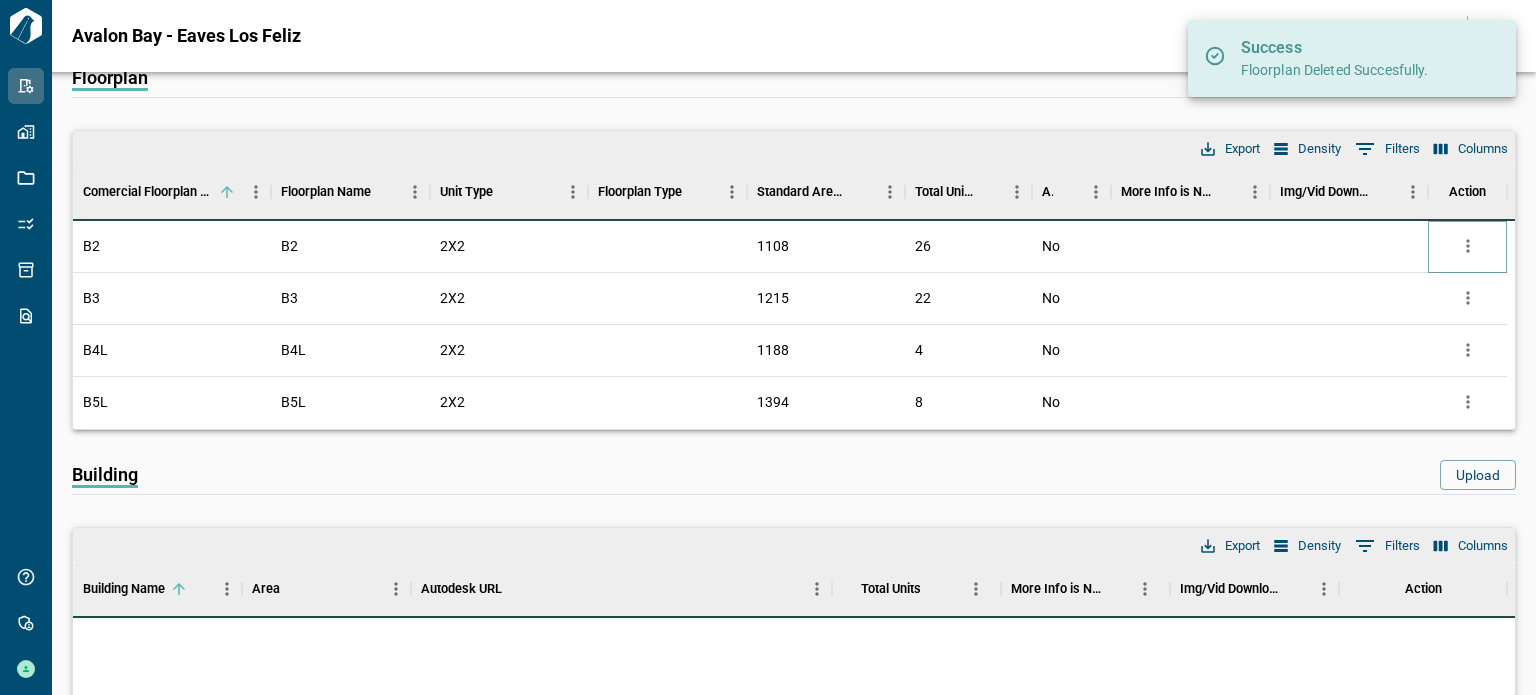 click 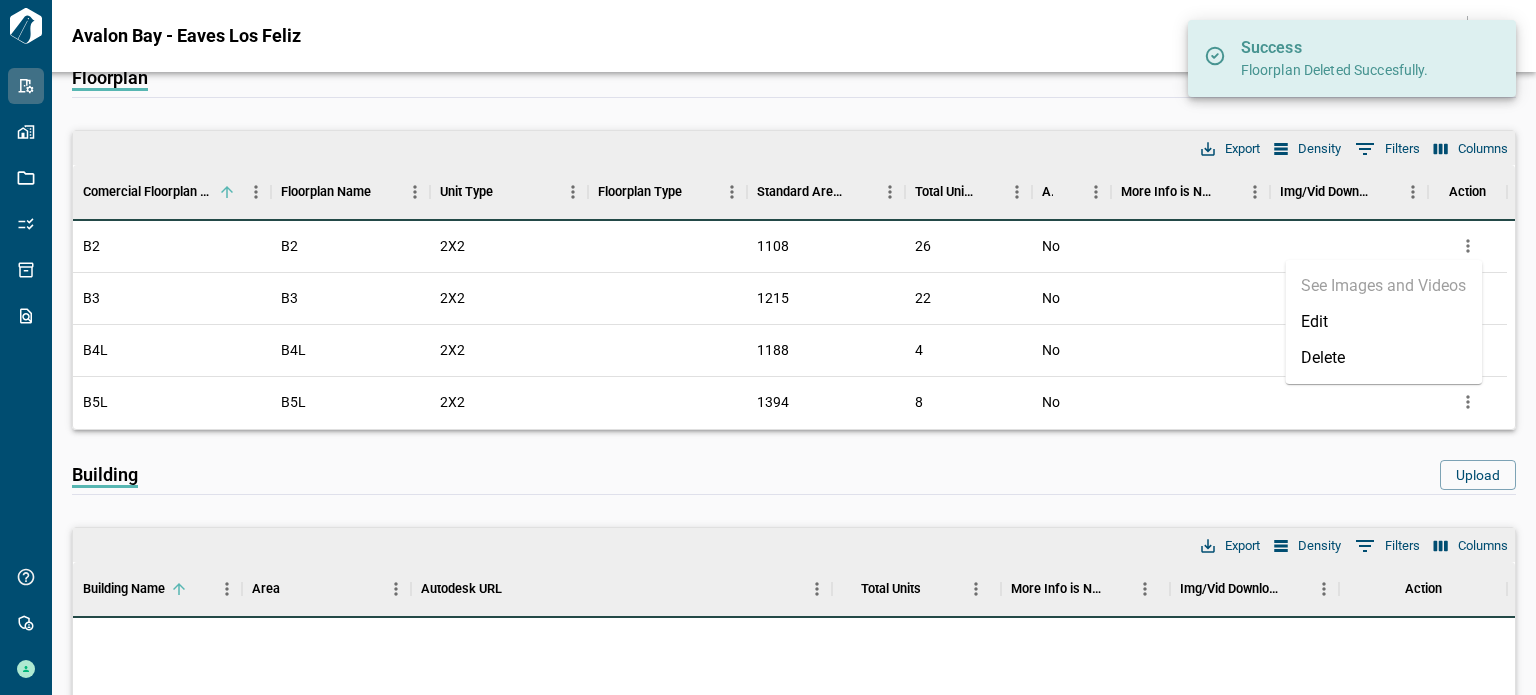 click on "Delete" at bounding box center [1383, 358] 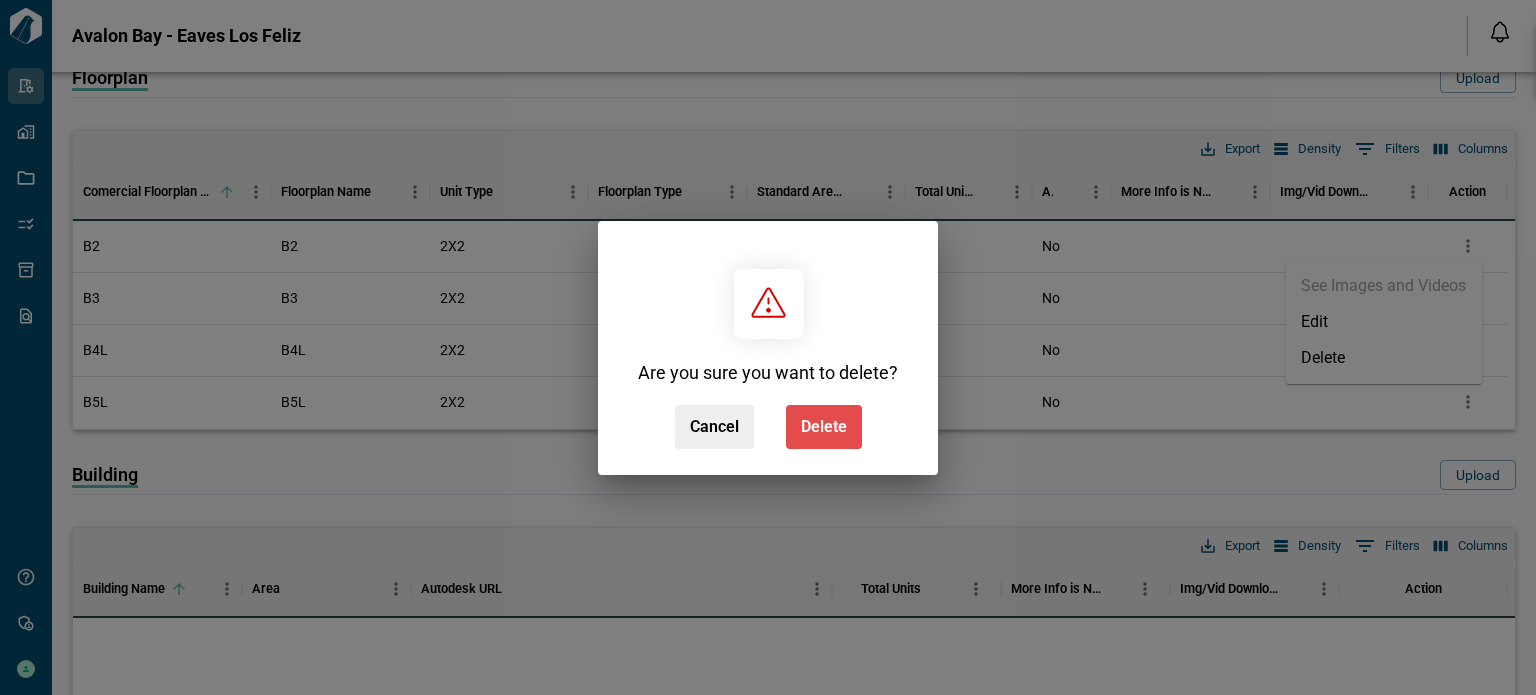 click on "Delete" at bounding box center (824, 427) 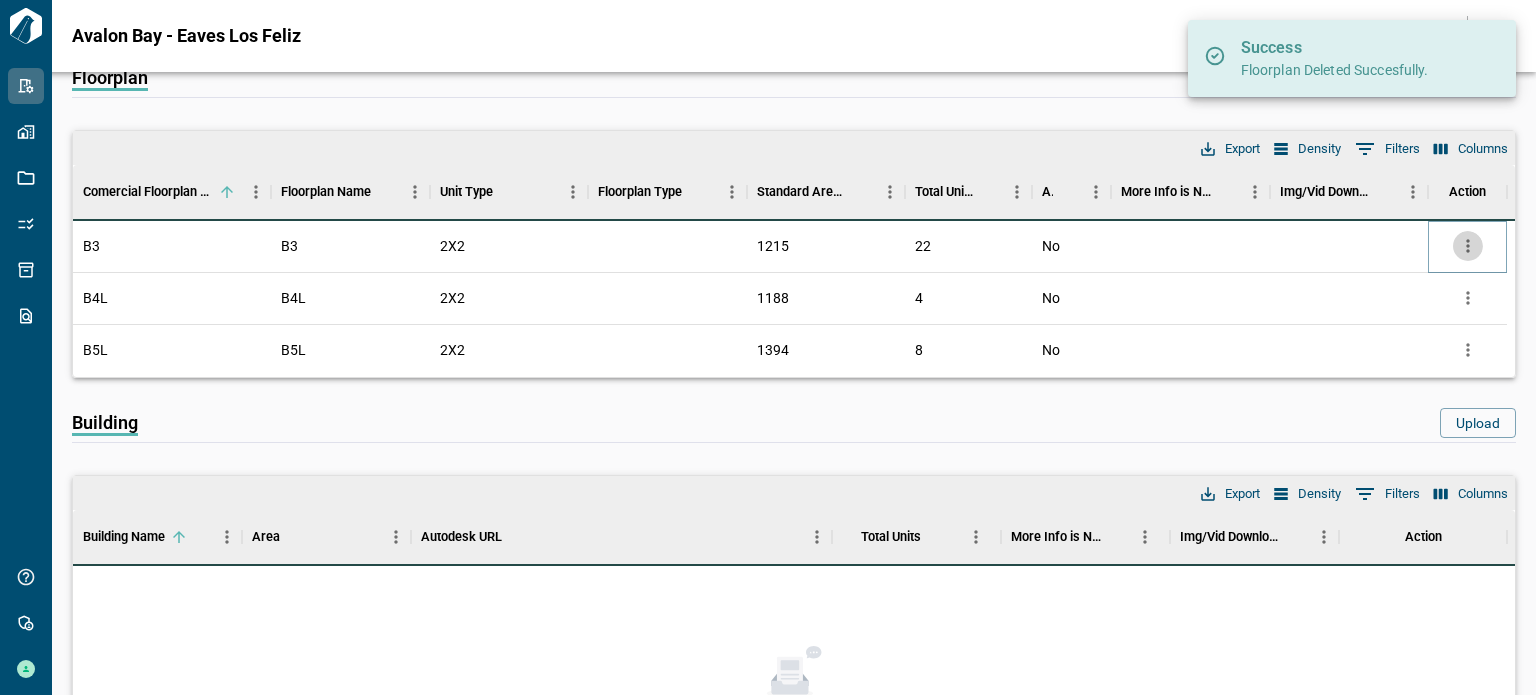 click 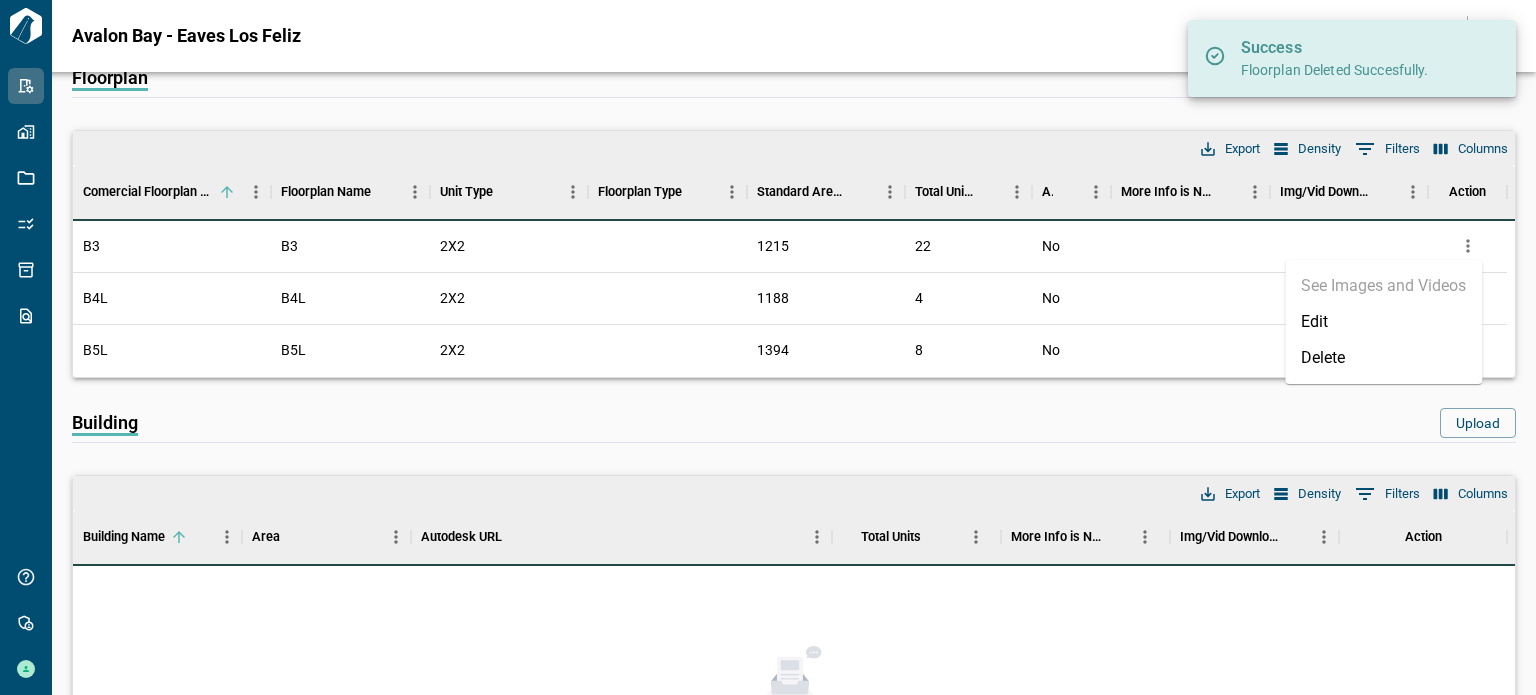 click on "Delete" at bounding box center (1383, 358) 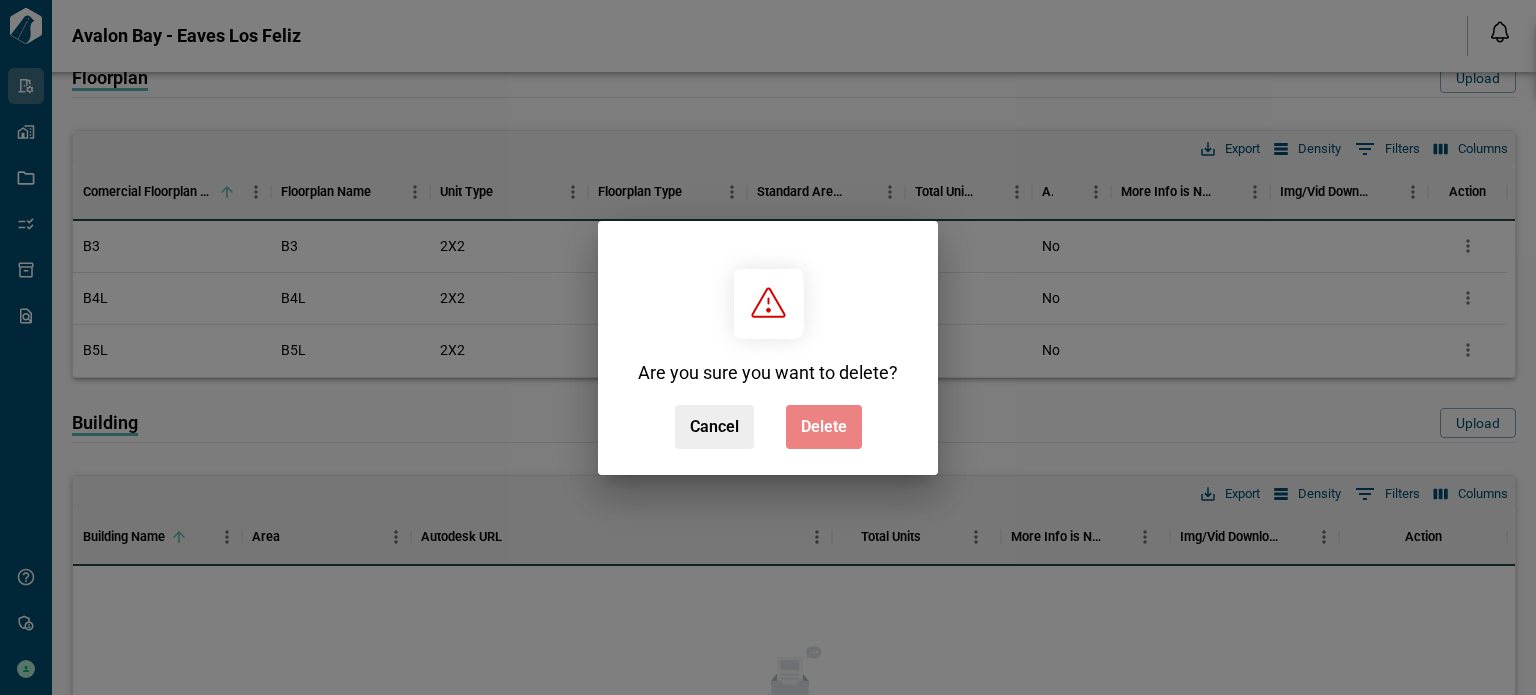 click on "Delete" at bounding box center [824, 427] 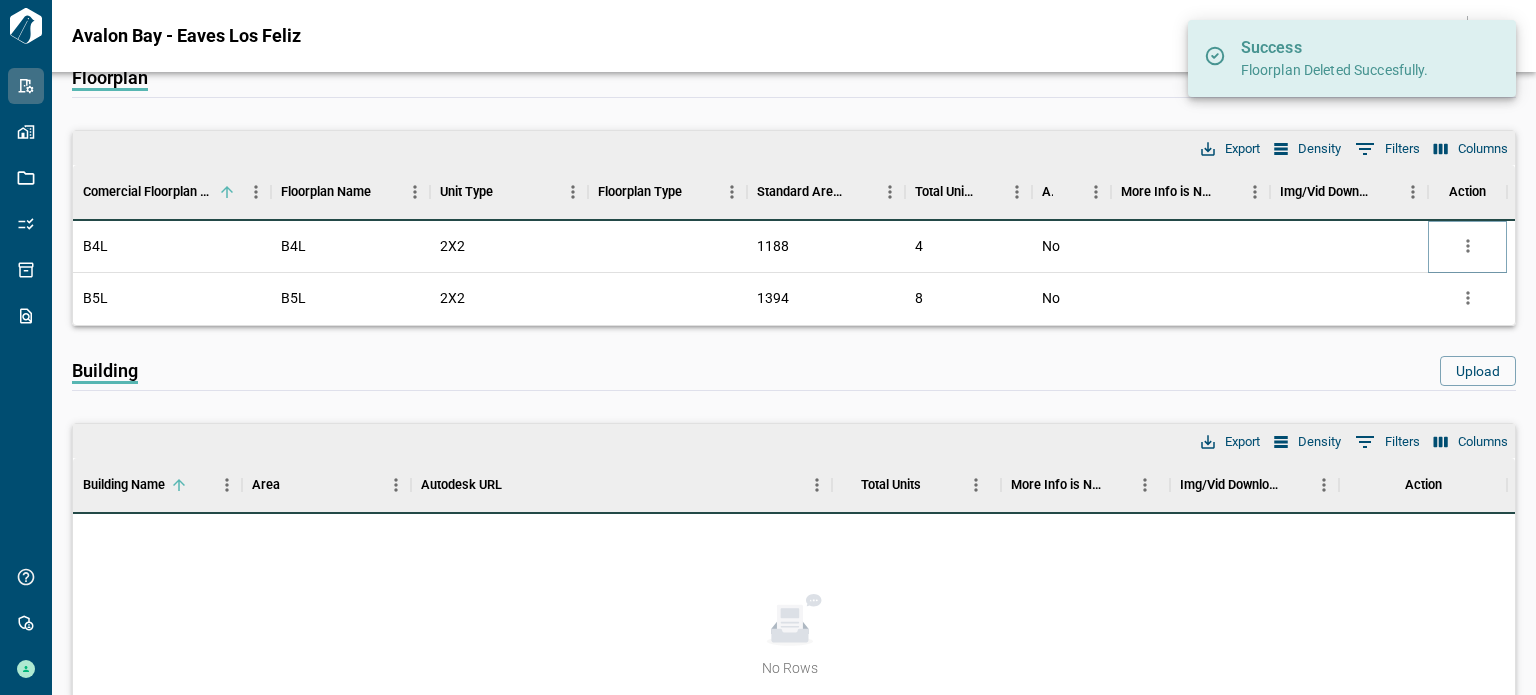 click 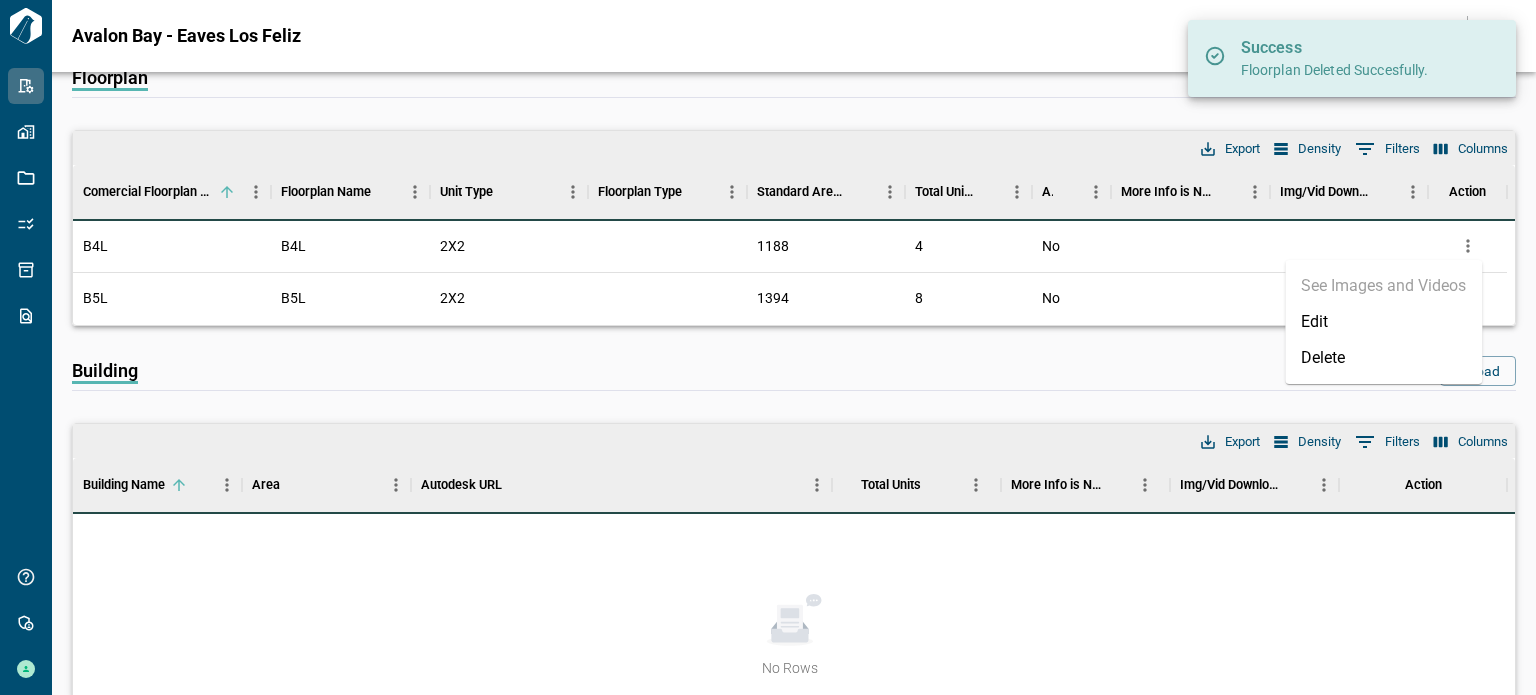 click on "Delete" at bounding box center [1383, 358] 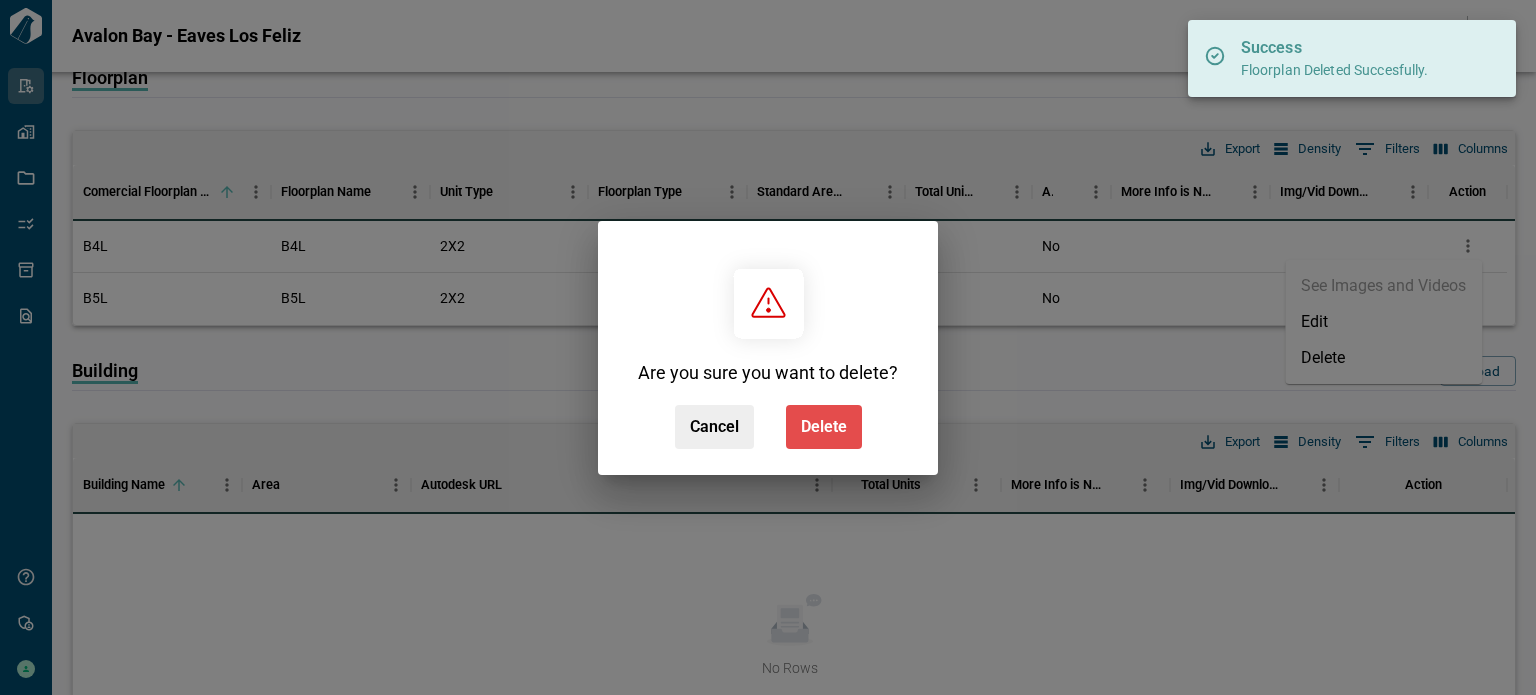 click on "Delete" at bounding box center (824, 427) 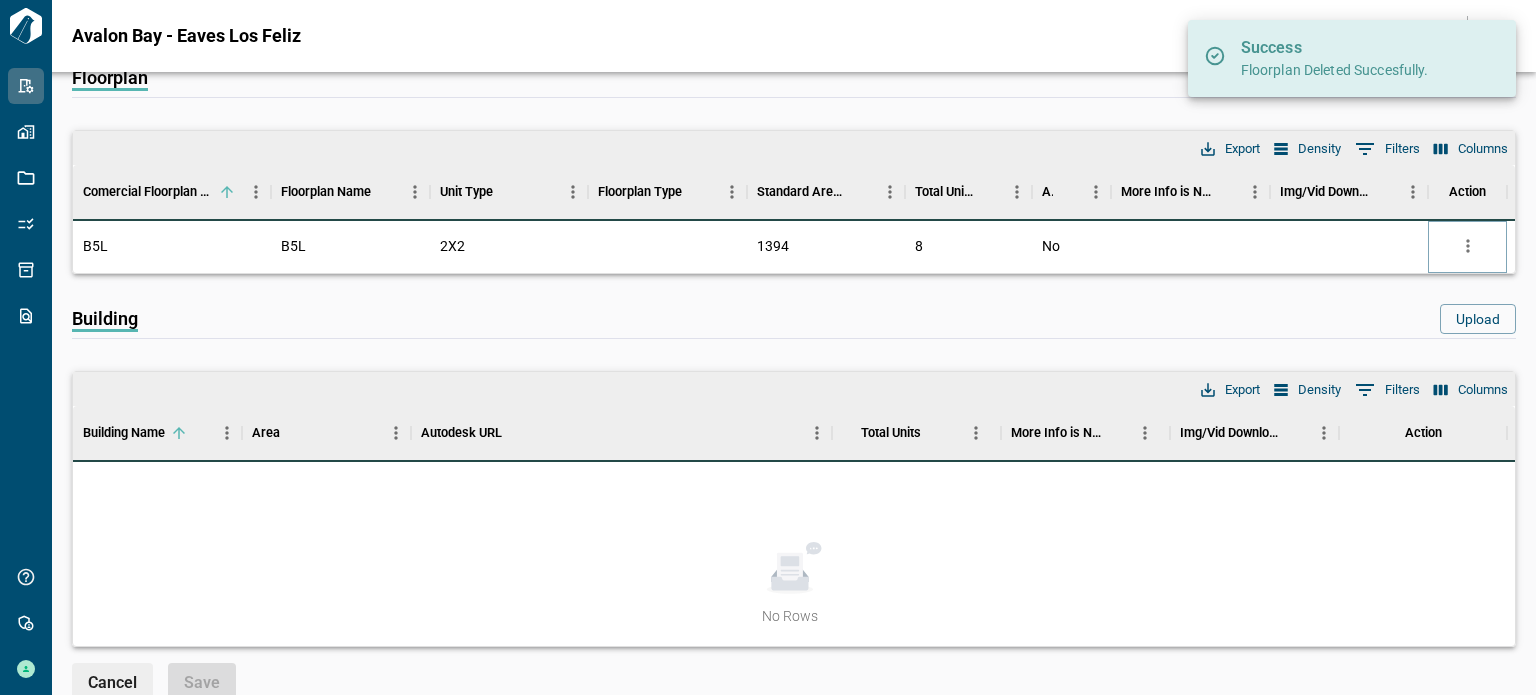 click 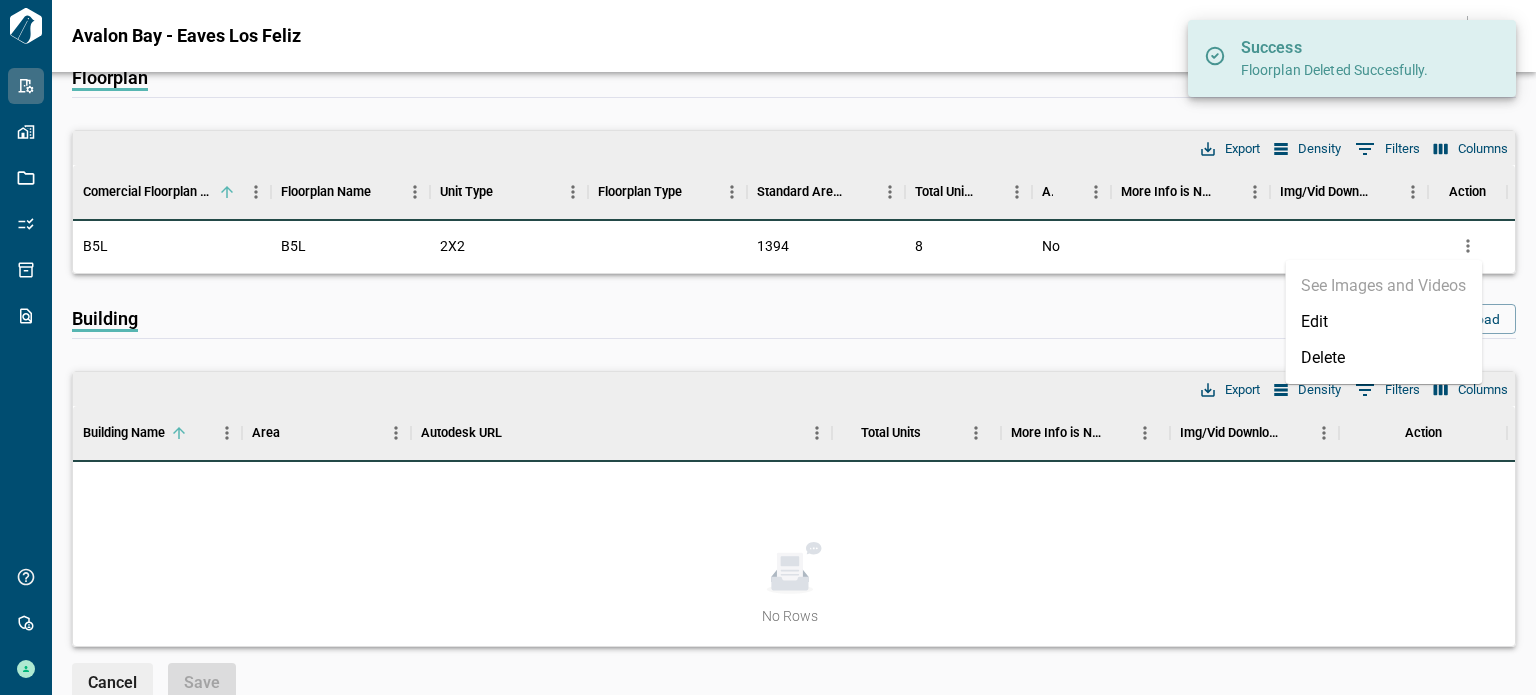 click on "Delete" at bounding box center (1383, 358) 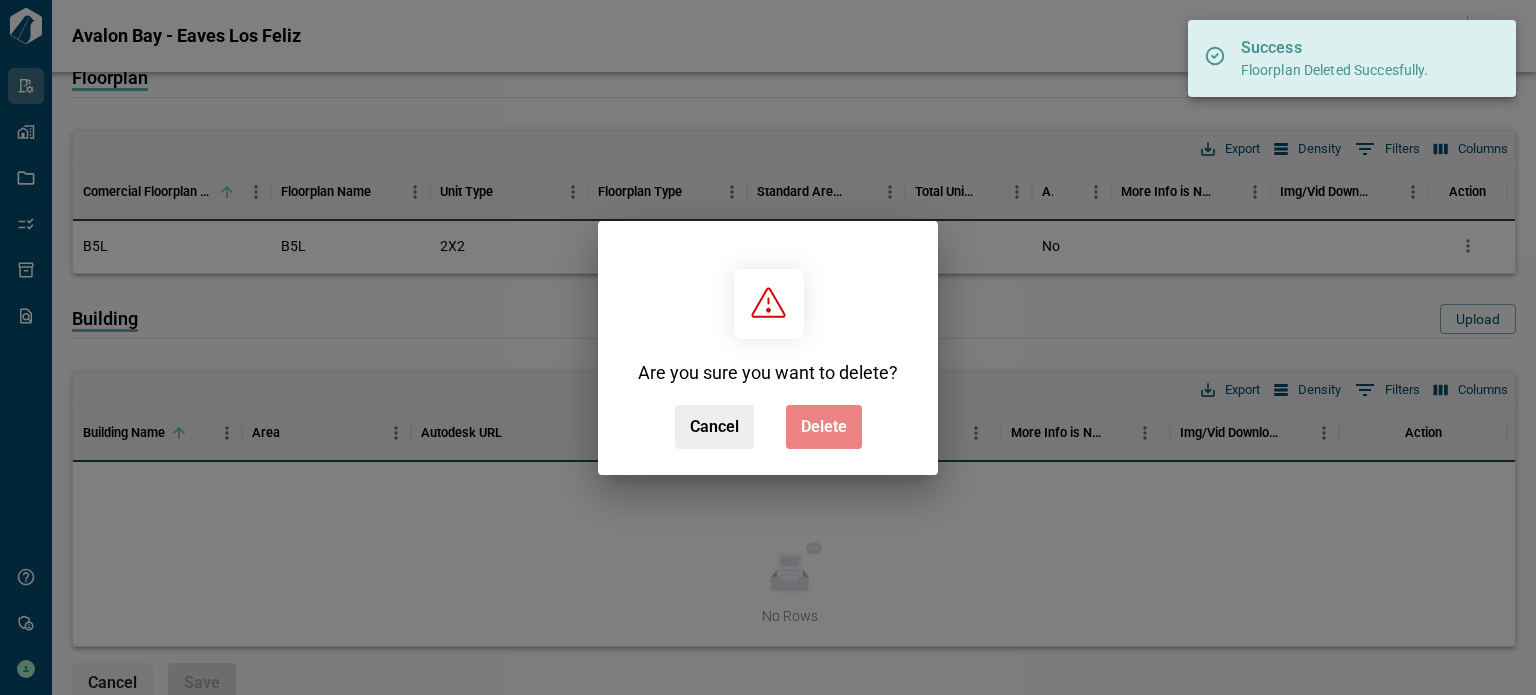 click on "Delete" at bounding box center (824, 427) 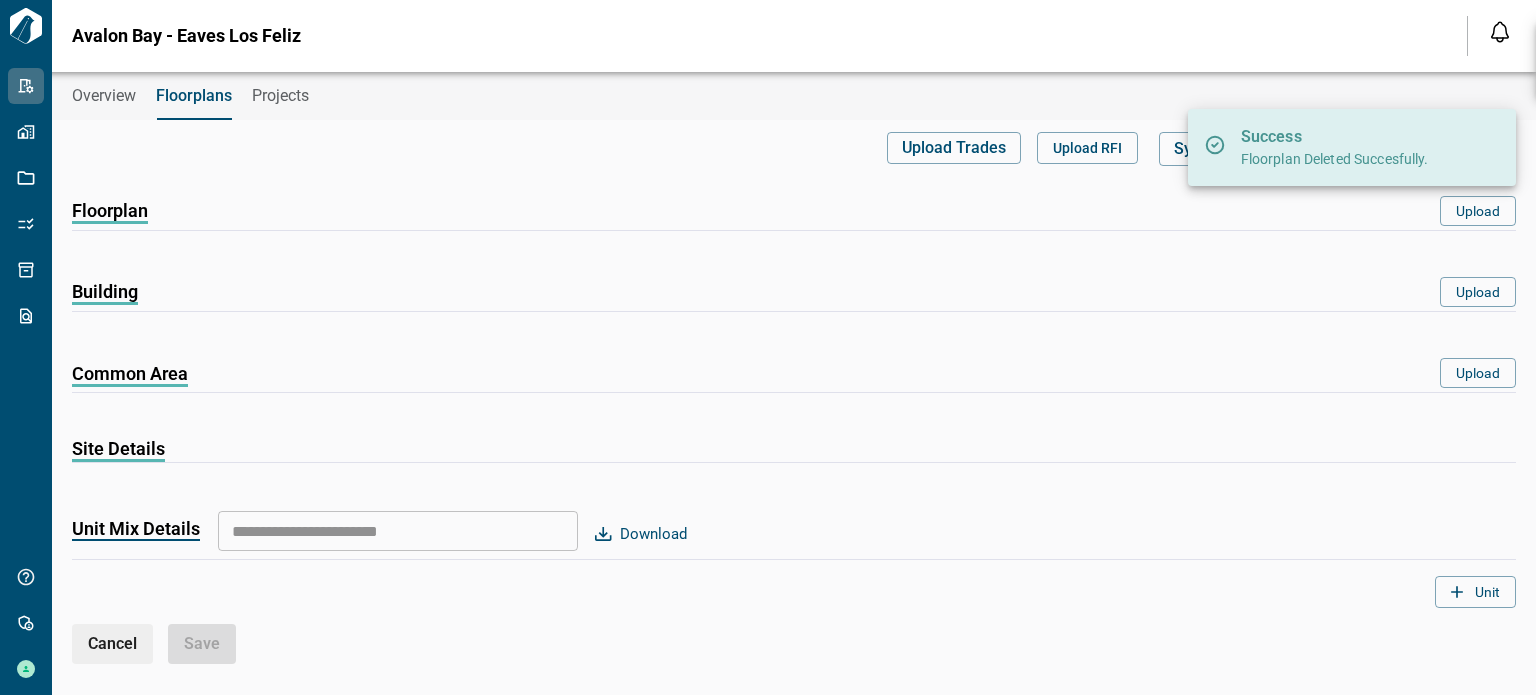 scroll, scrollTop: 0, scrollLeft: 0, axis: both 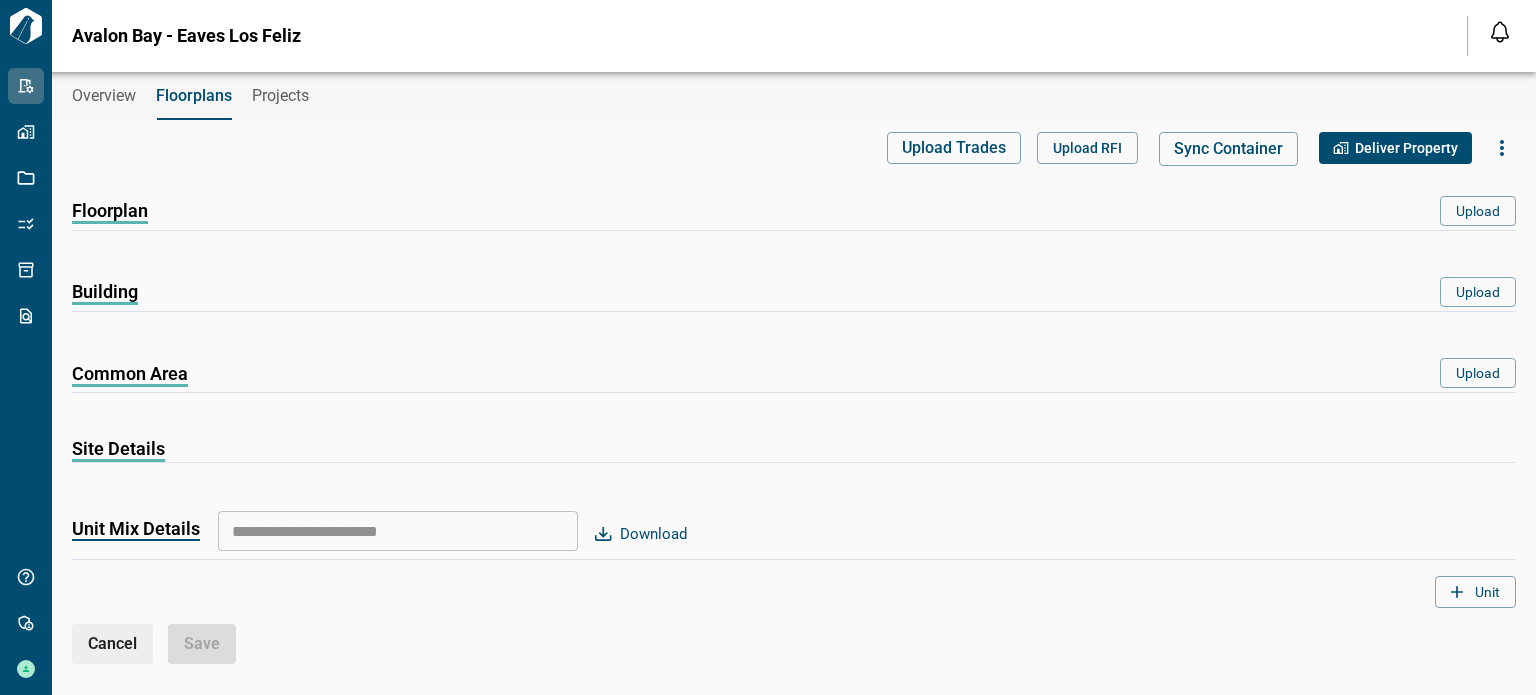 click on "Overview" at bounding box center [104, 96] 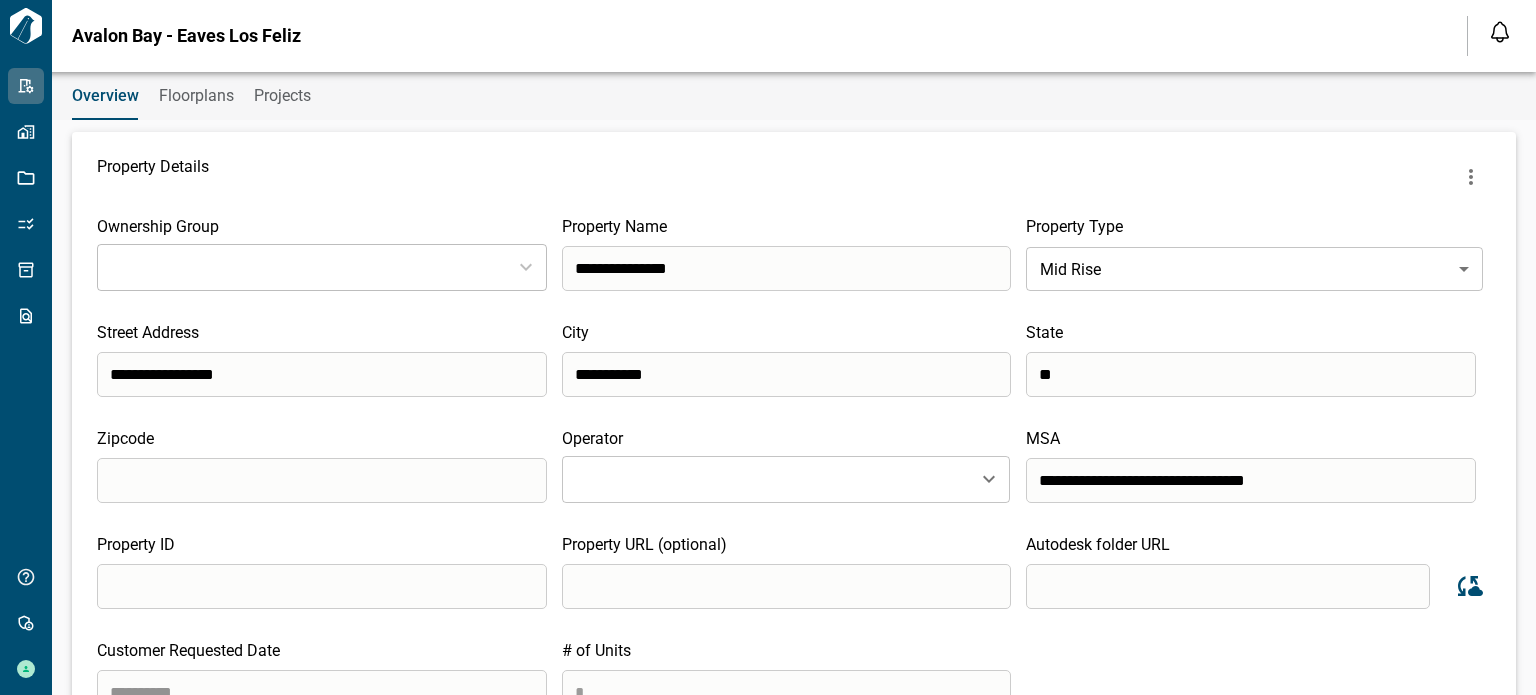 type on "**********" 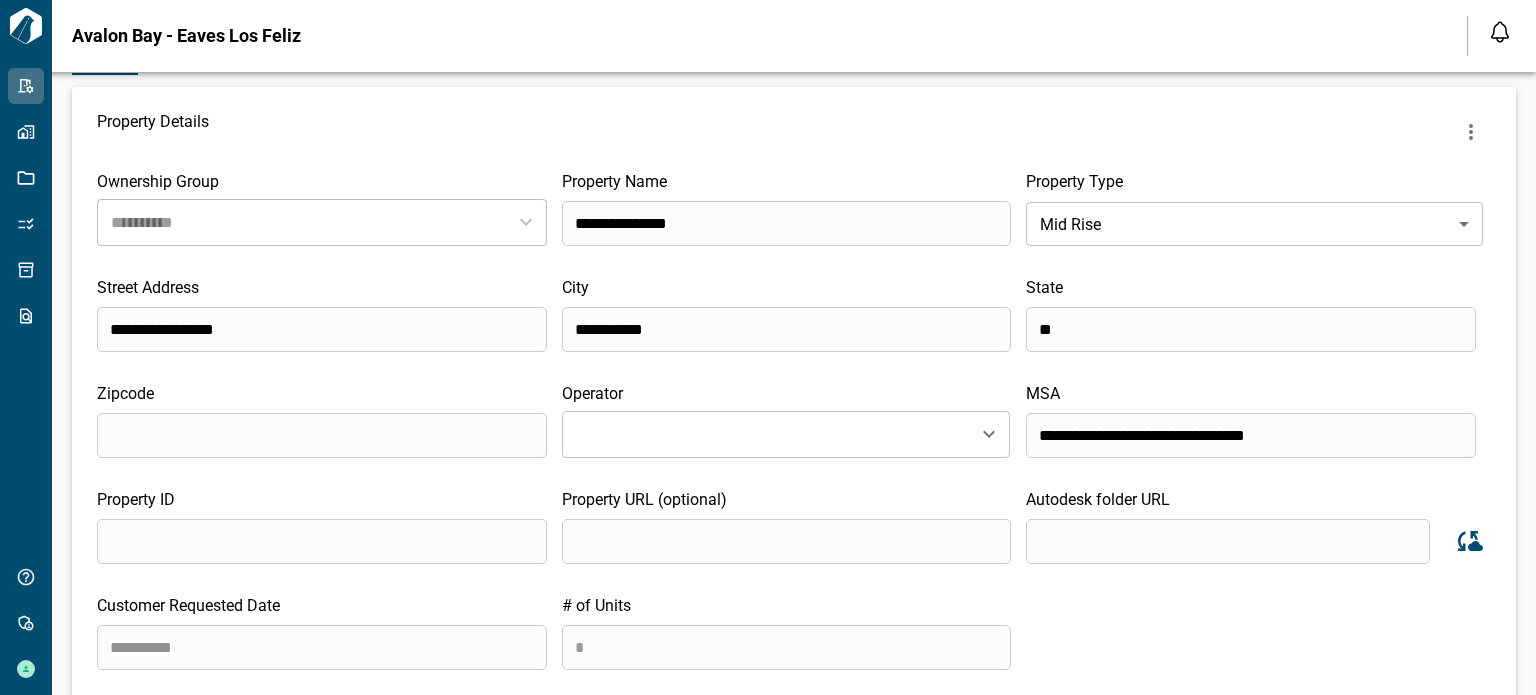 scroll, scrollTop: 166, scrollLeft: 0, axis: vertical 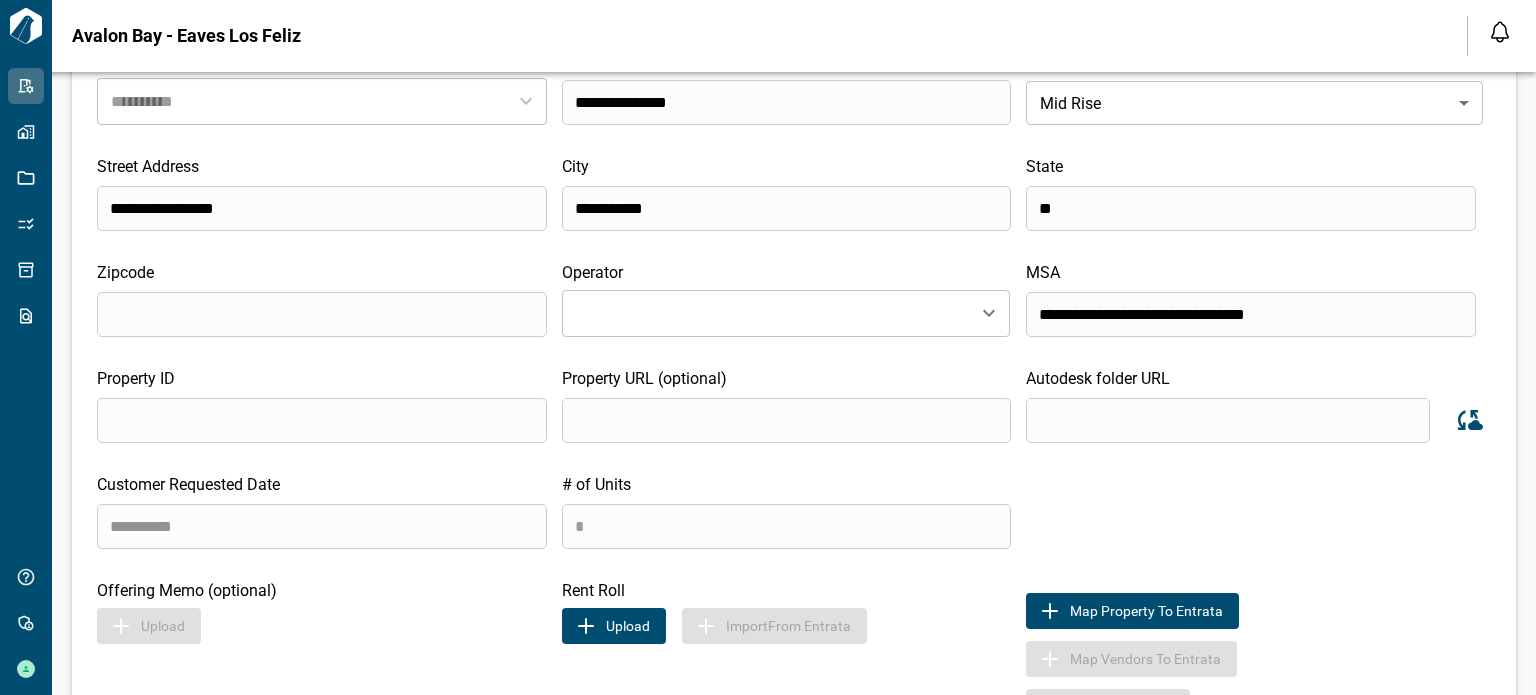 click on "Upload" at bounding box center (614, 626) 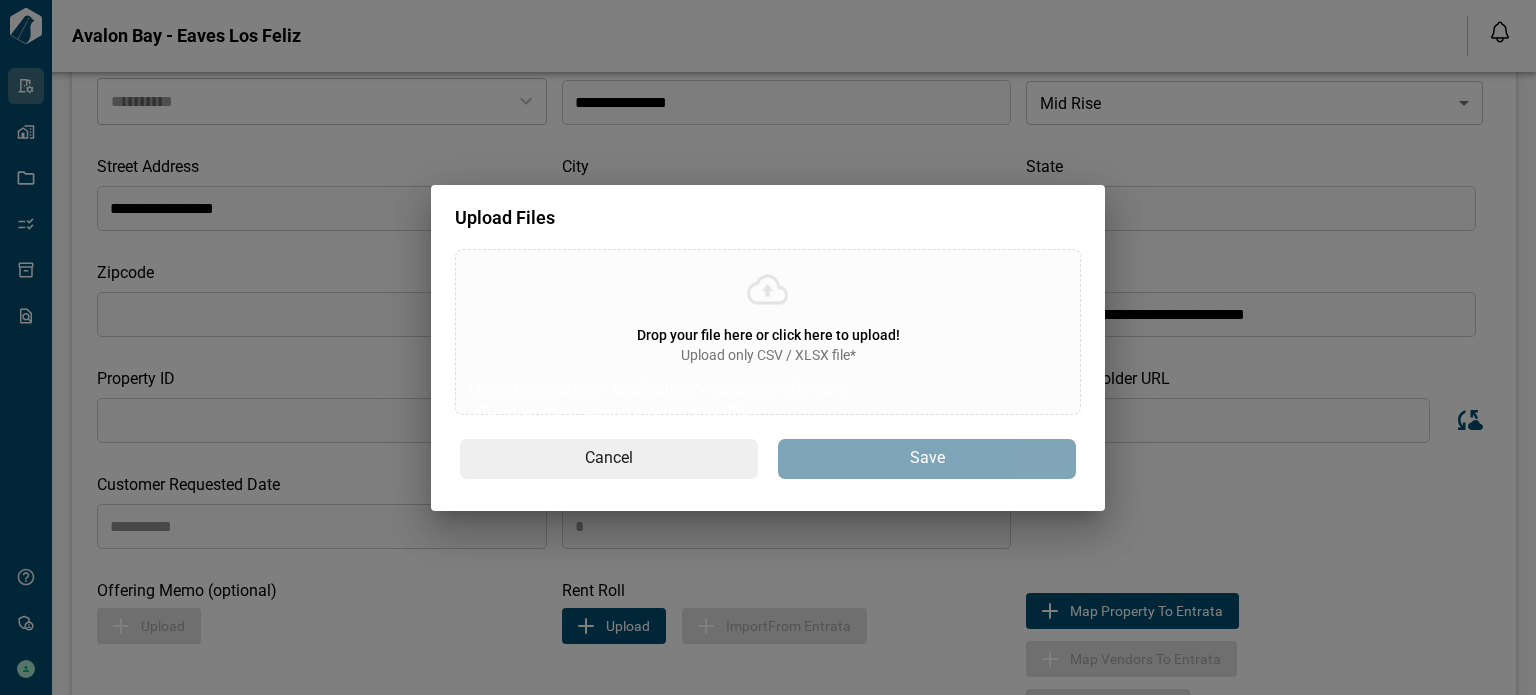 click on "Drop your file here or click here to upload! Upload only CSV / XLSX file* Upload only  text/csv application/vnd.openxmlformats-officedocument.spreadsheetml.sheet  Files*" at bounding box center [768, 332] 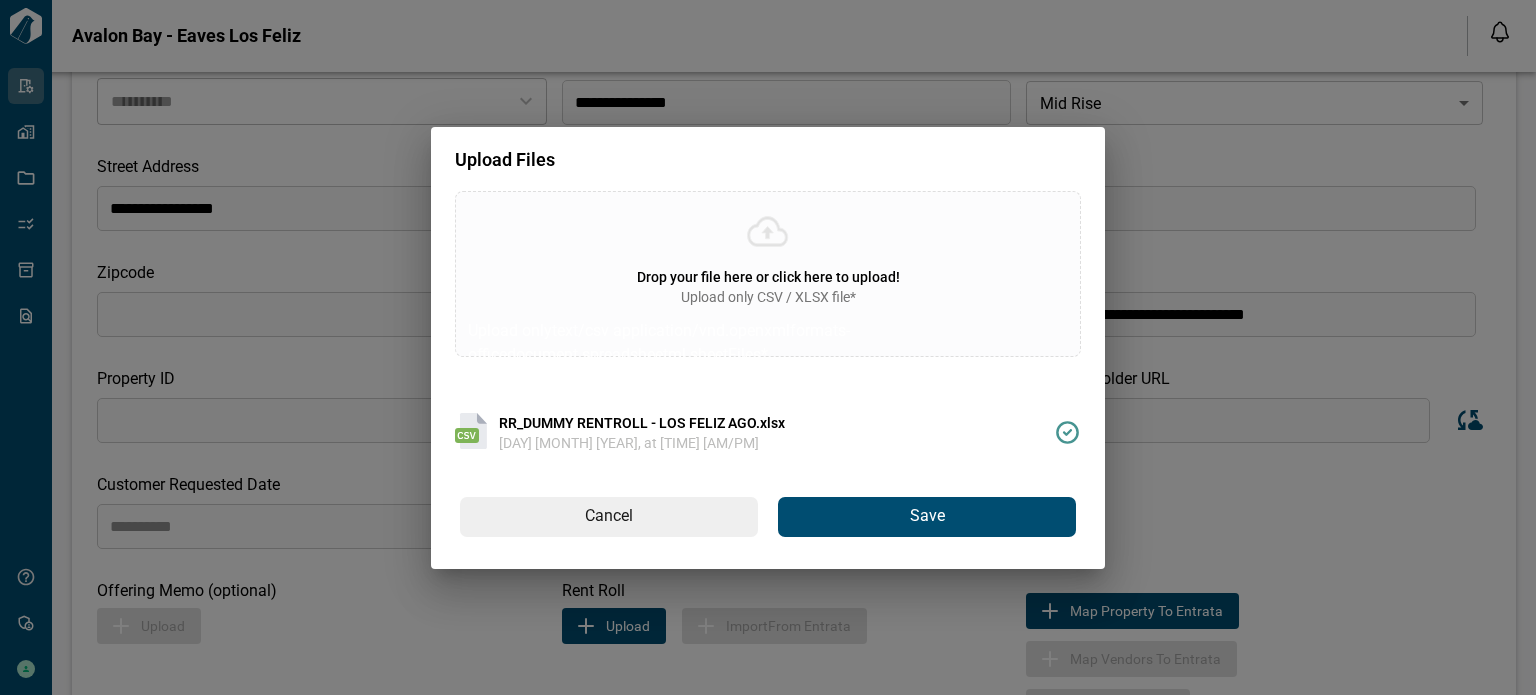 click on "Save" at bounding box center [927, 517] 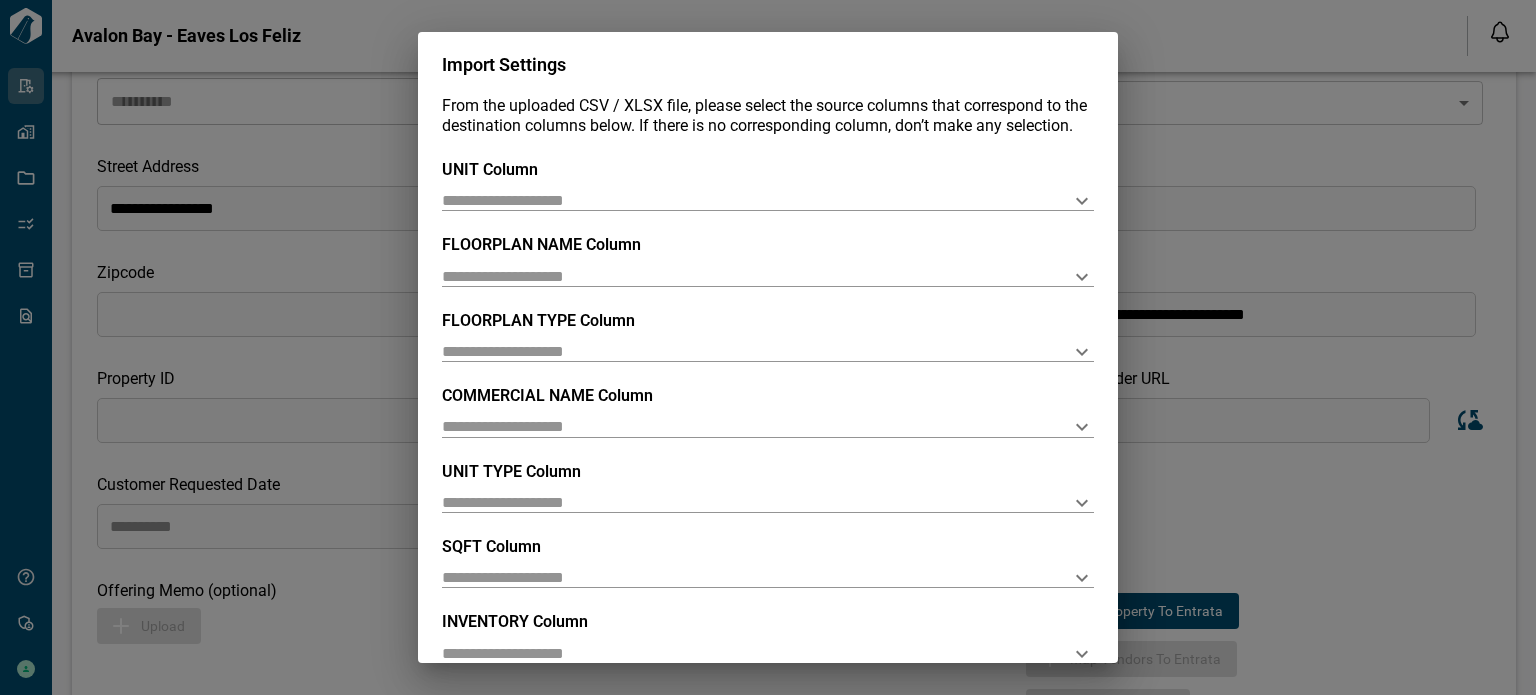 scroll, scrollTop: 128, scrollLeft: 0, axis: vertical 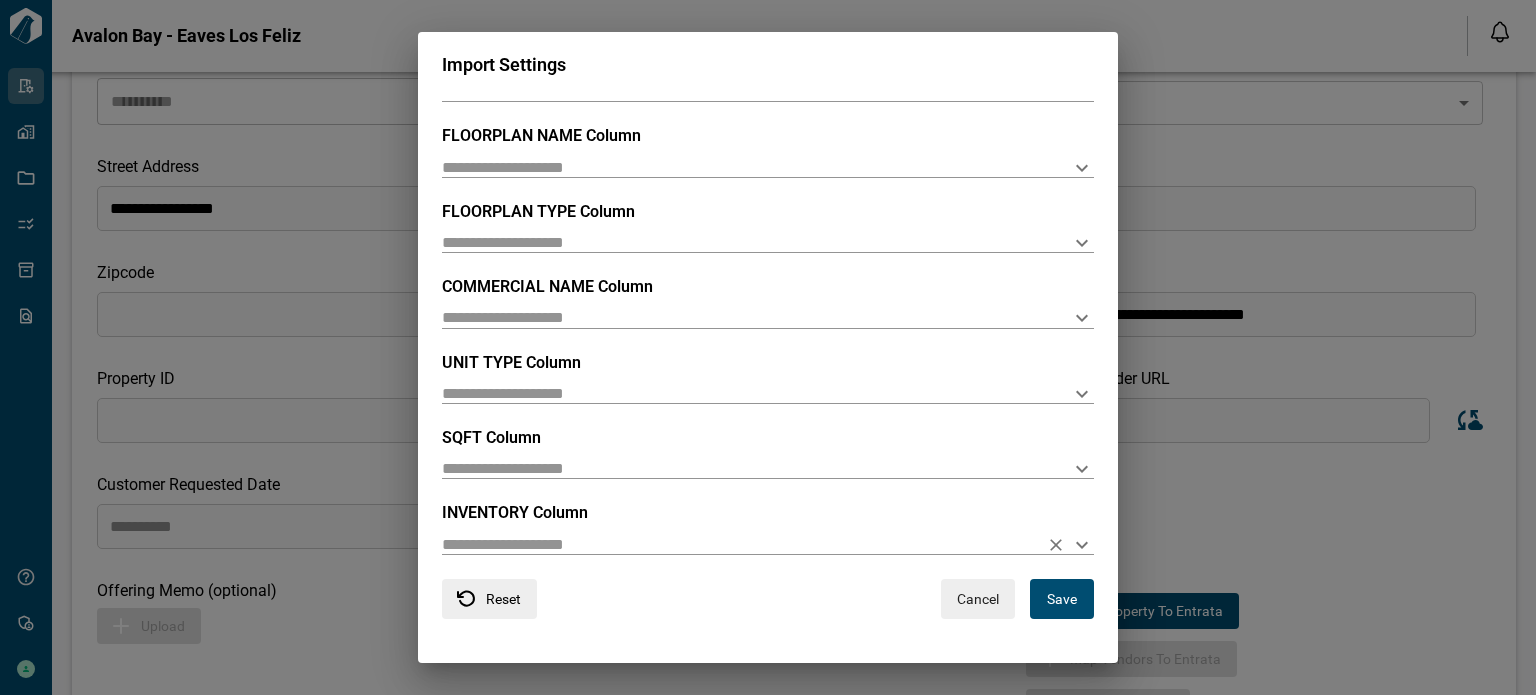 click 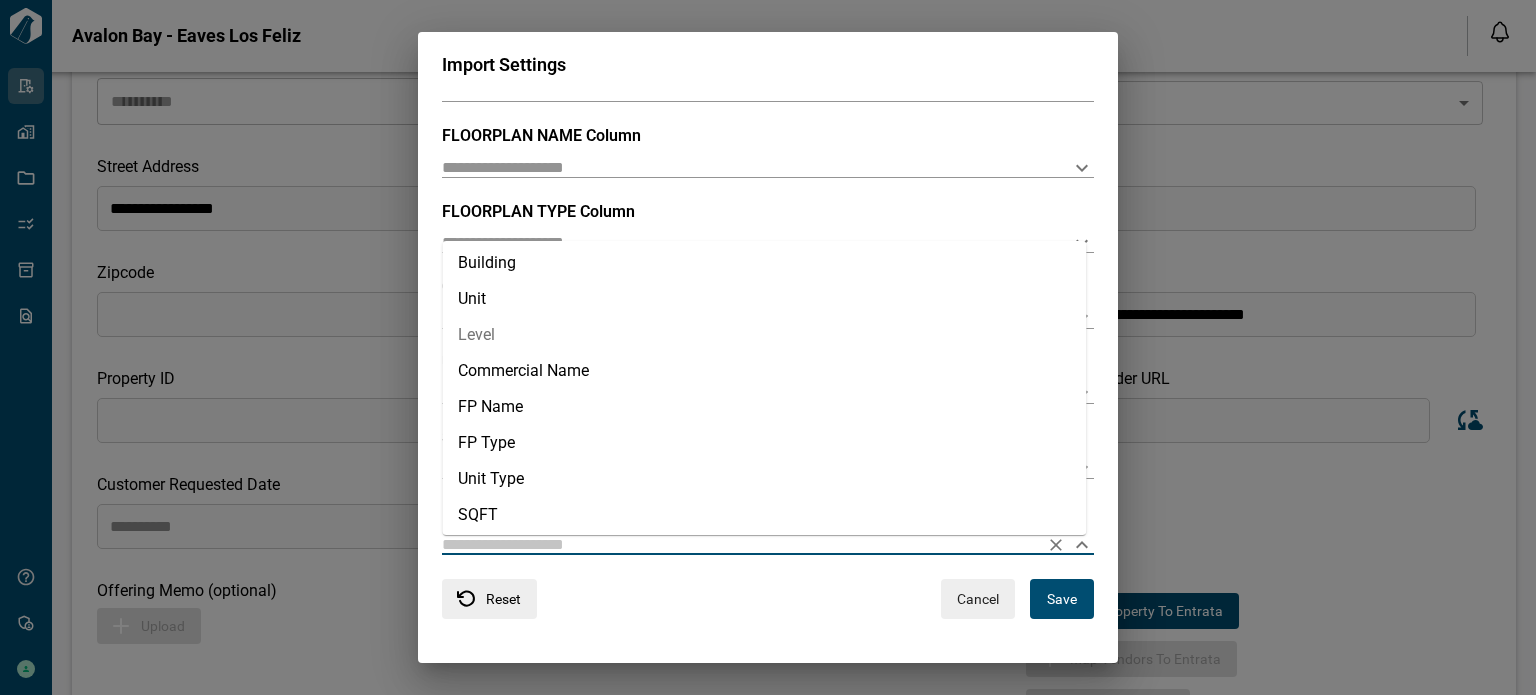 scroll, scrollTop: 81, scrollLeft: 0, axis: vertical 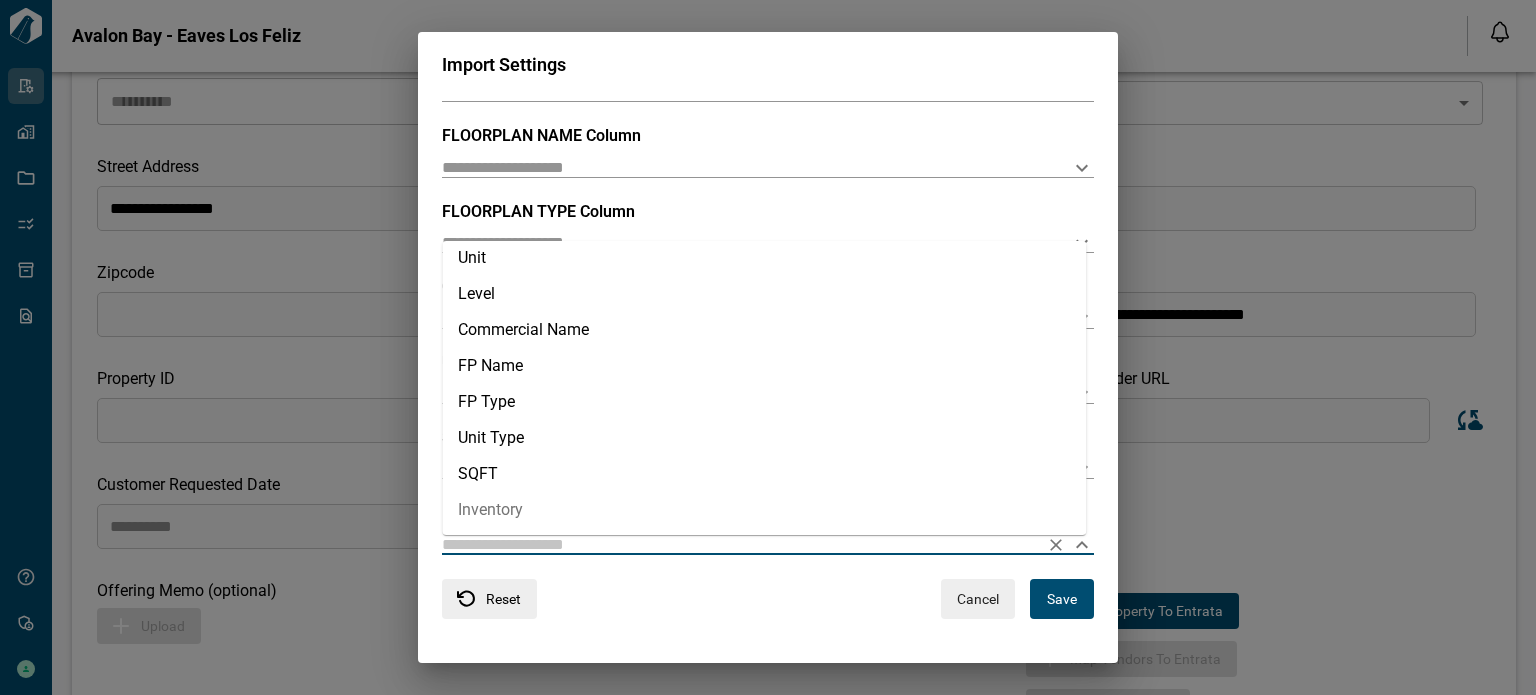 click on "Inventory" at bounding box center (764, 510) 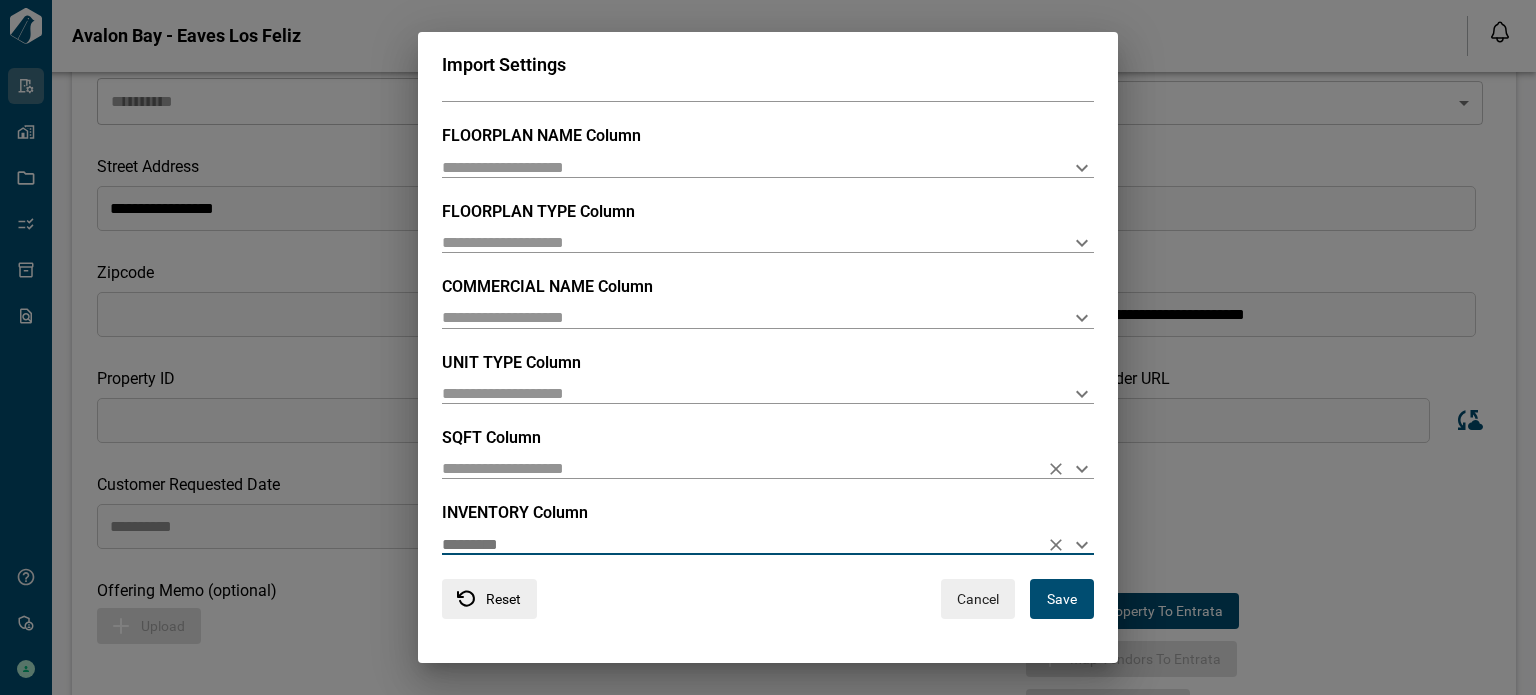 click 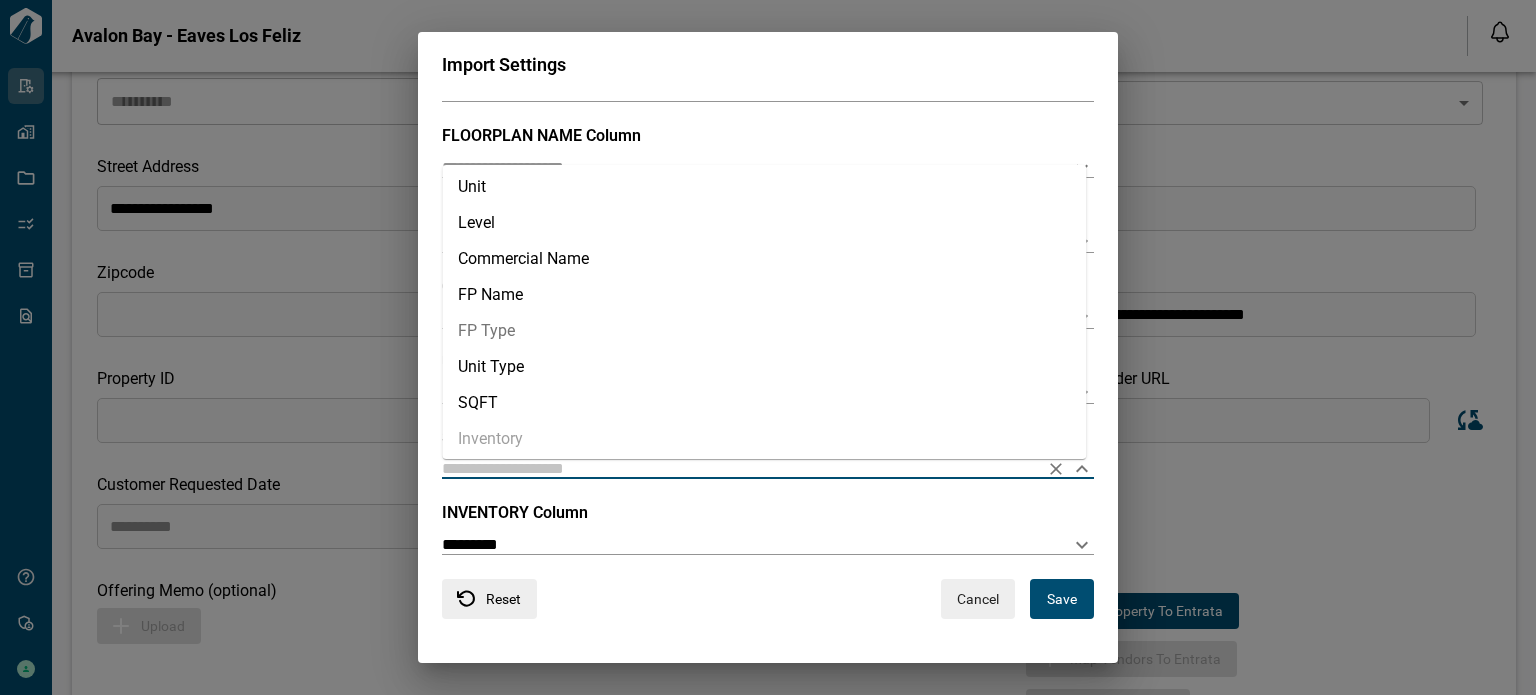 scroll, scrollTop: 81, scrollLeft: 0, axis: vertical 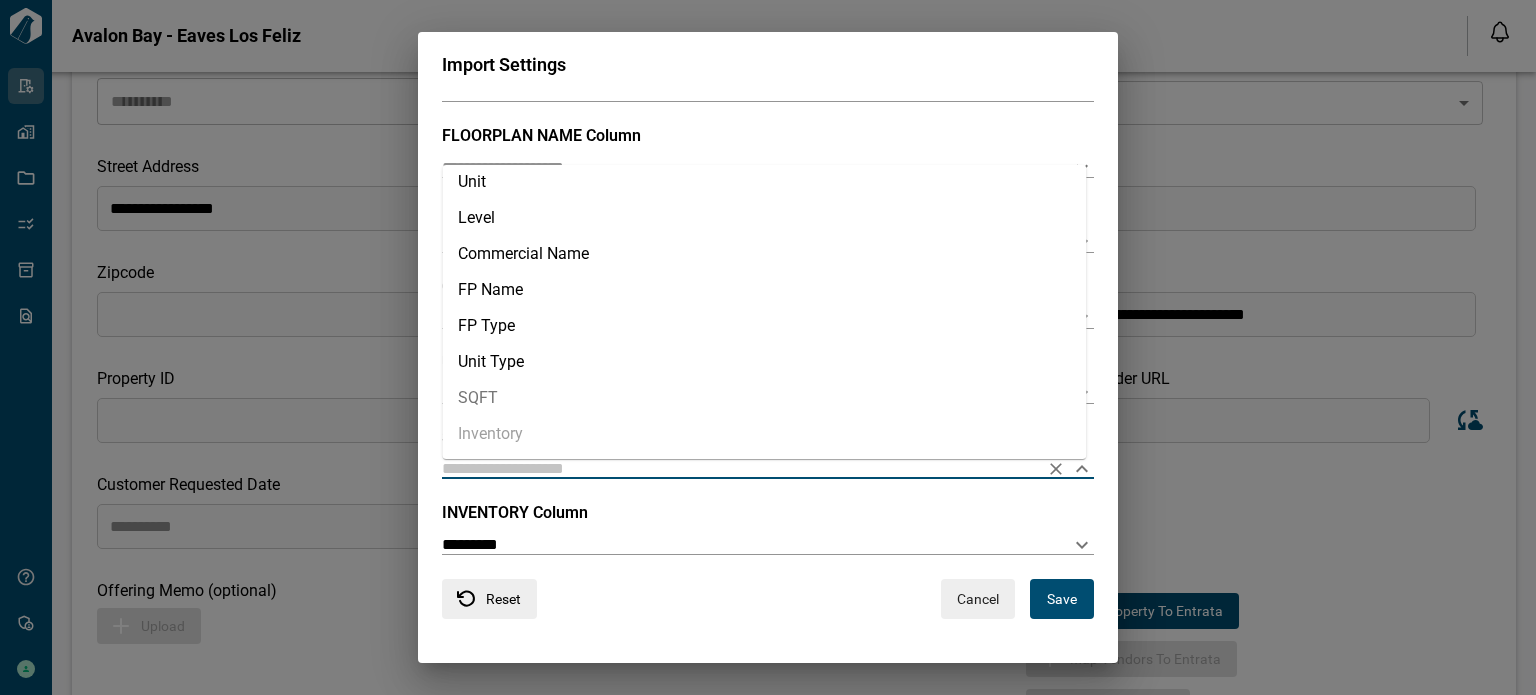 click on "SQFT" at bounding box center [764, 398] 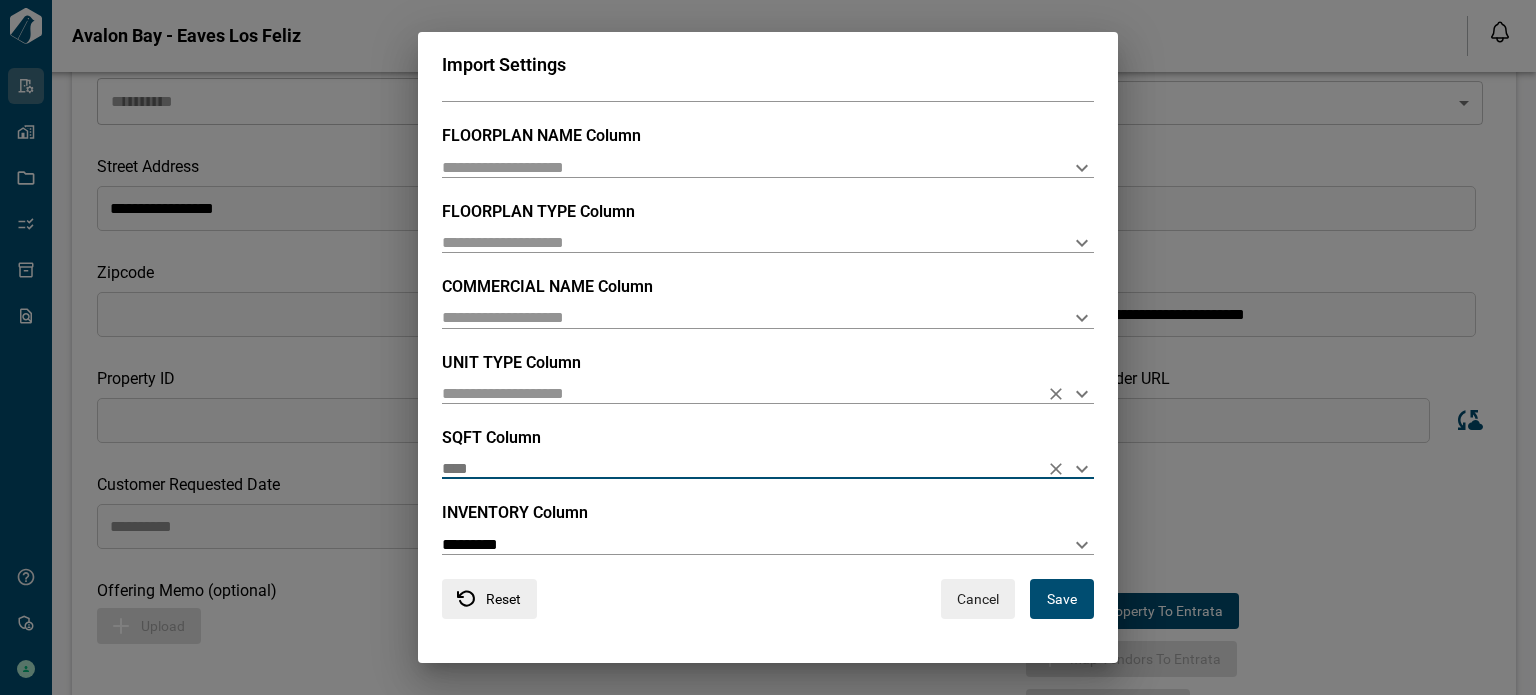 click at bounding box center [1082, 394] 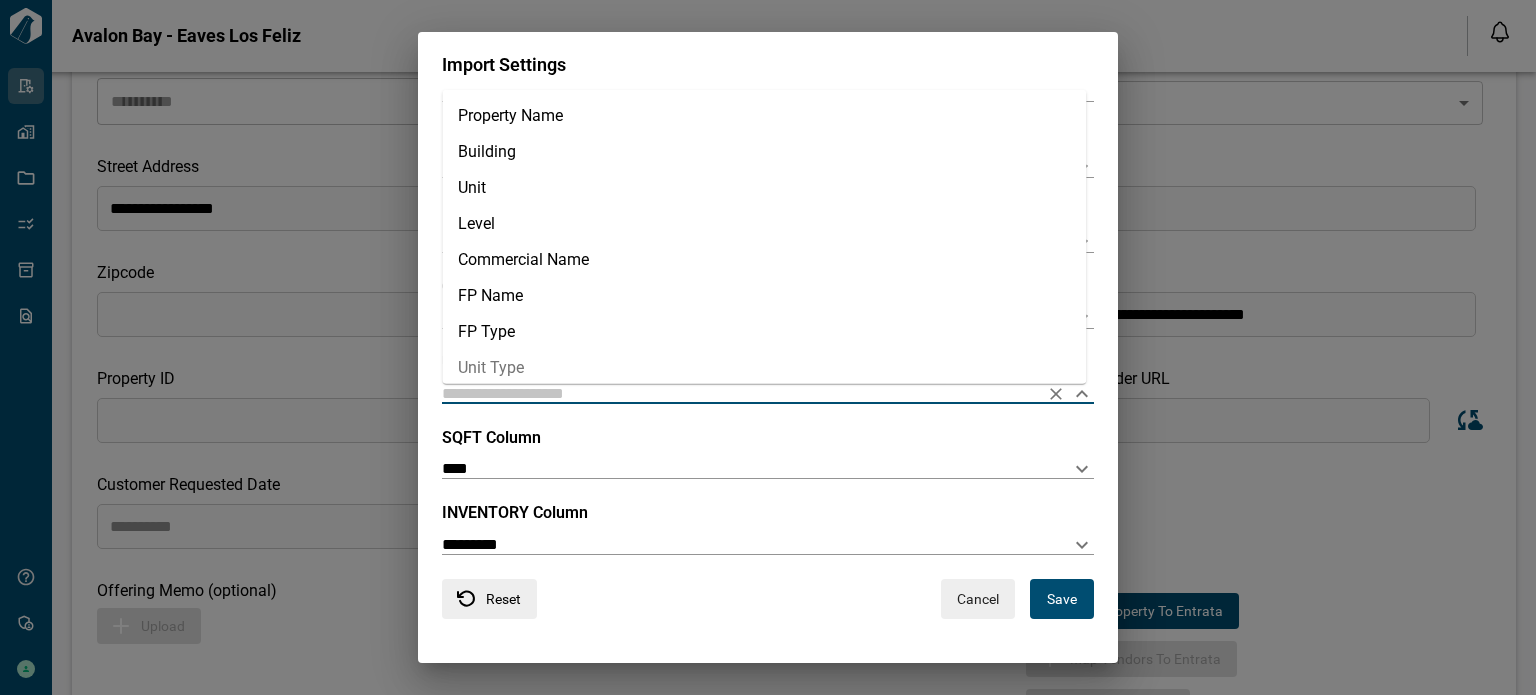click on "Unit Type" at bounding box center [764, 368] 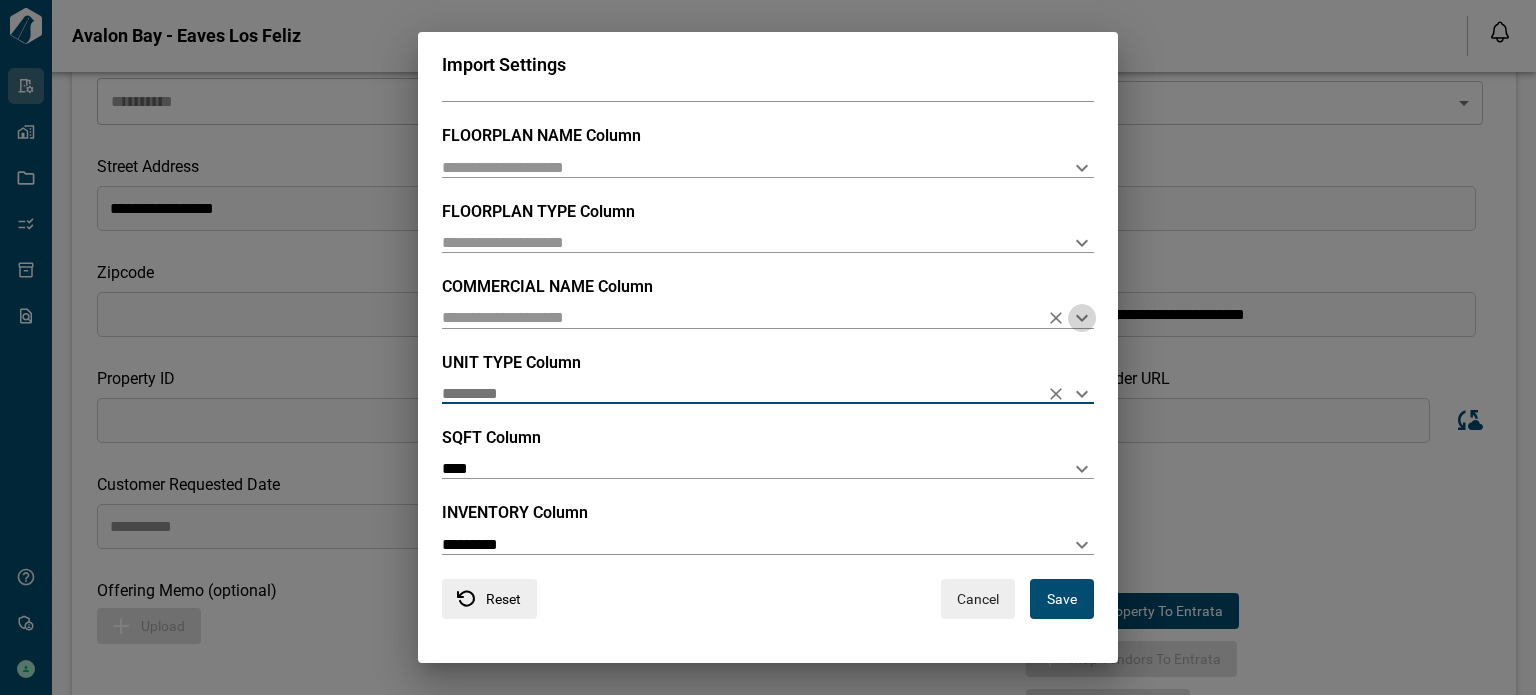 click 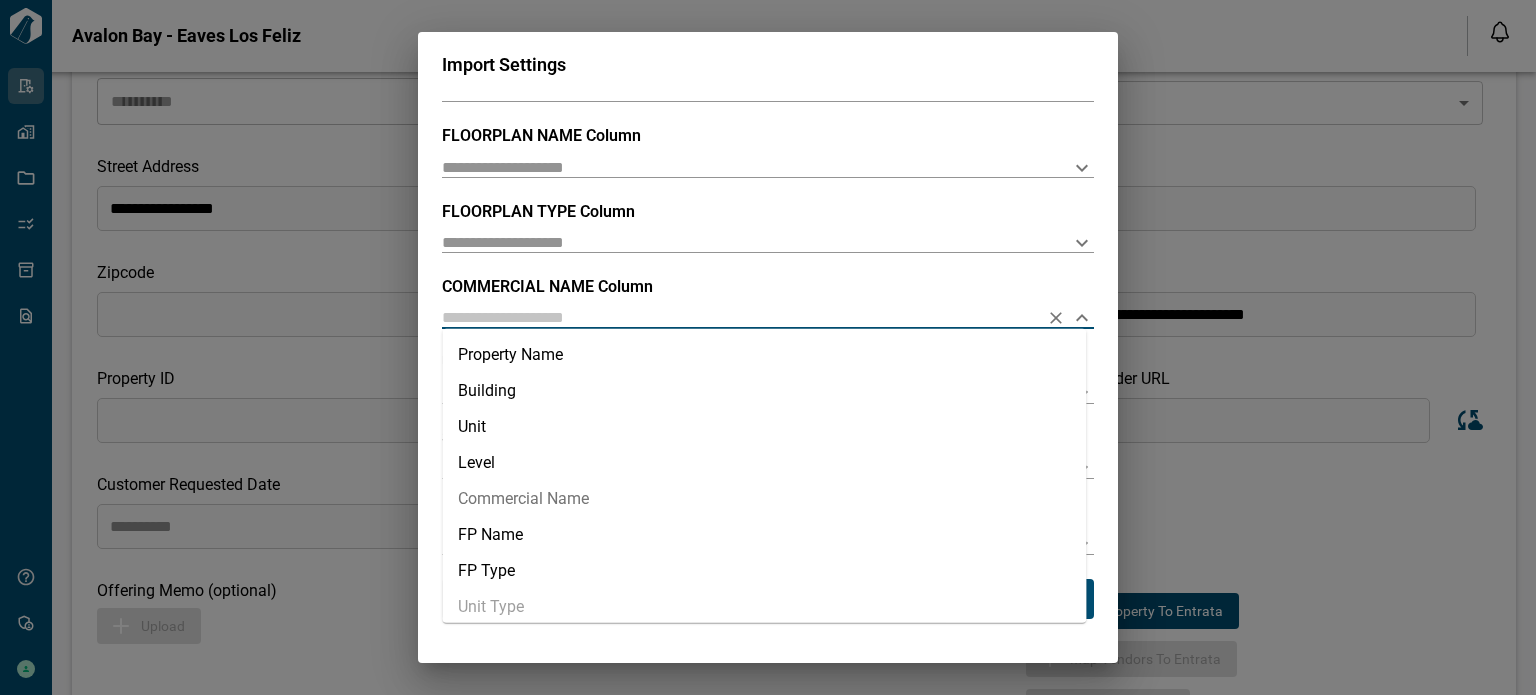click on "Commercial Name" at bounding box center (764, 499) 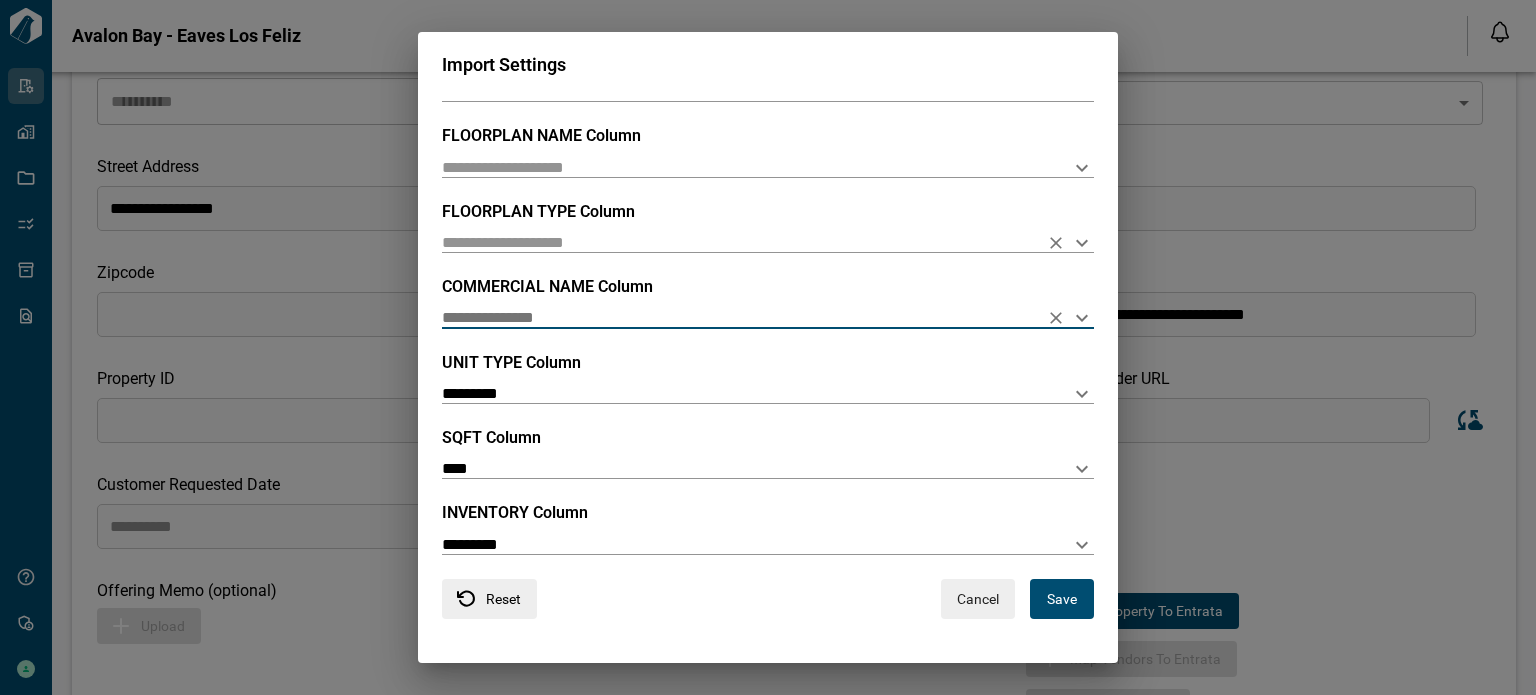 click 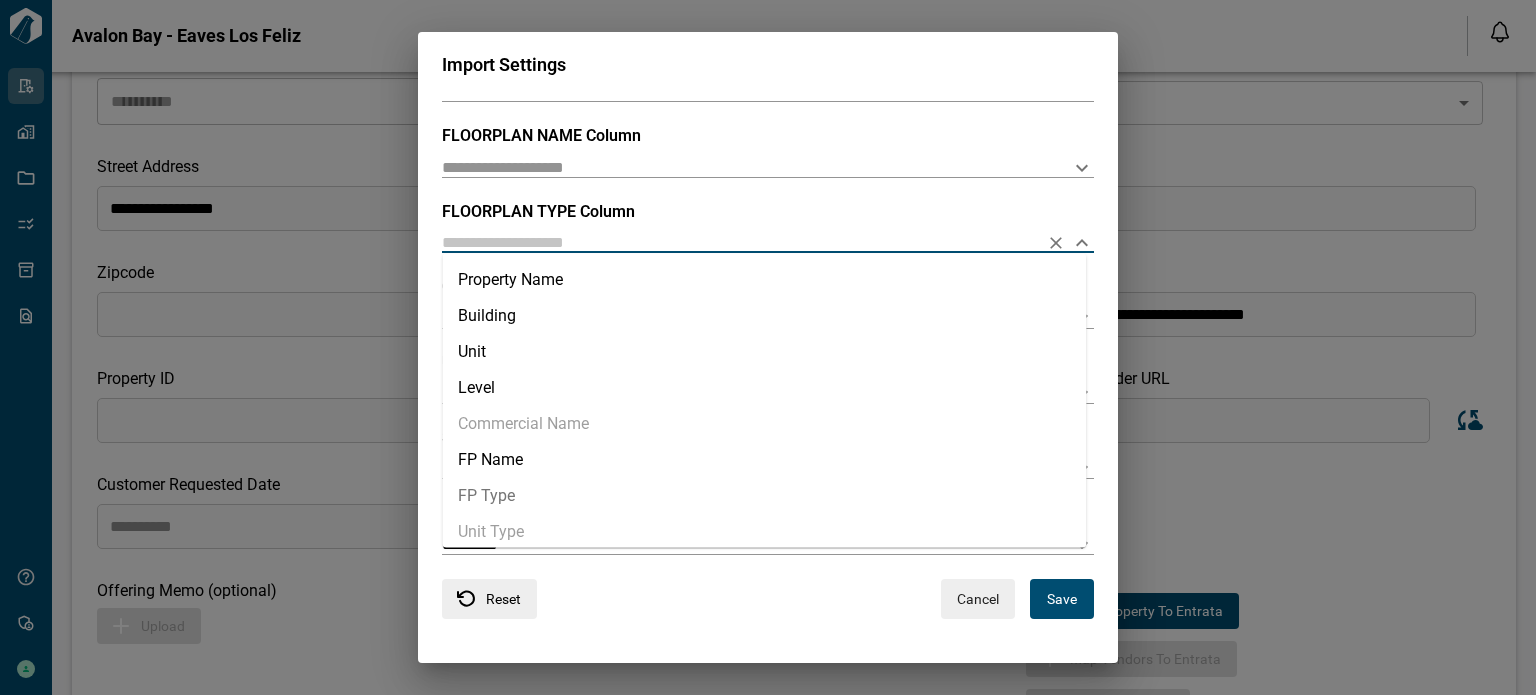 click on "FP Type" at bounding box center (764, 496) 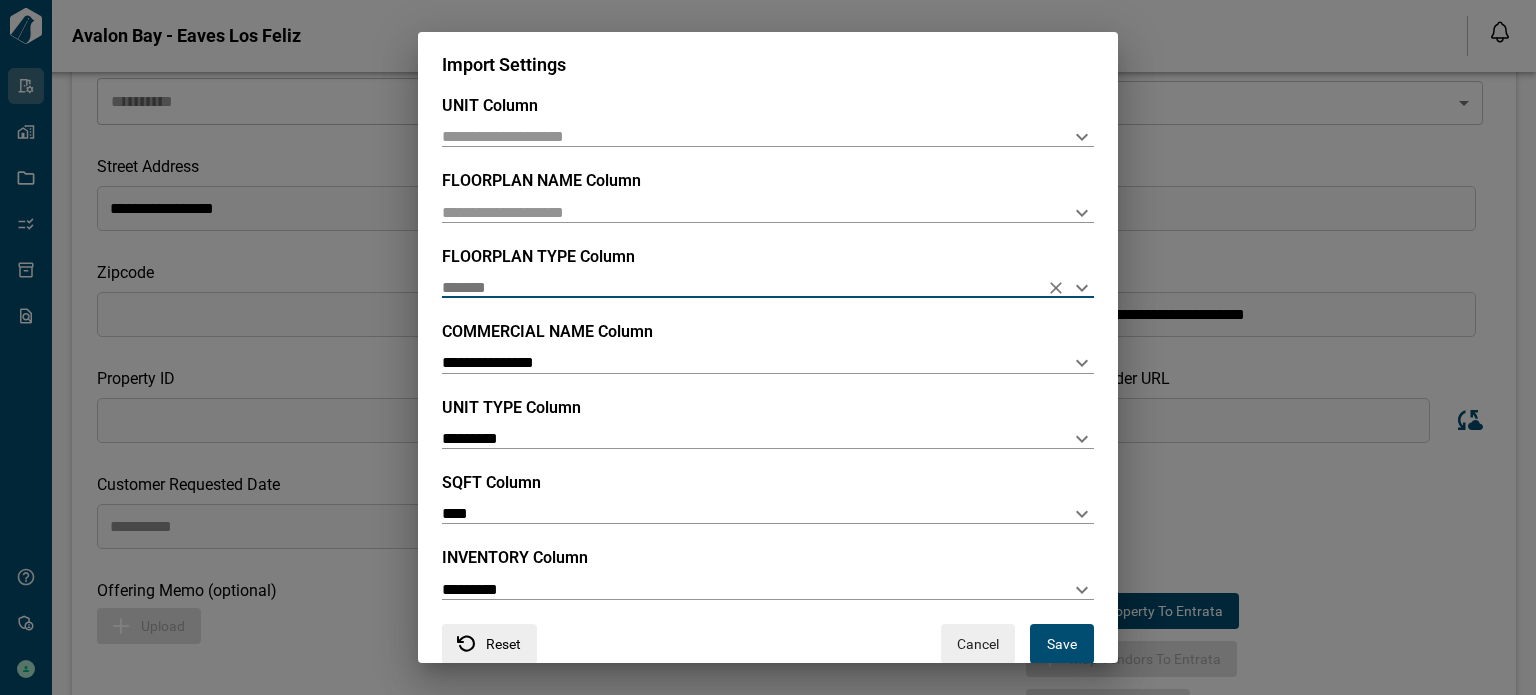 scroll, scrollTop: 62, scrollLeft: 0, axis: vertical 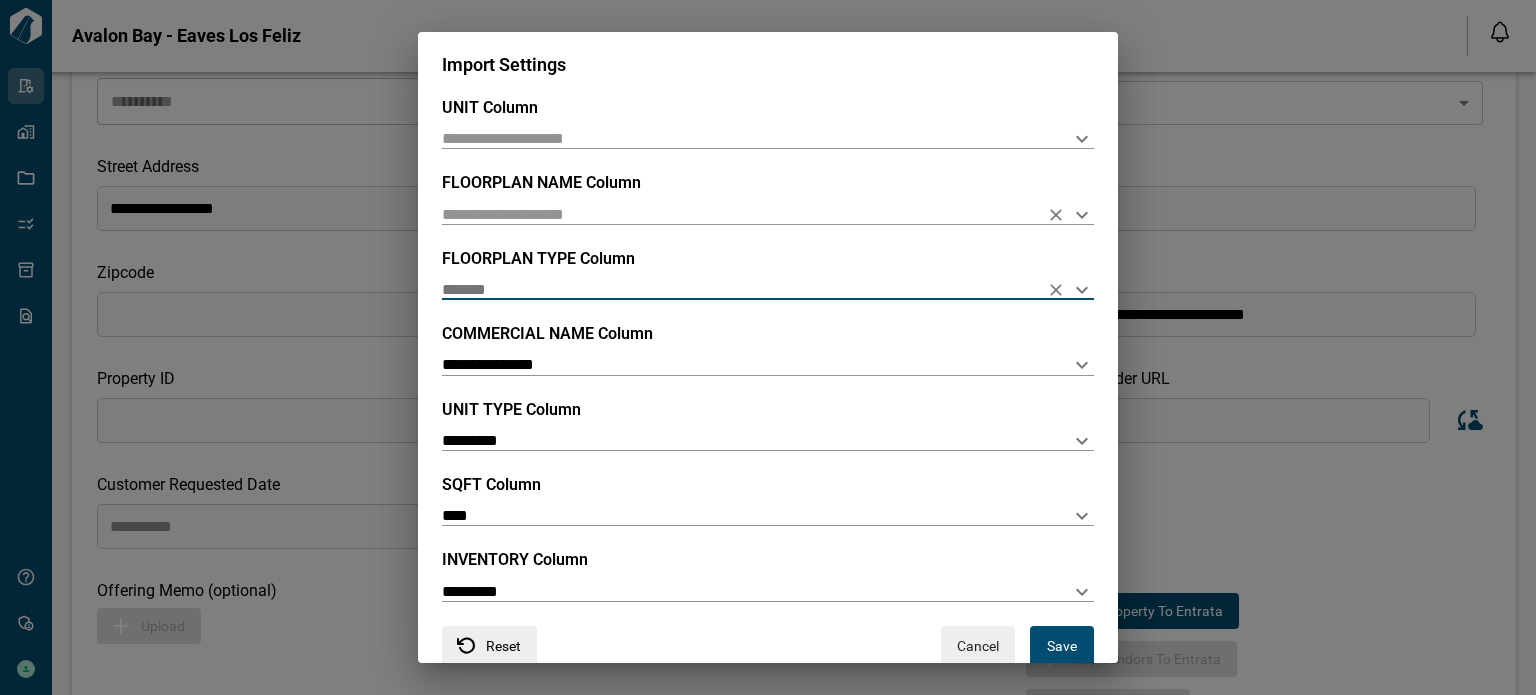 click 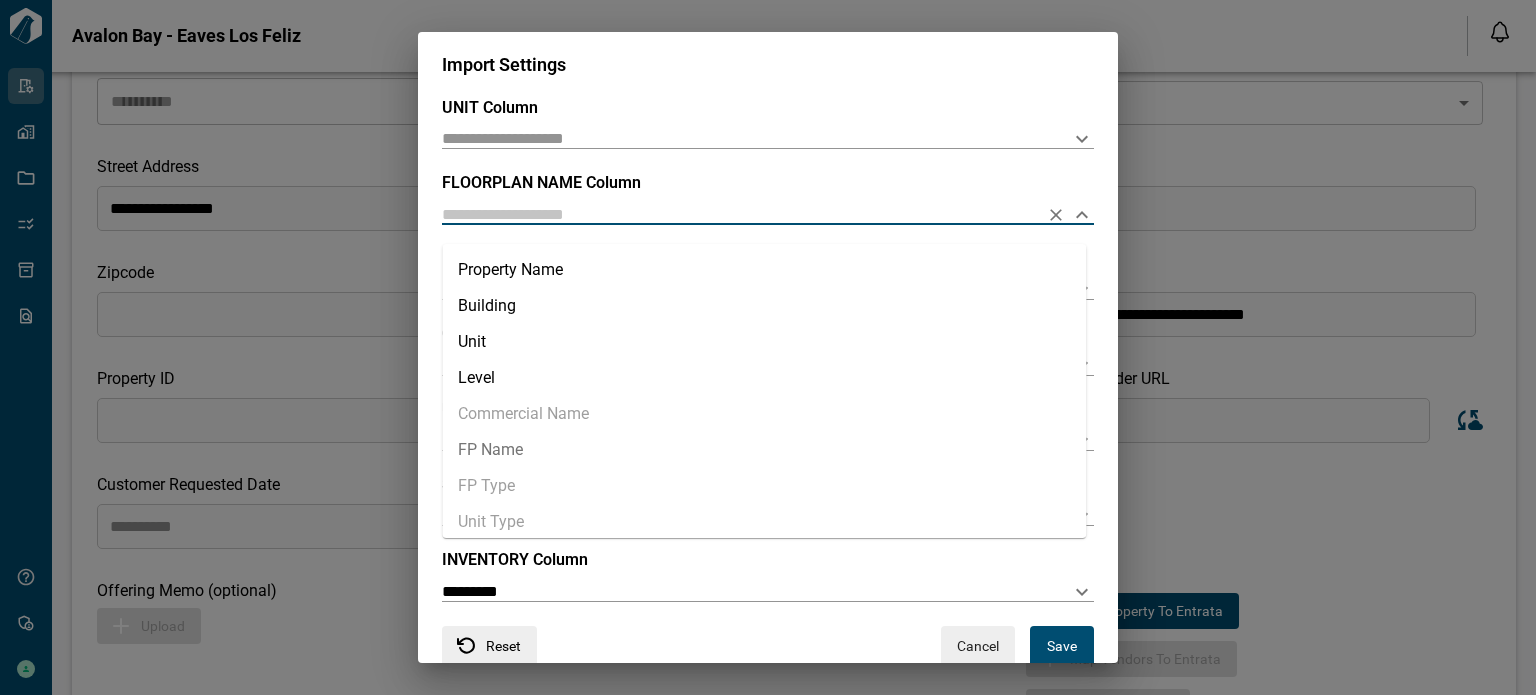 click on "FP Name" at bounding box center (764, 450) 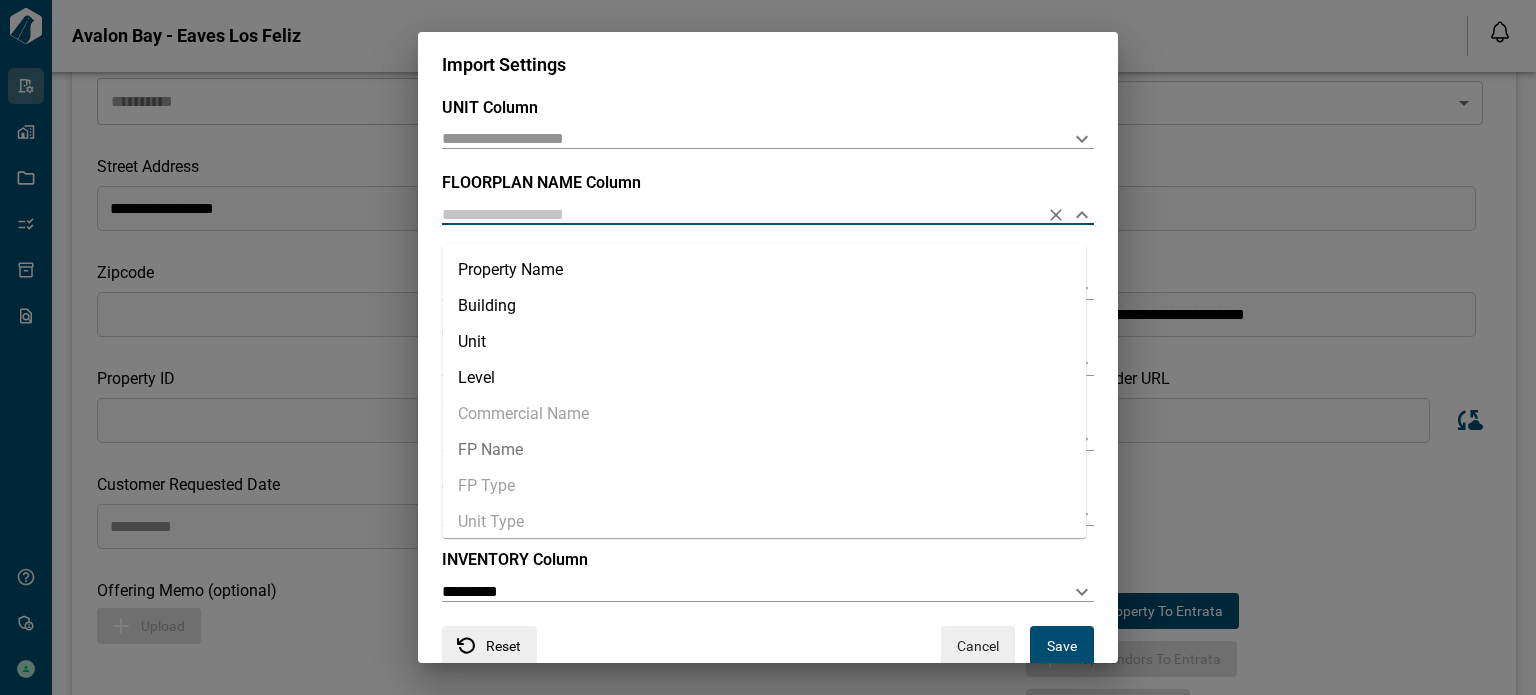 type on "*******" 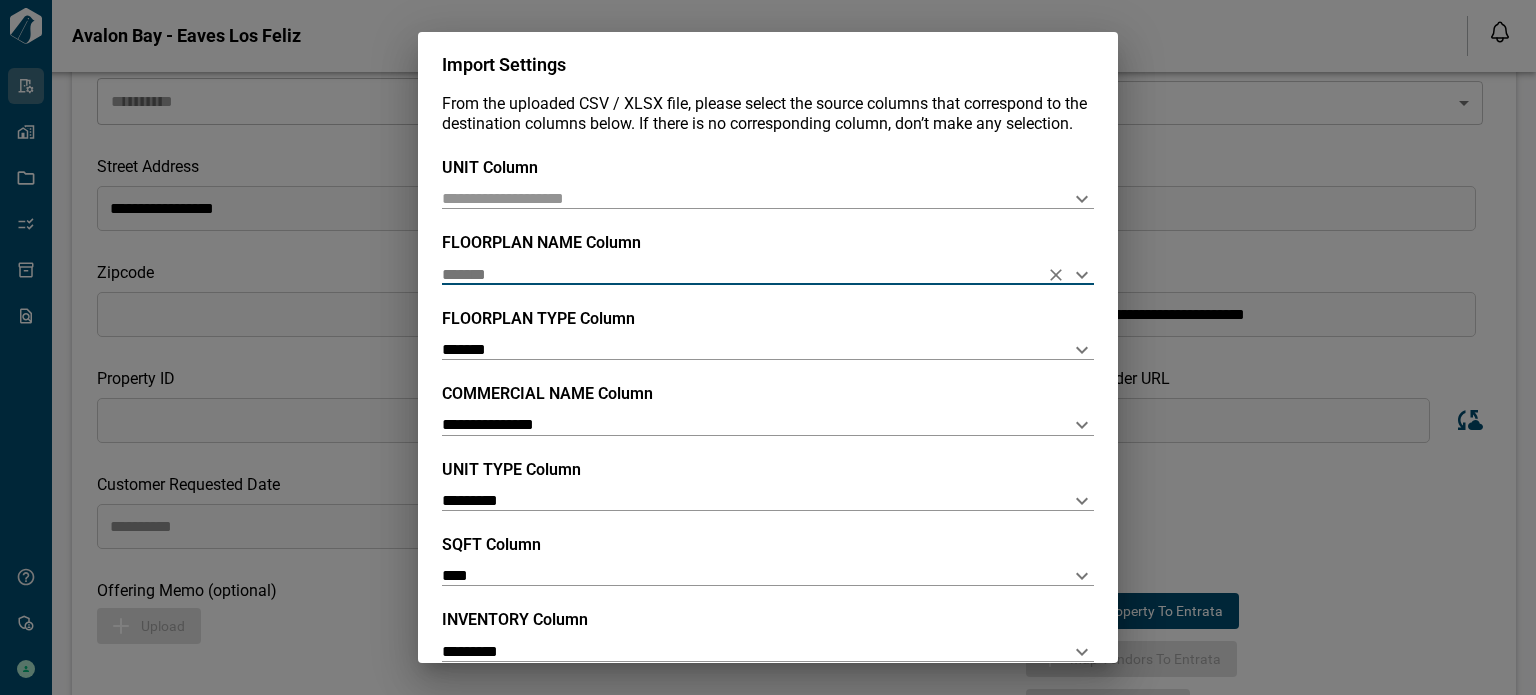 scroll, scrollTop: 0, scrollLeft: 0, axis: both 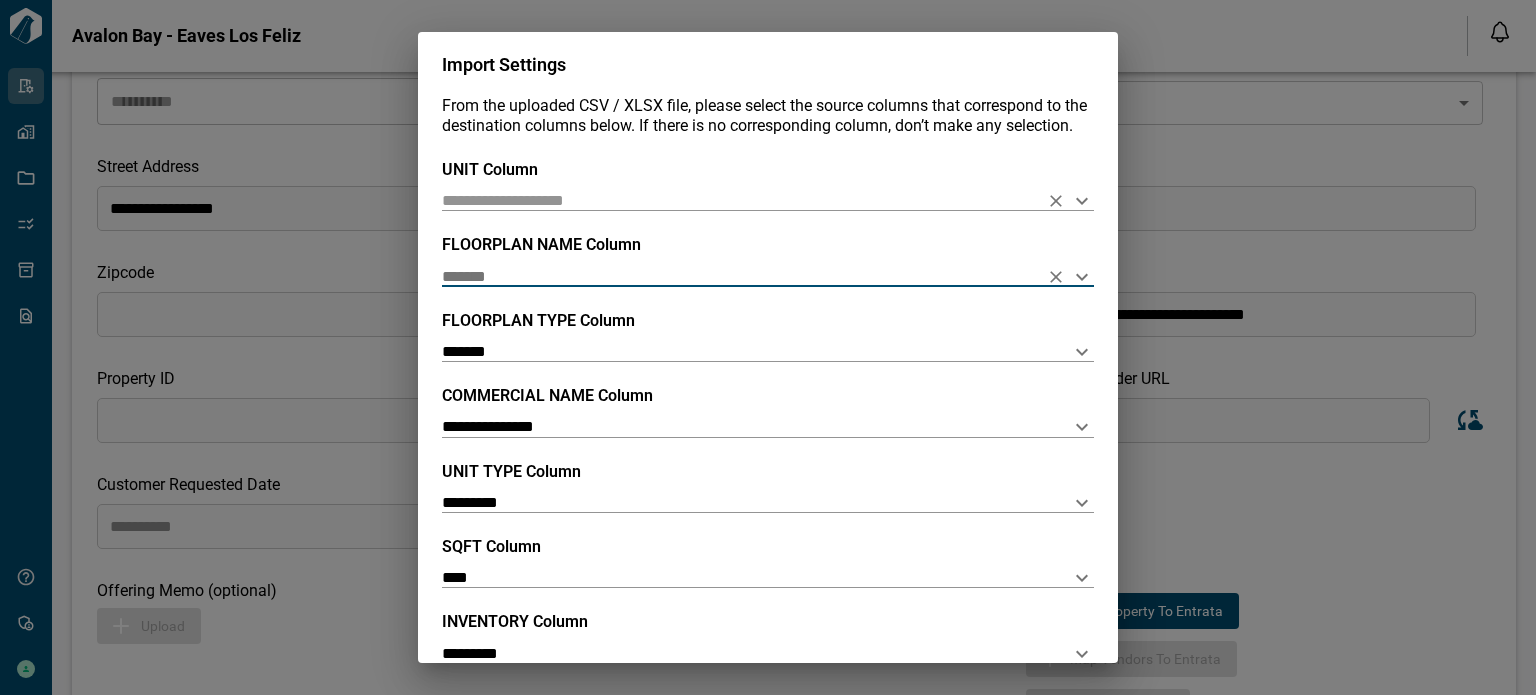 click 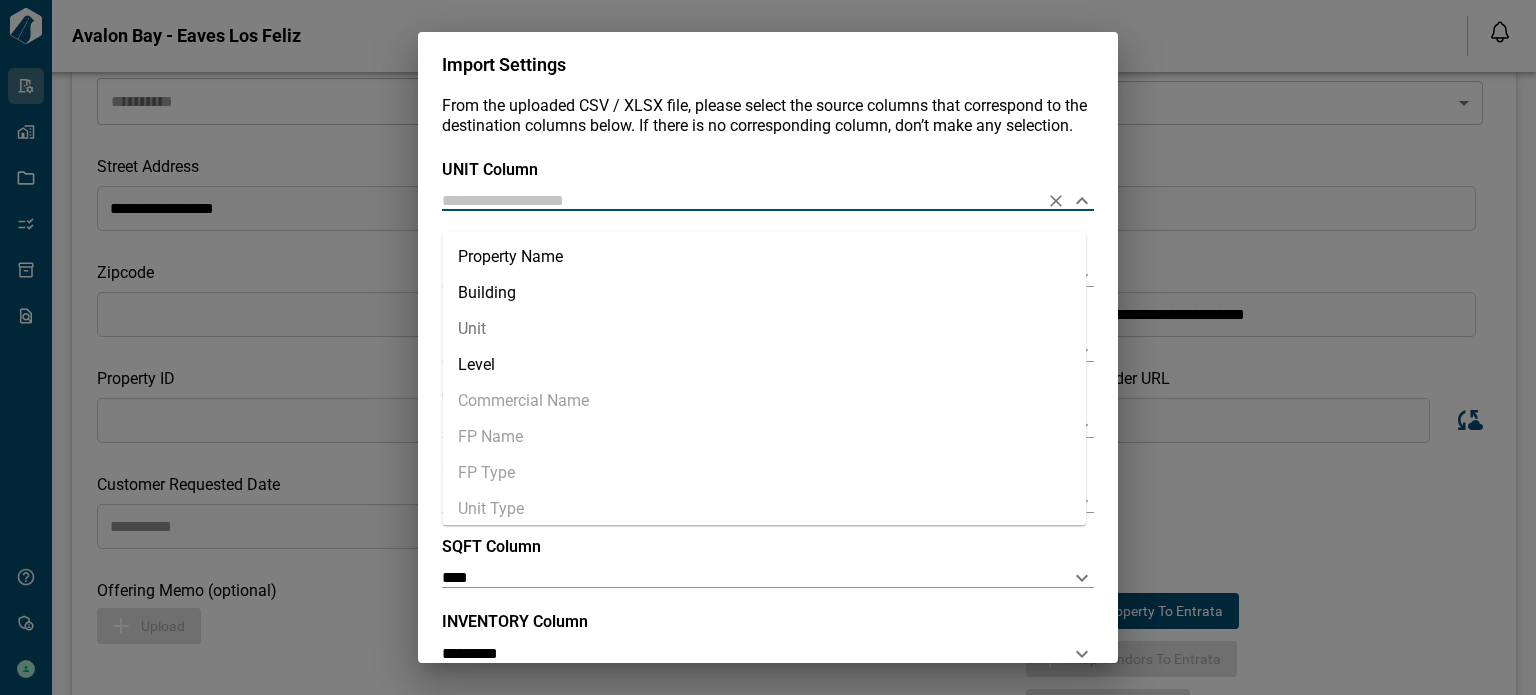 click on "Unit" at bounding box center [764, 329] 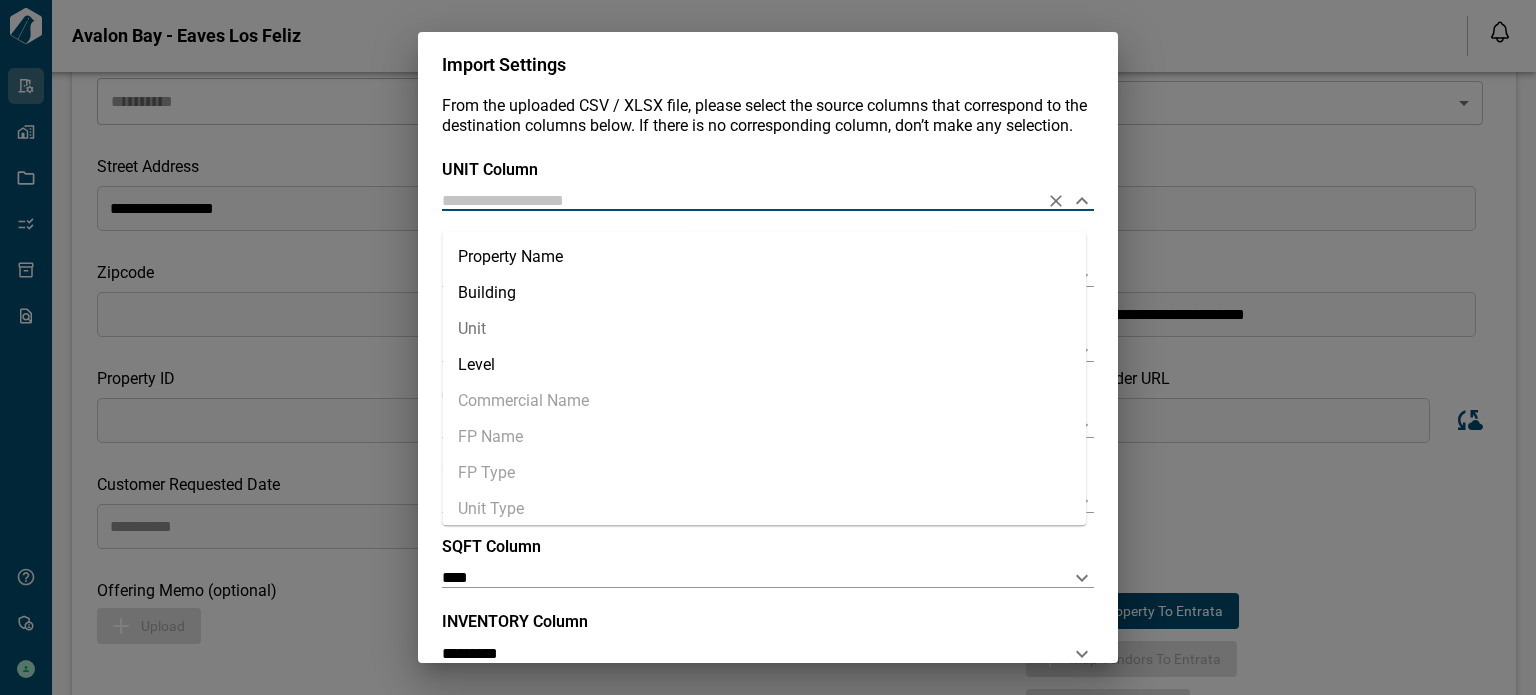 type on "****" 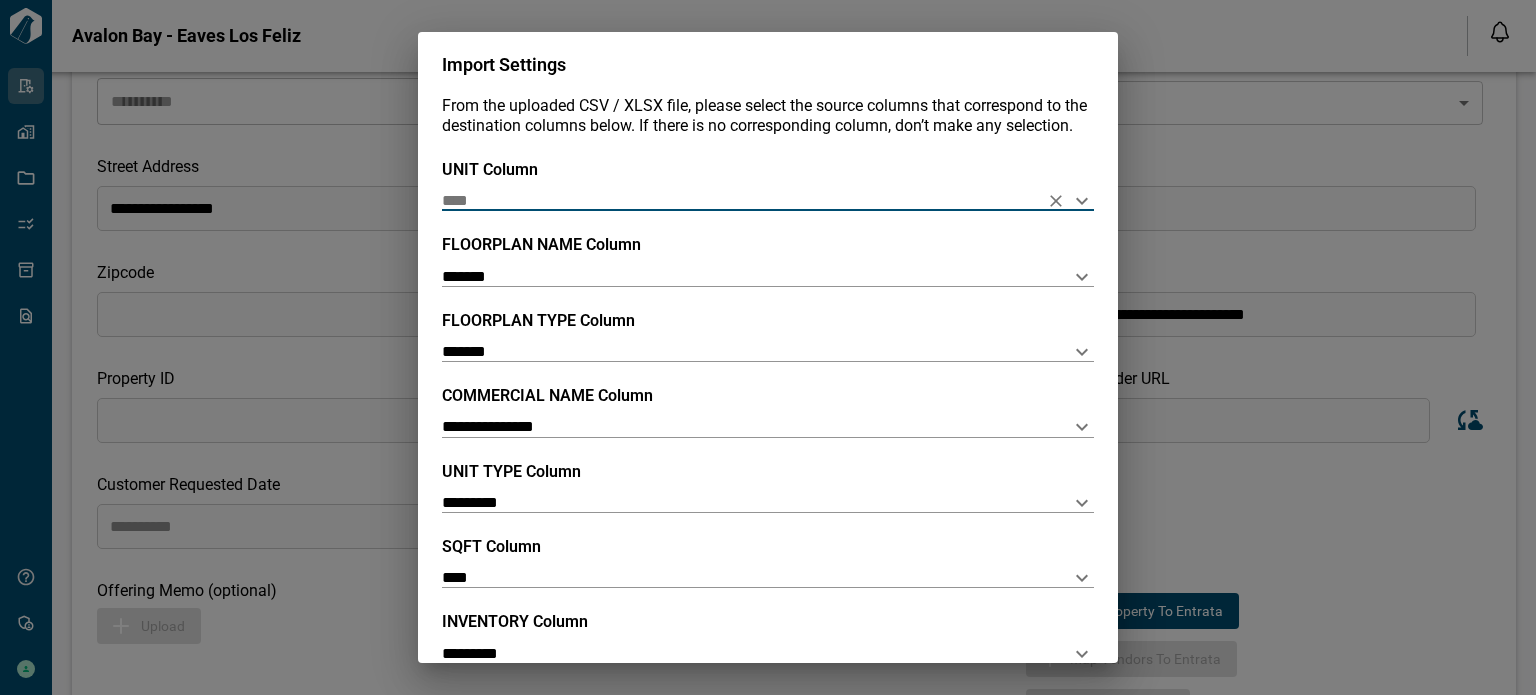 scroll, scrollTop: 128, scrollLeft: 0, axis: vertical 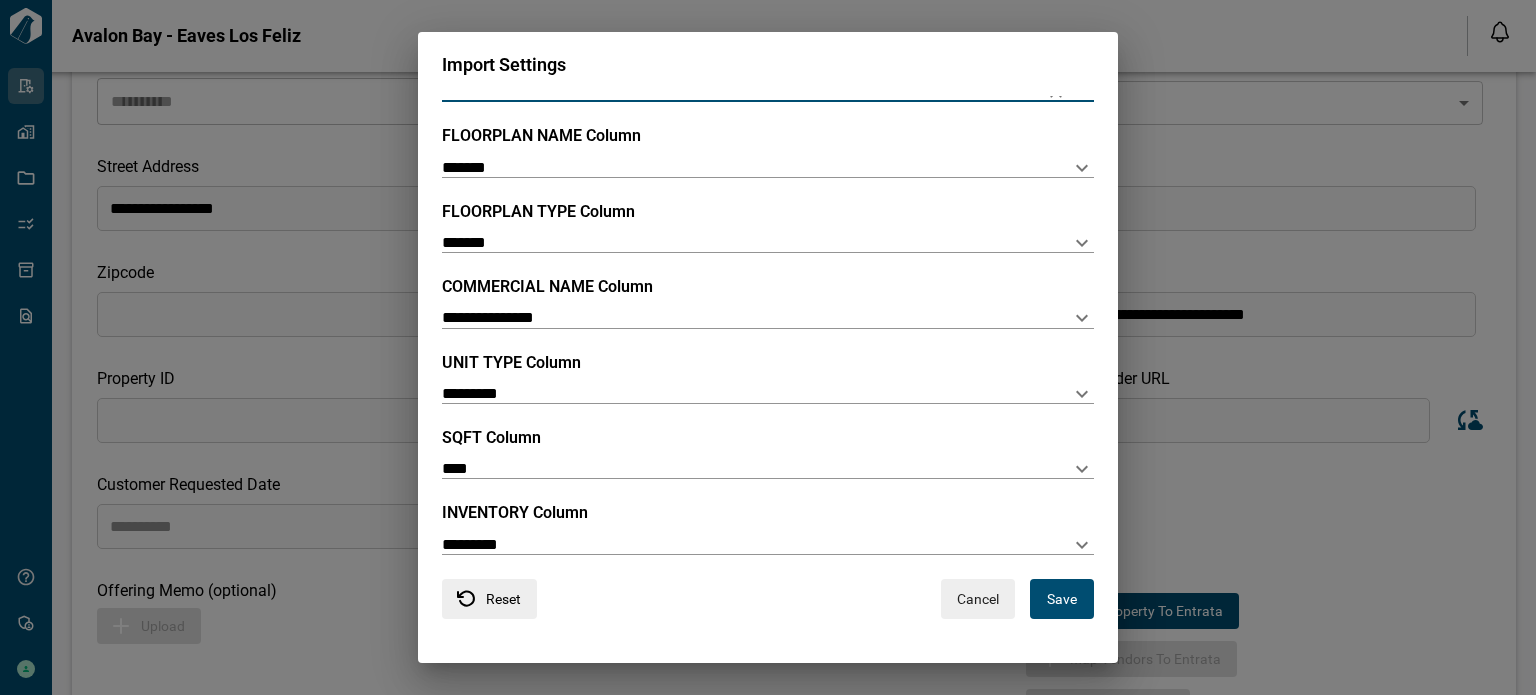 click on "Save" at bounding box center [1062, 599] 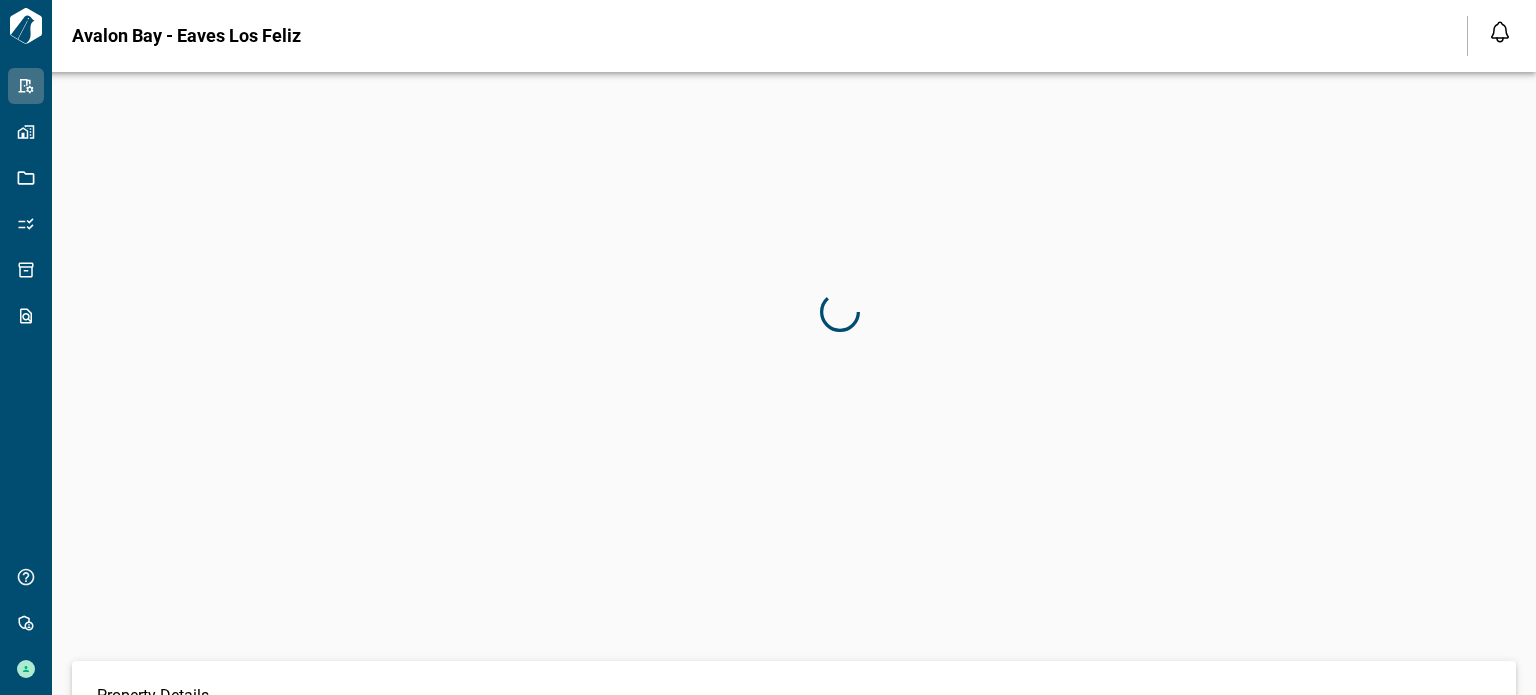 type 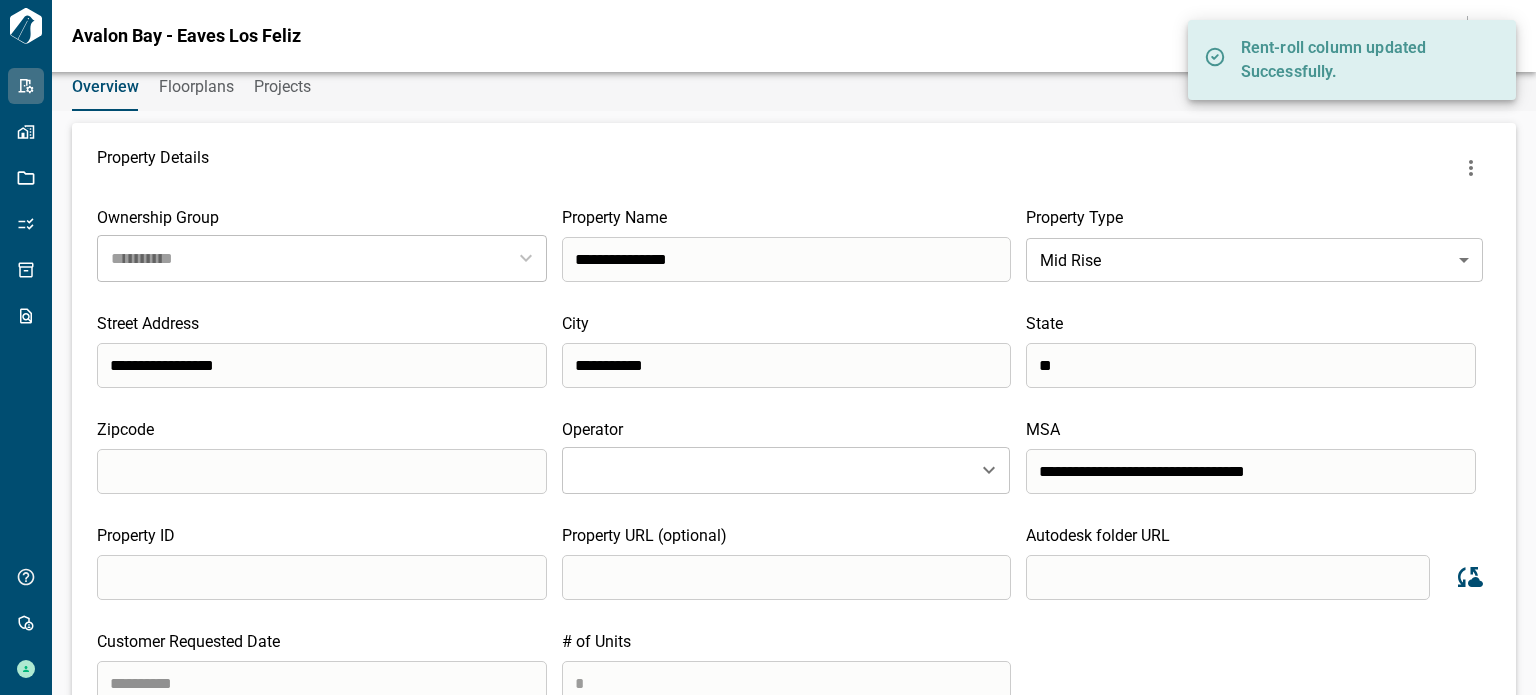scroll, scrollTop: 0, scrollLeft: 0, axis: both 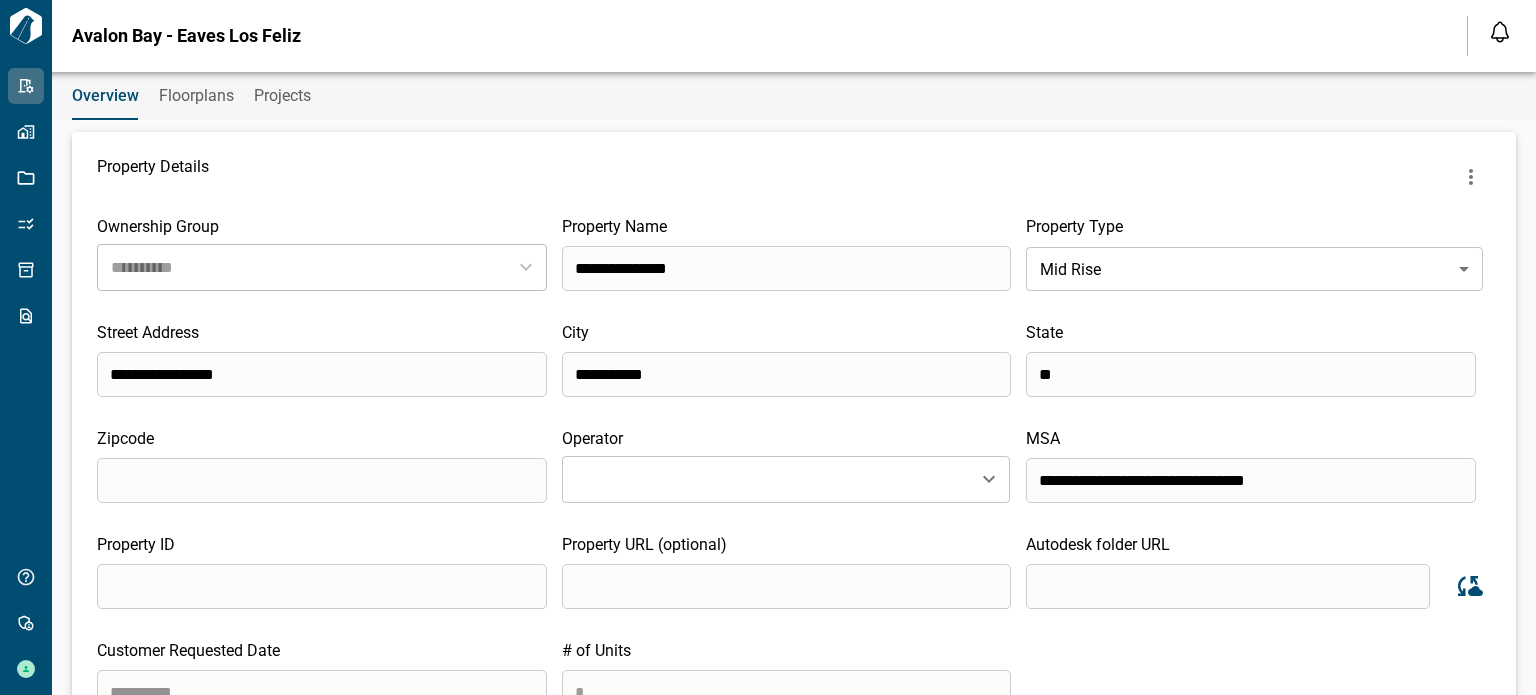click on "Floorplans" at bounding box center [196, 96] 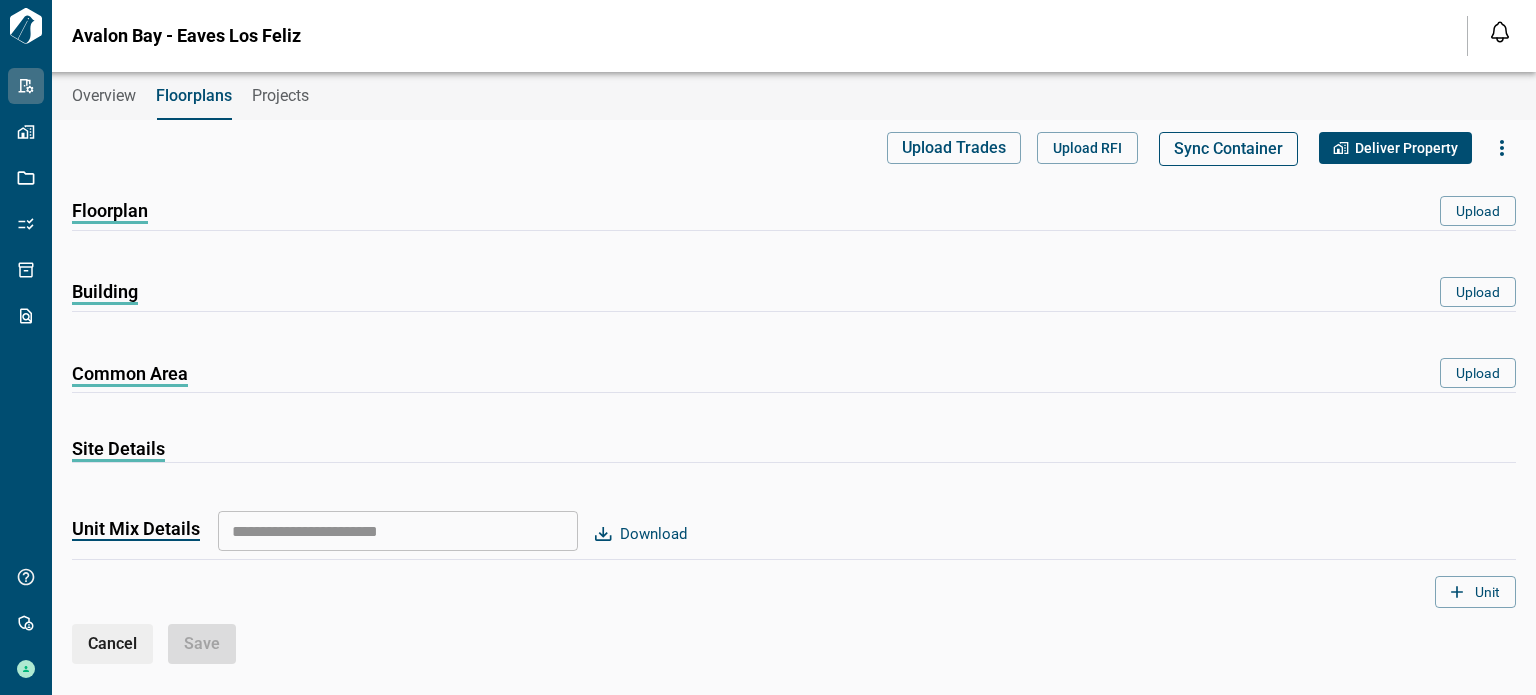 click on "Sync Container" at bounding box center [1228, 149] 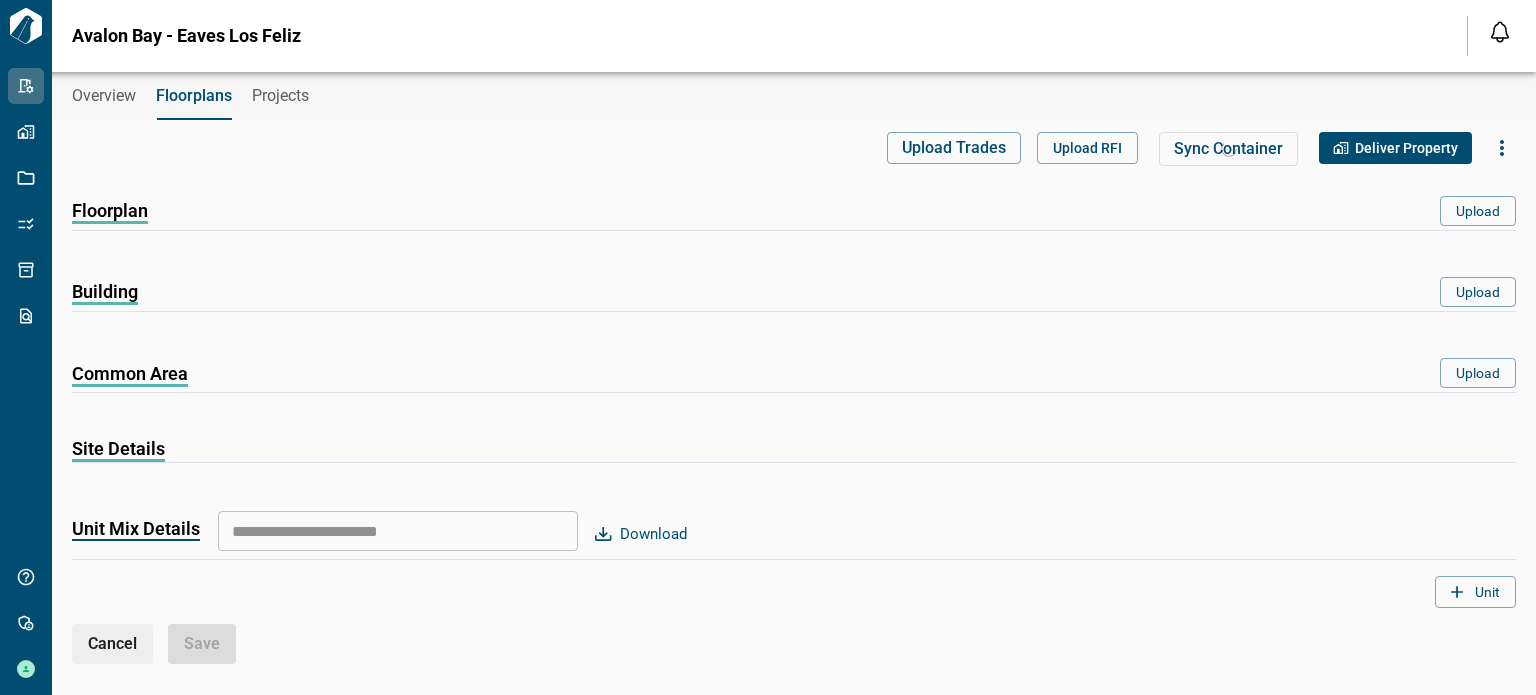 click on "Overview" at bounding box center [104, 96] 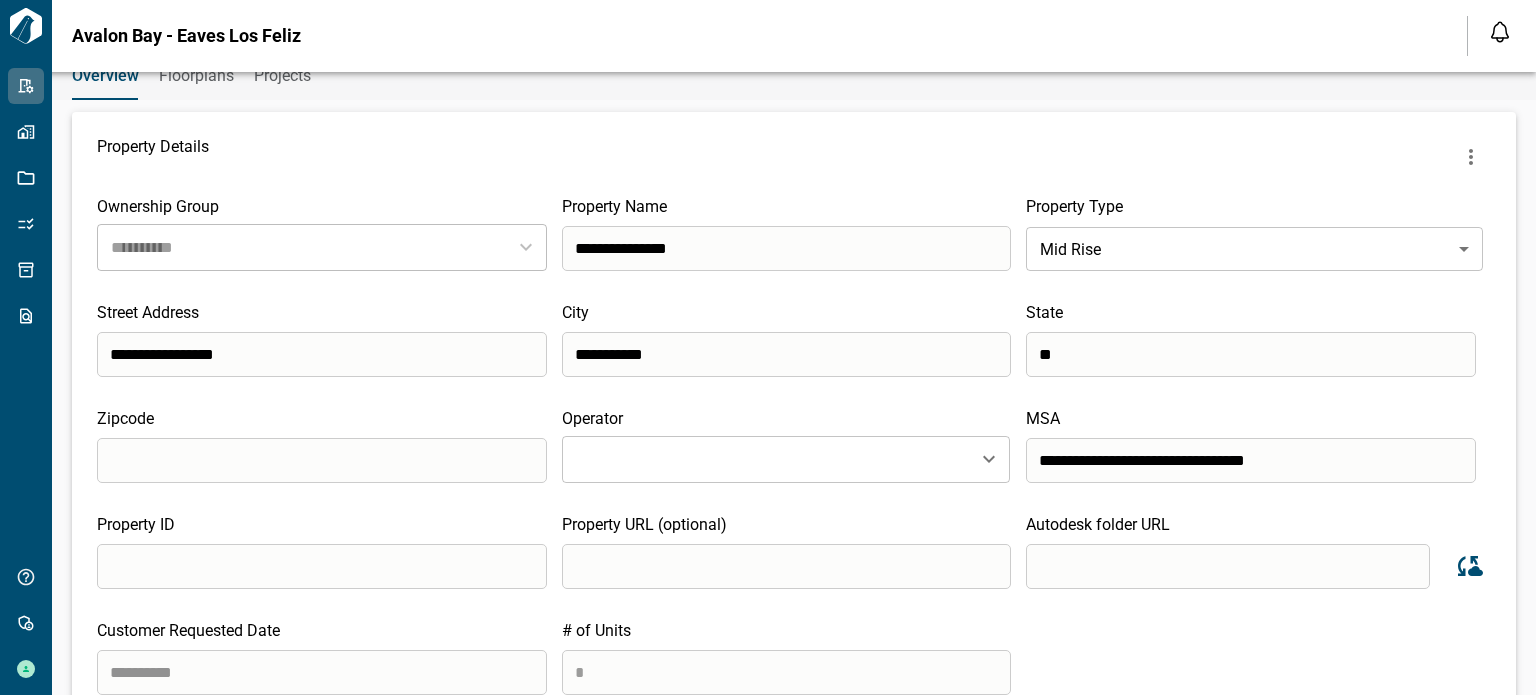 scroll, scrollTop: 0, scrollLeft: 0, axis: both 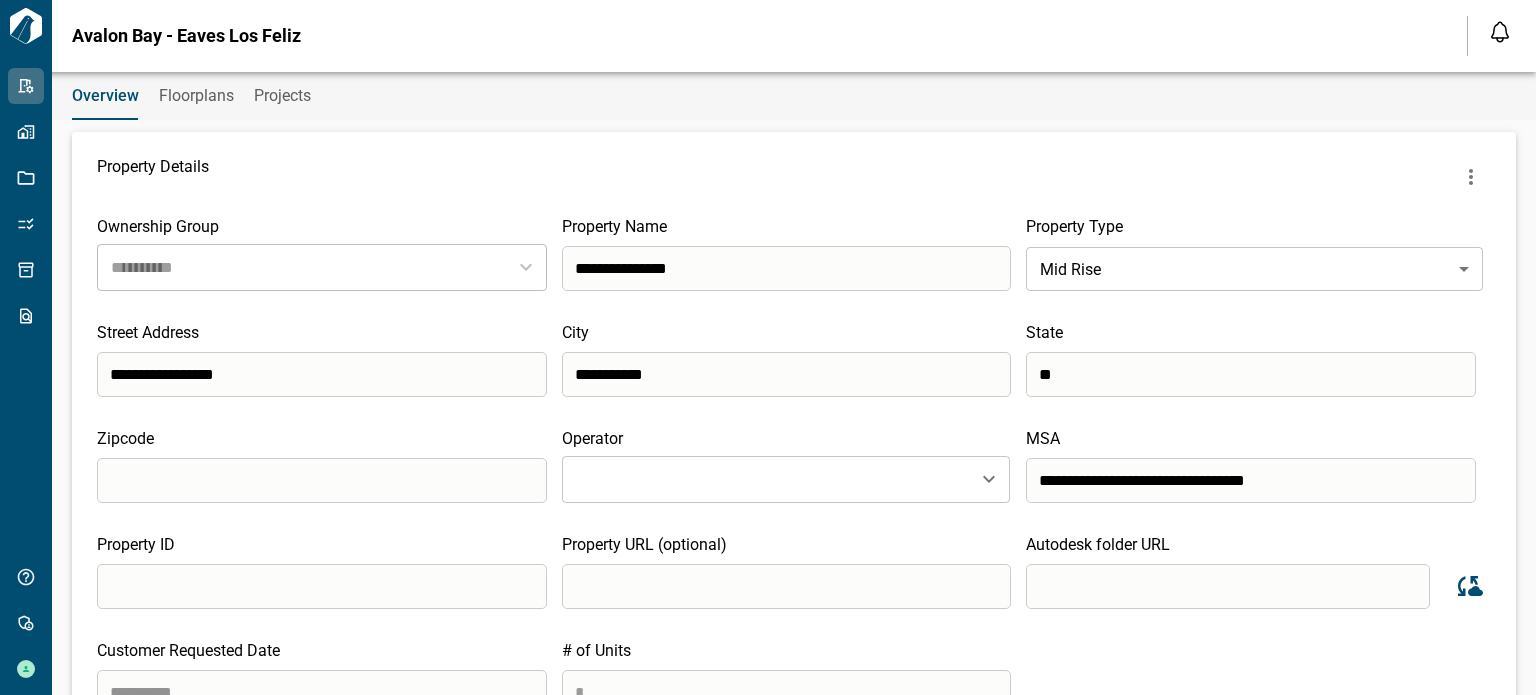 click on "Floorplans" at bounding box center (196, 96) 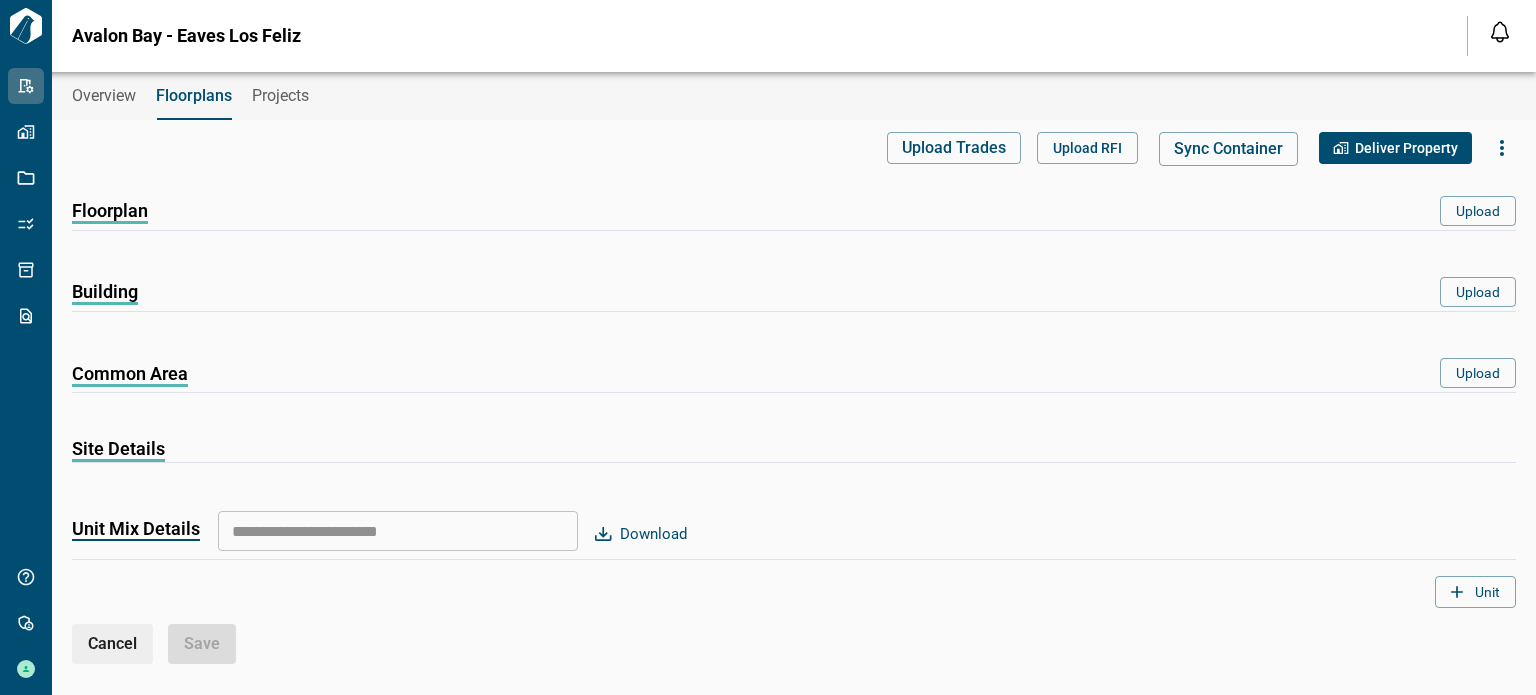 click on "Overview" at bounding box center (104, 96) 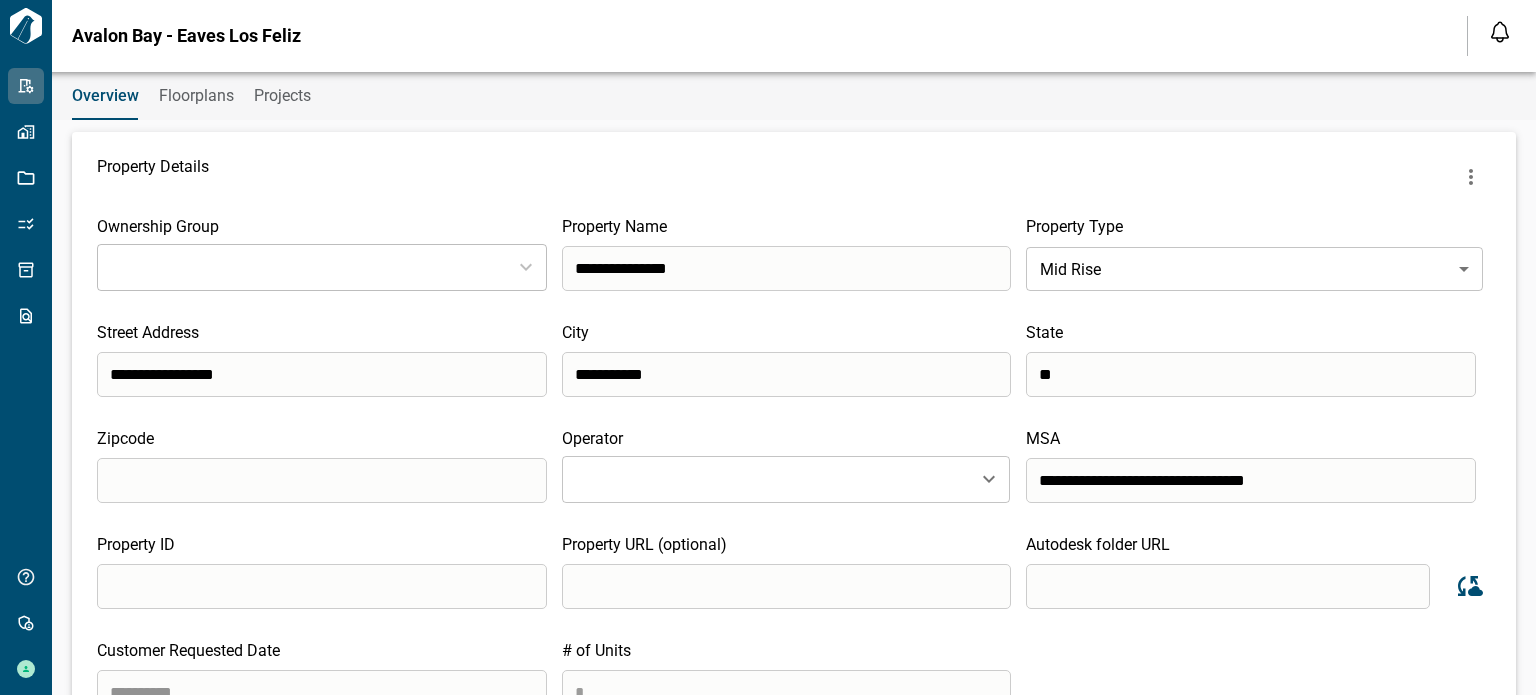 type on "**********" 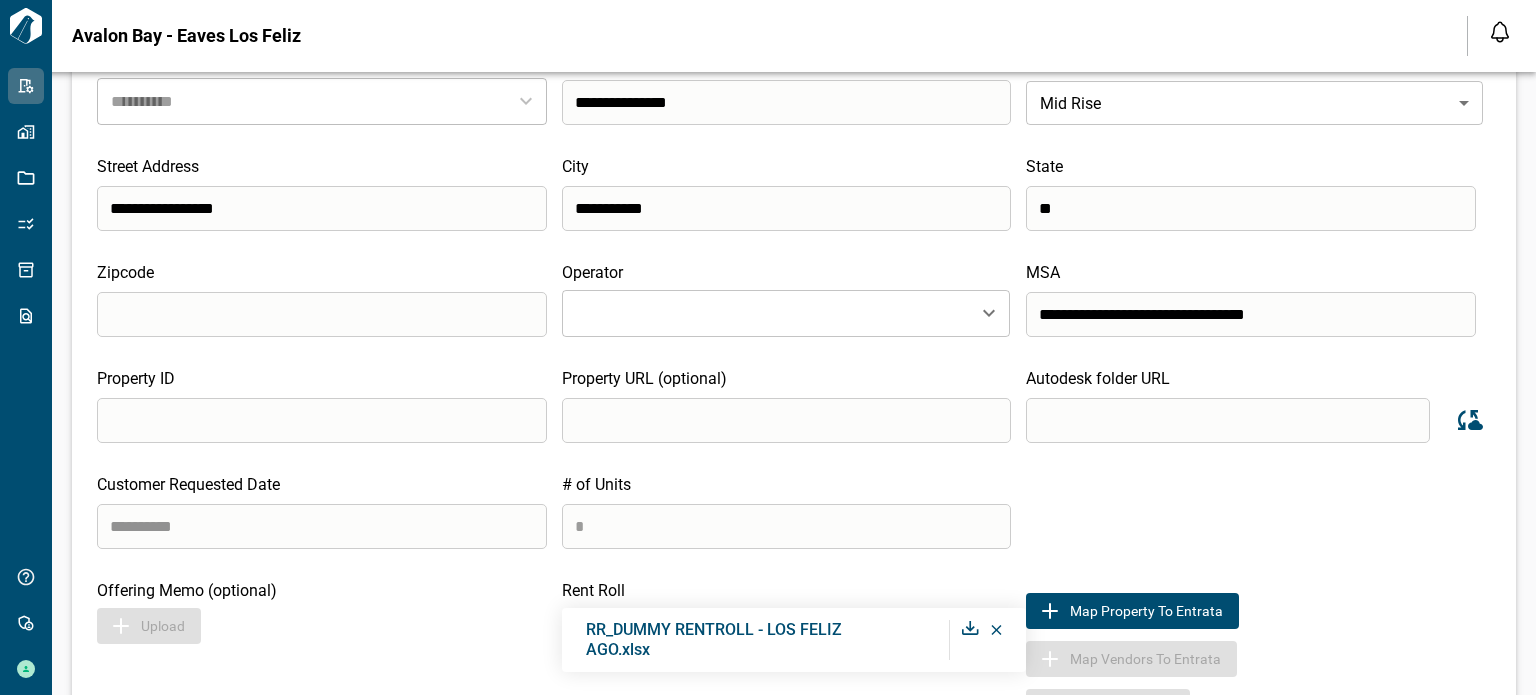 scroll, scrollTop: 233, scrollLeft: 0, axis: vertical 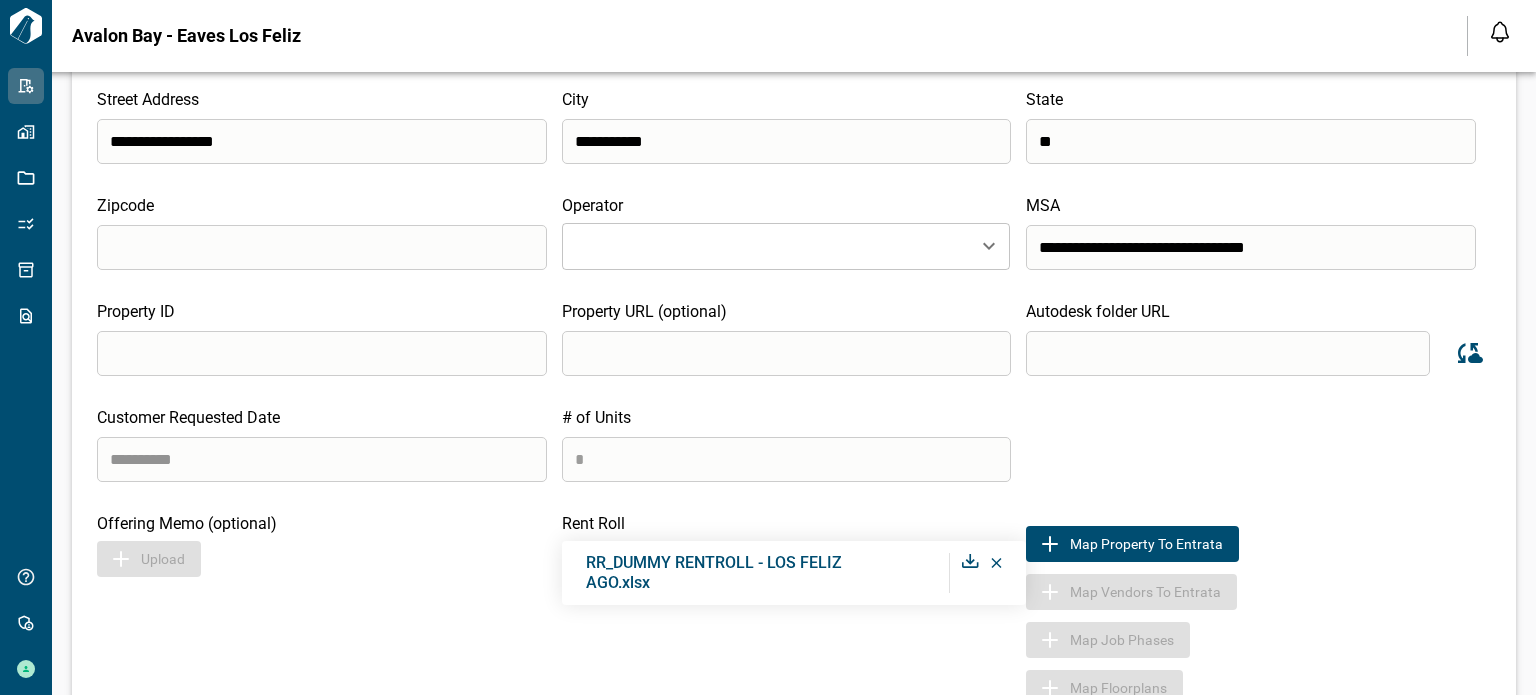 click 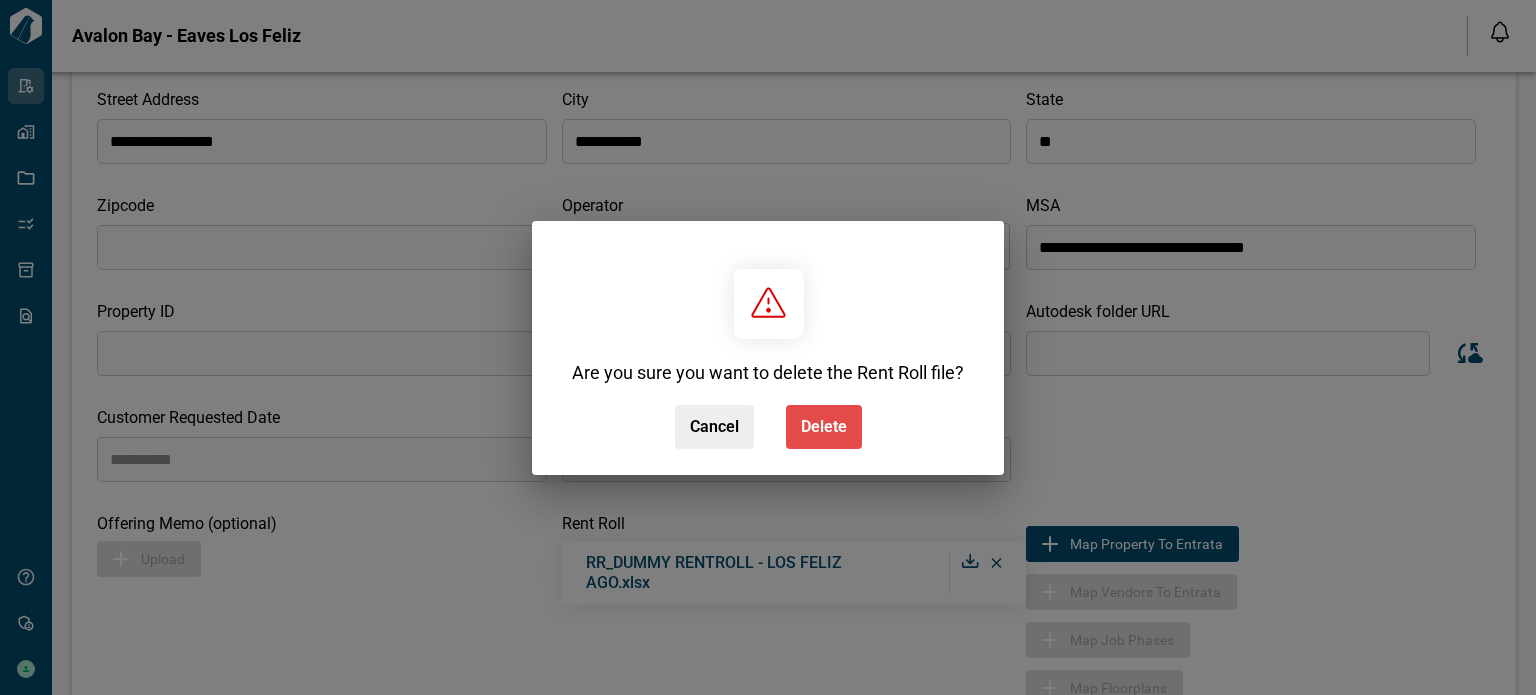 click on "Delete" at bounding box center (824, 427) 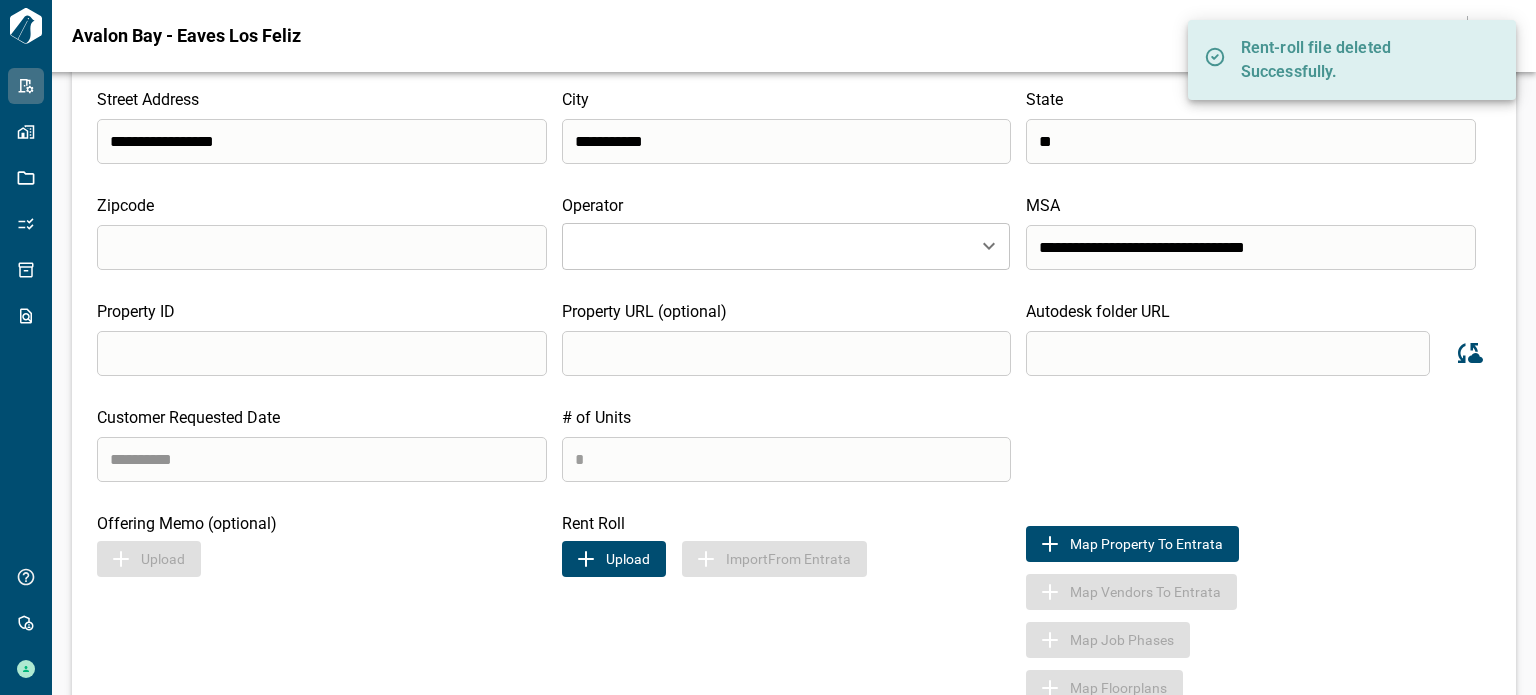 click on "Upload" at bounding box center (614, 559) 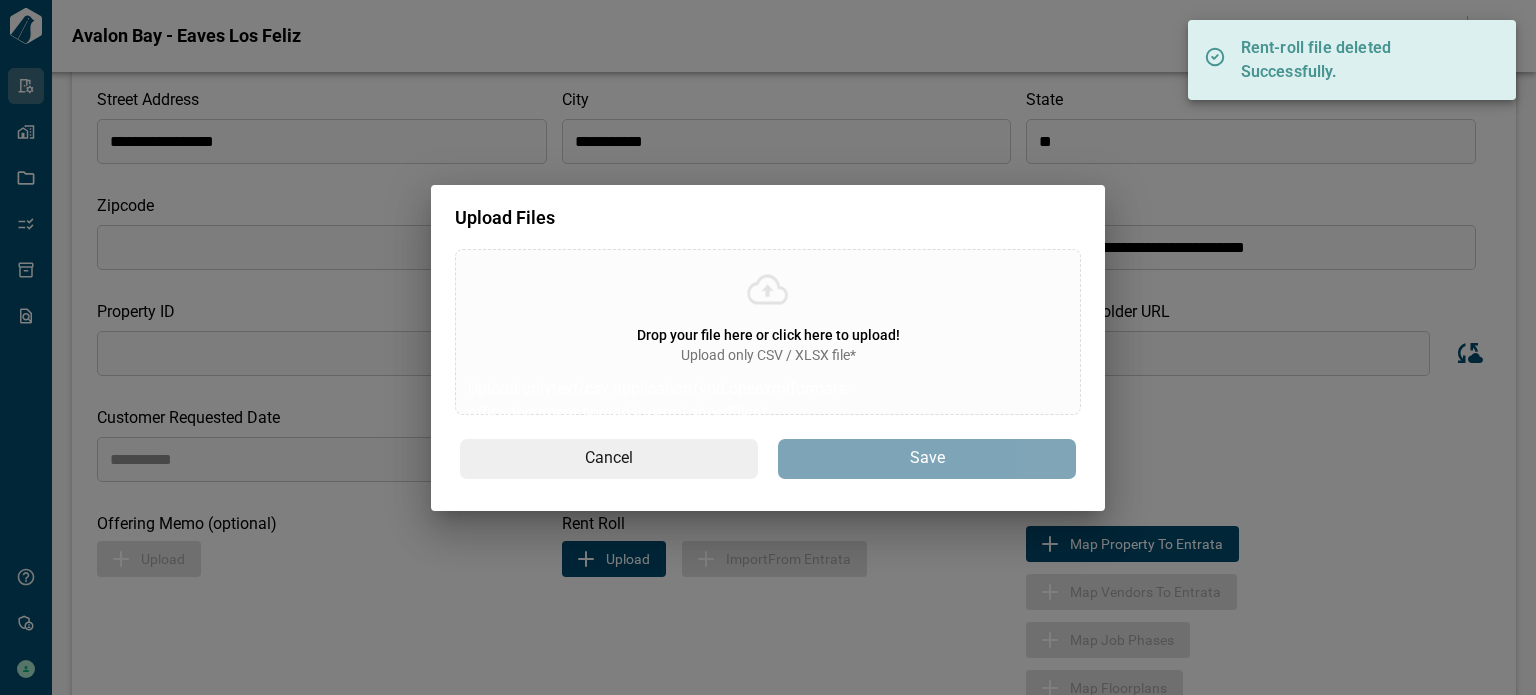 click on "Drop your file here or click here to upload! Upload only CSV / XLSX file* Upload only  text/csv application/vnd.openxmlformats-officedocument.spreadsheetml.sheet  Files*" at bounding box center (768, 332) 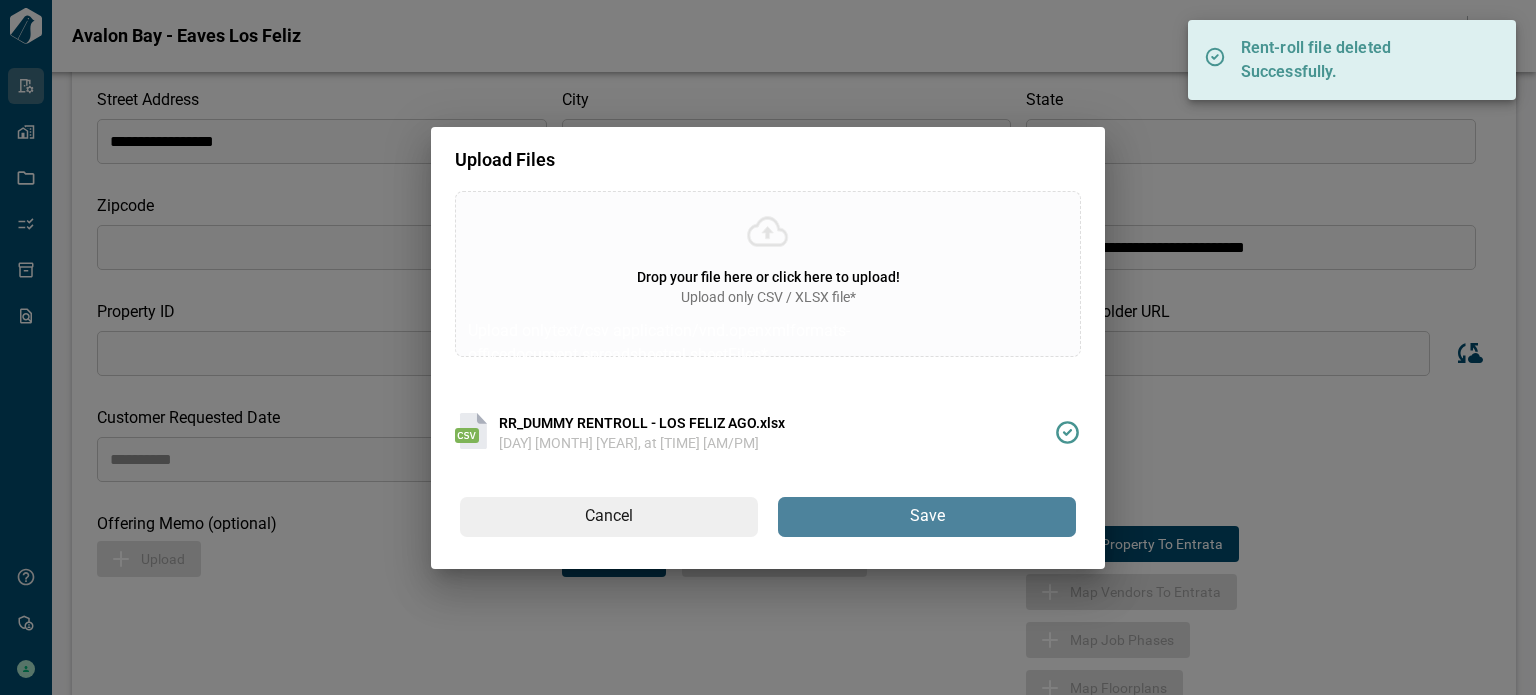 click on "Save" at bounding box center (927, 516) 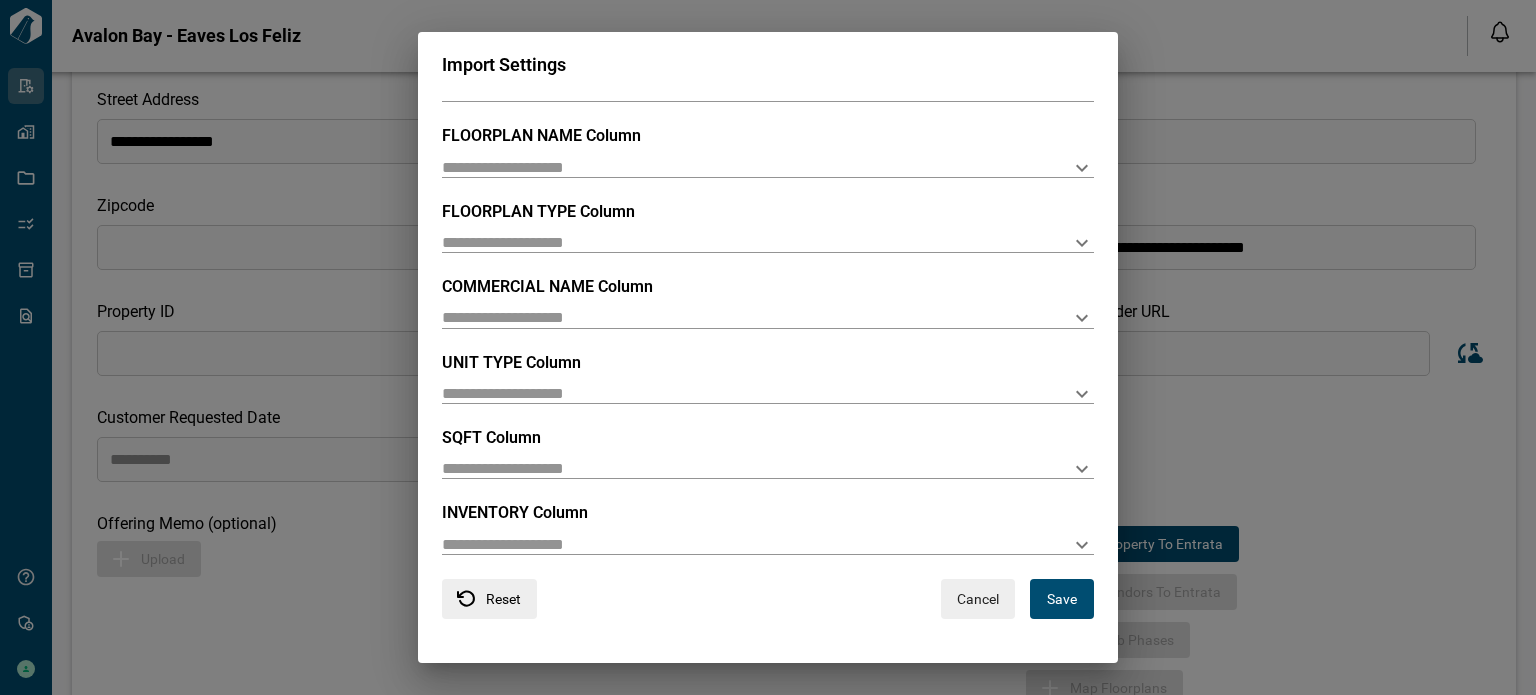 scroll, scrollTop: 128, scrollLeft: 0, axis: vertical 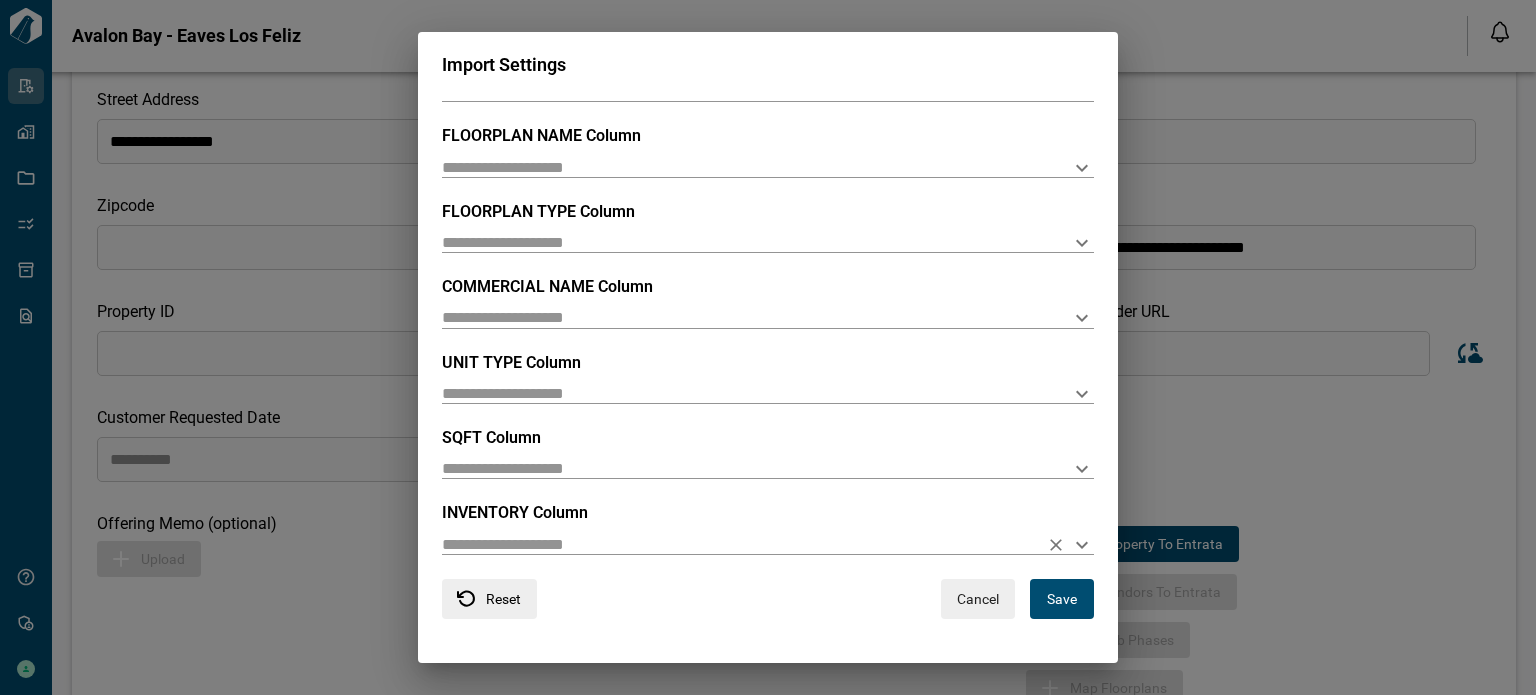 click 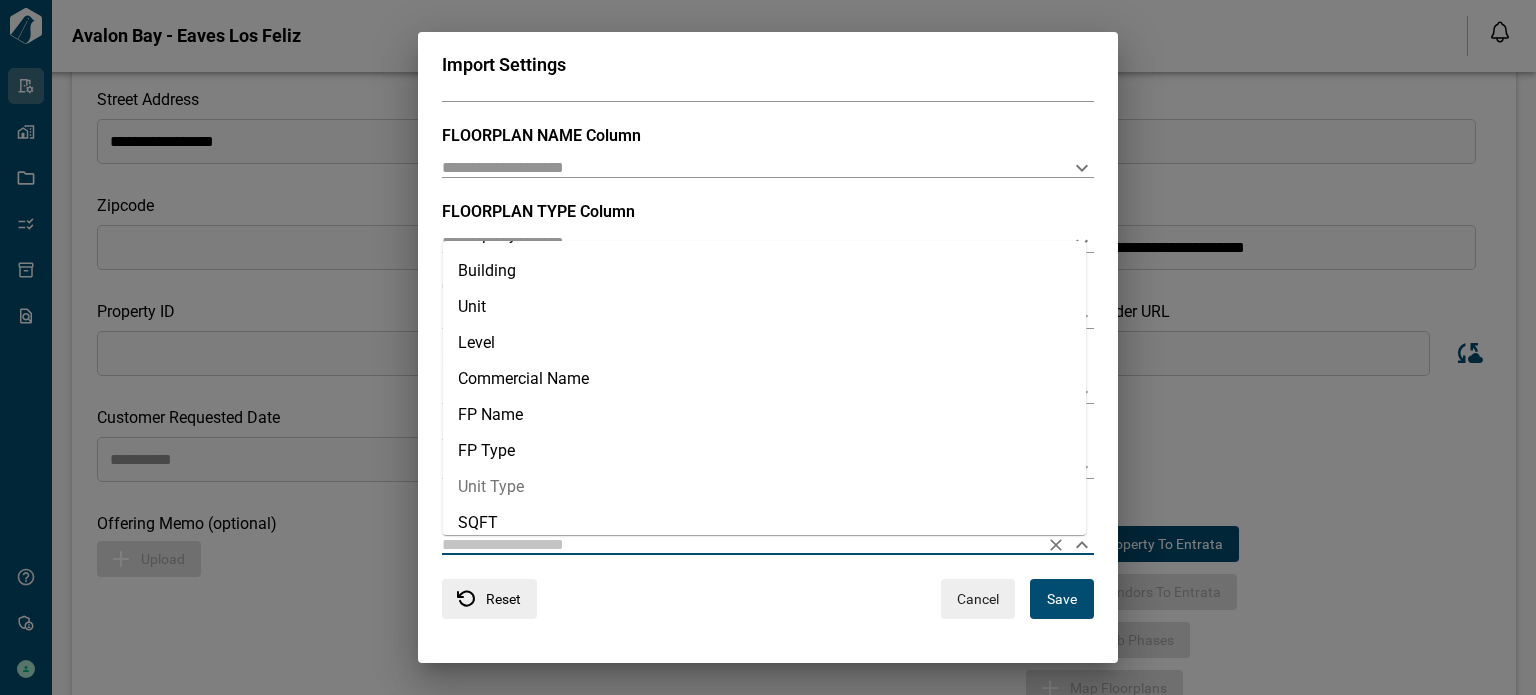 scroll, scrollTop: 81, scrollLeft: 0, axis: vertical 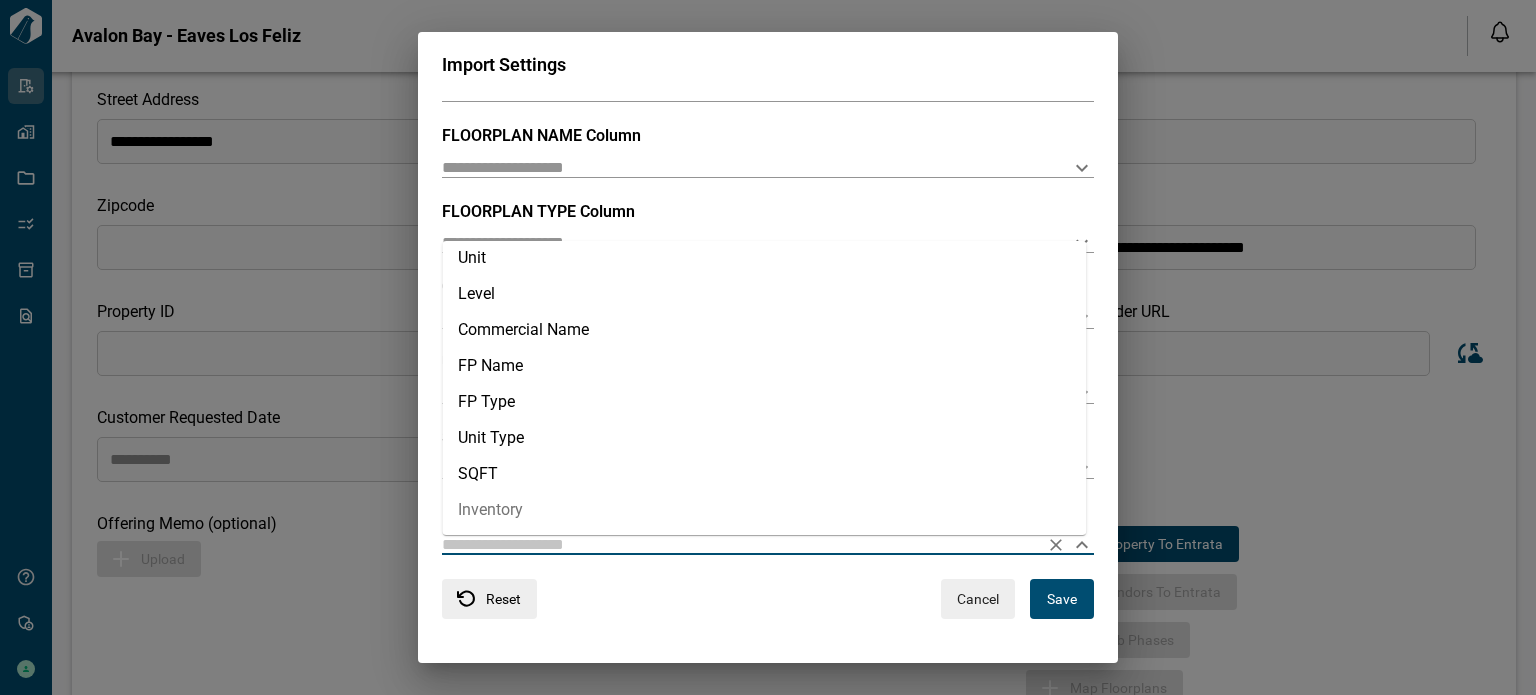click on "Inventory" at bounding box center (764, 510) 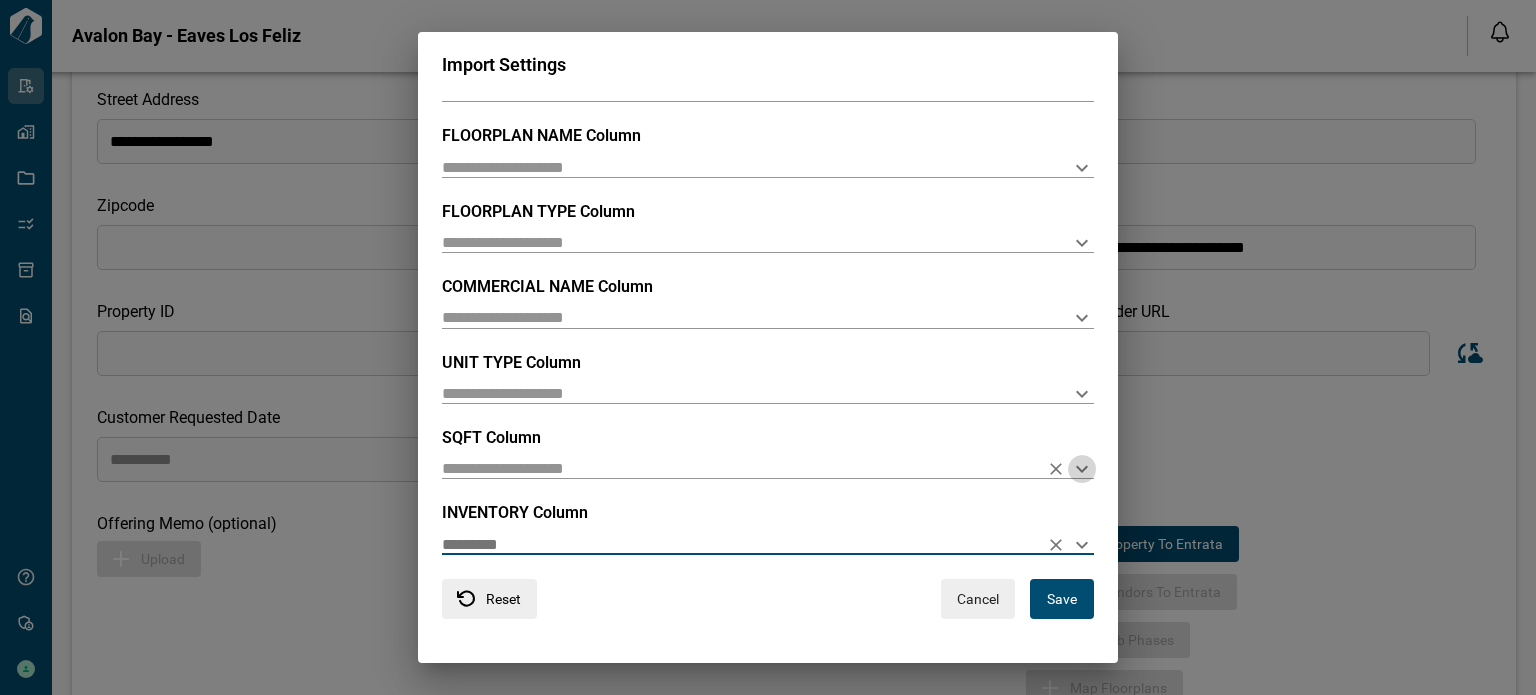 click 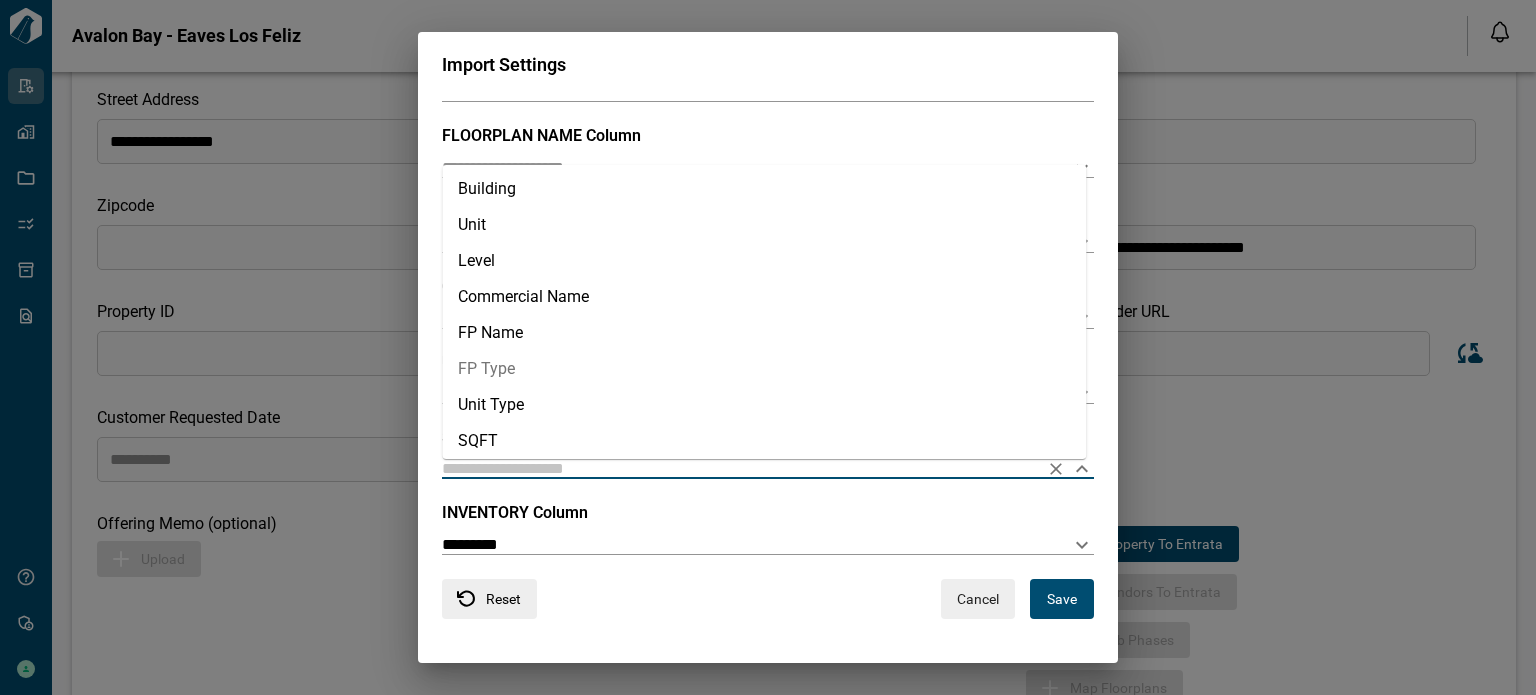 scroll, scrollTop: 81, scrollLeft: 0, axis: vertical 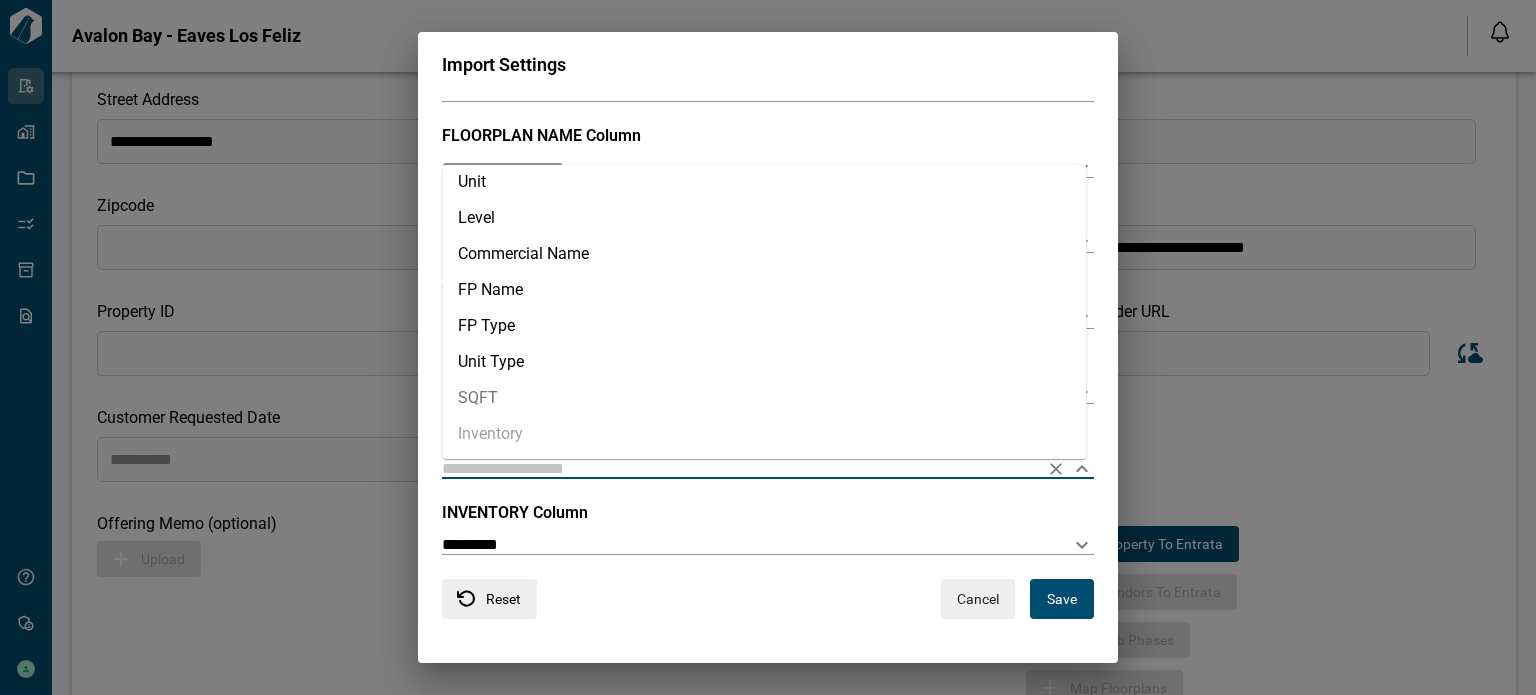 click on "SQFT" at bounding box center [764, 398] 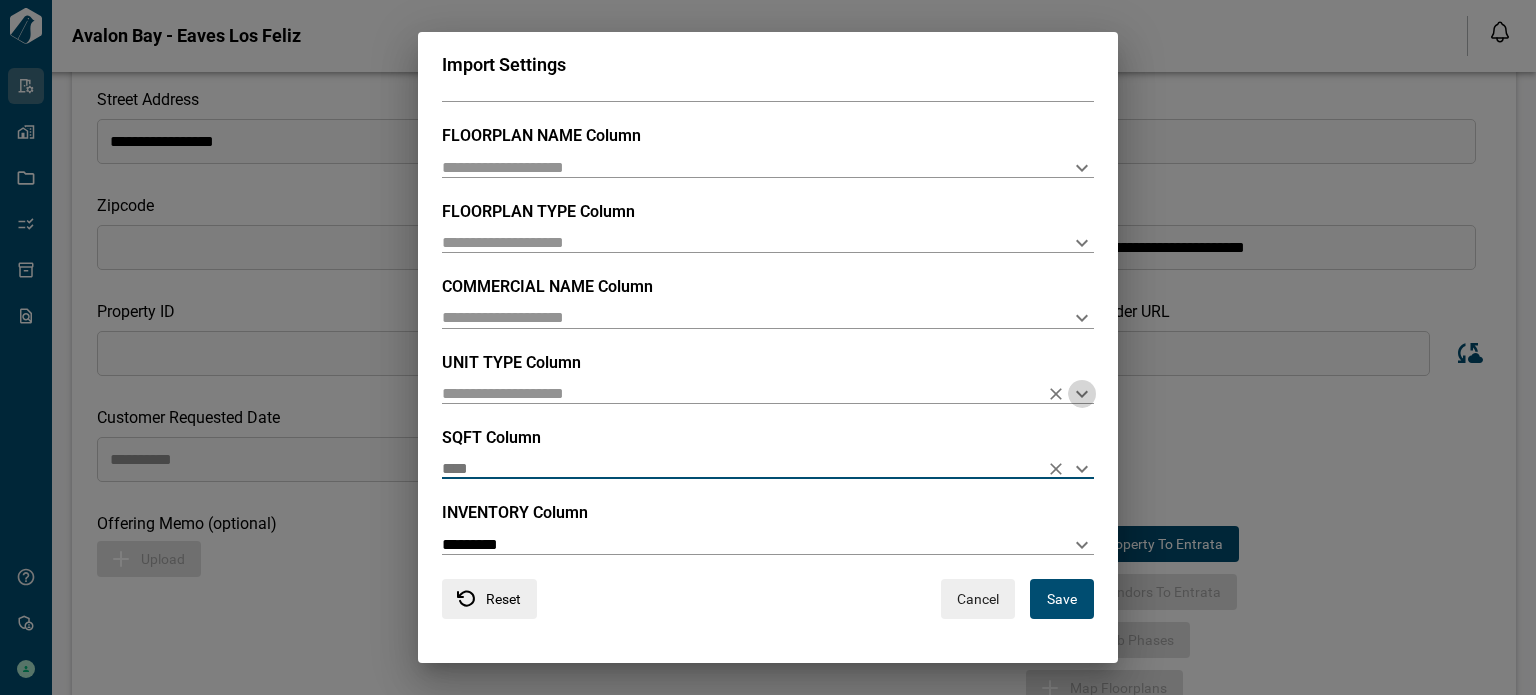 click 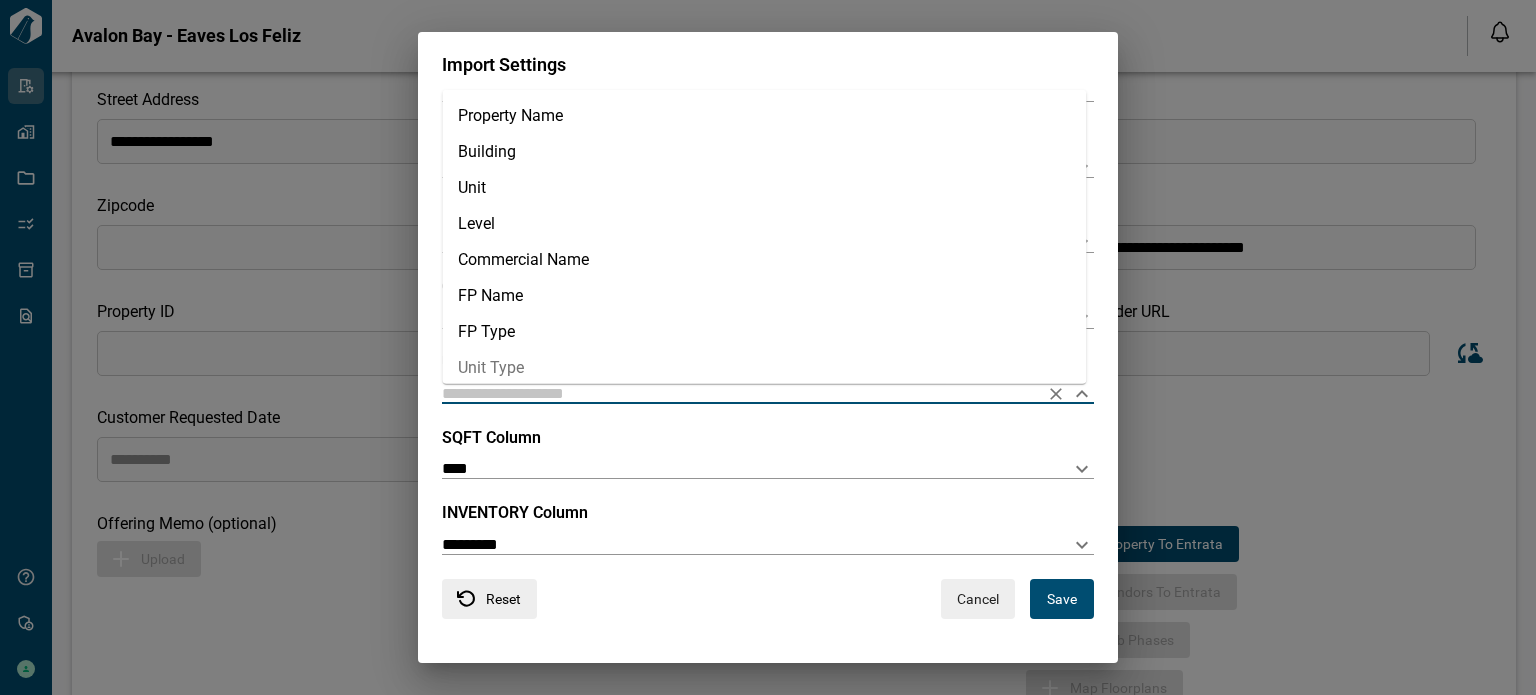 click on "Unit Type" at bounding box center [764, 368] 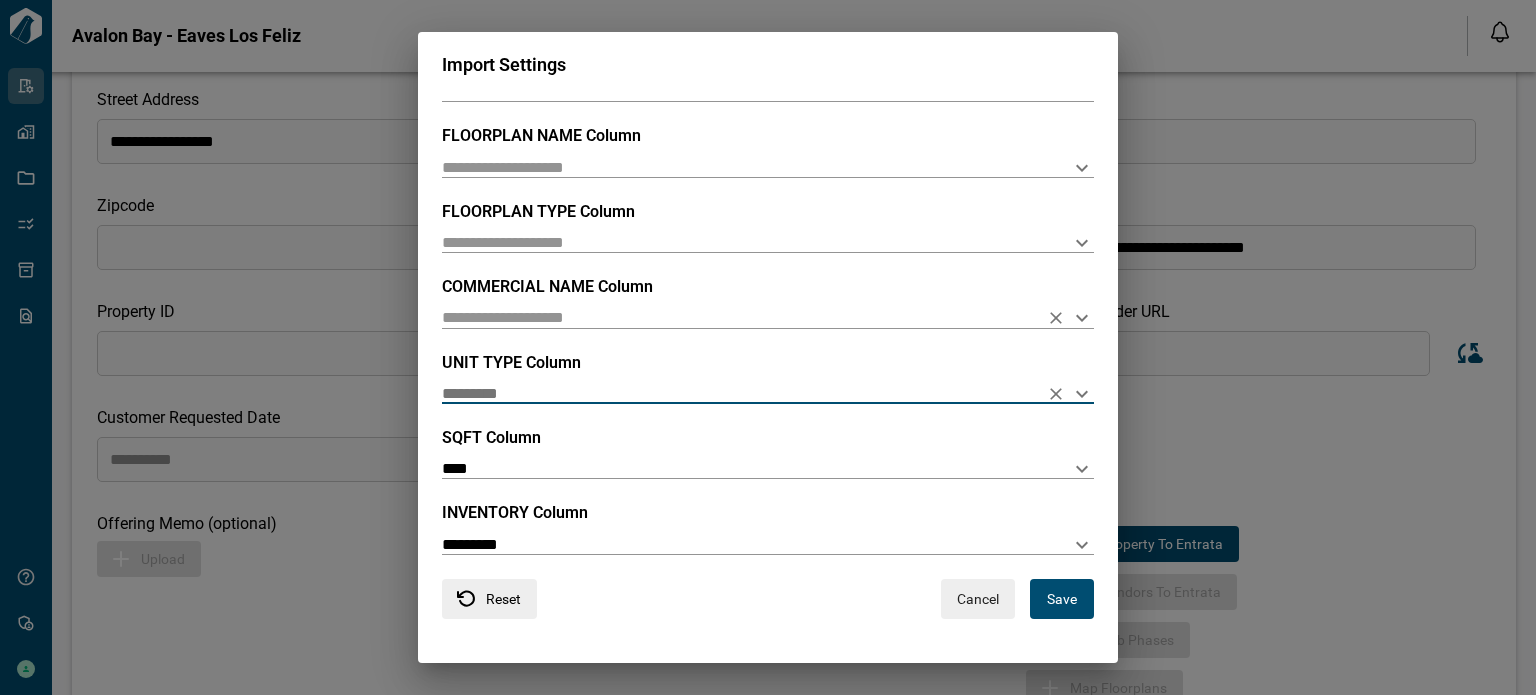 click 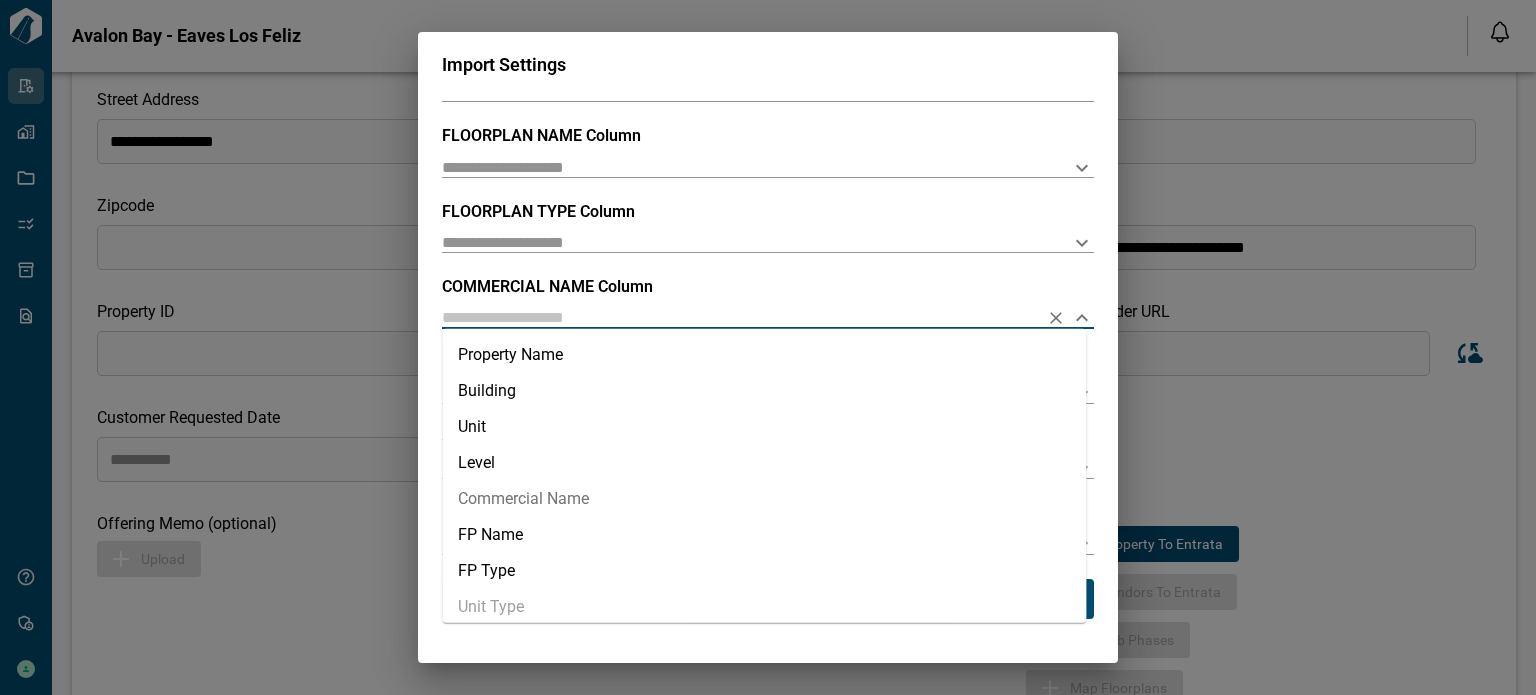 click on "Commercial Name" at bounding box center [764, 499] 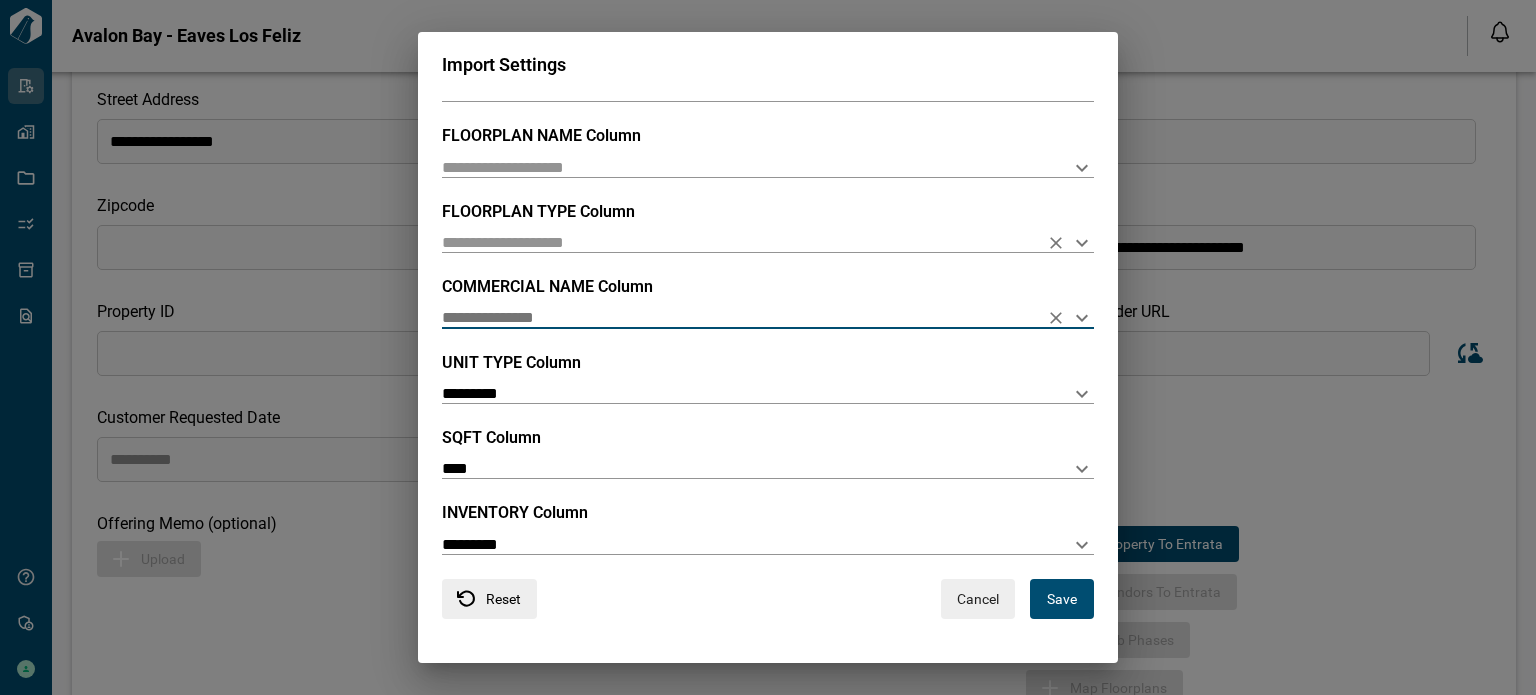 click 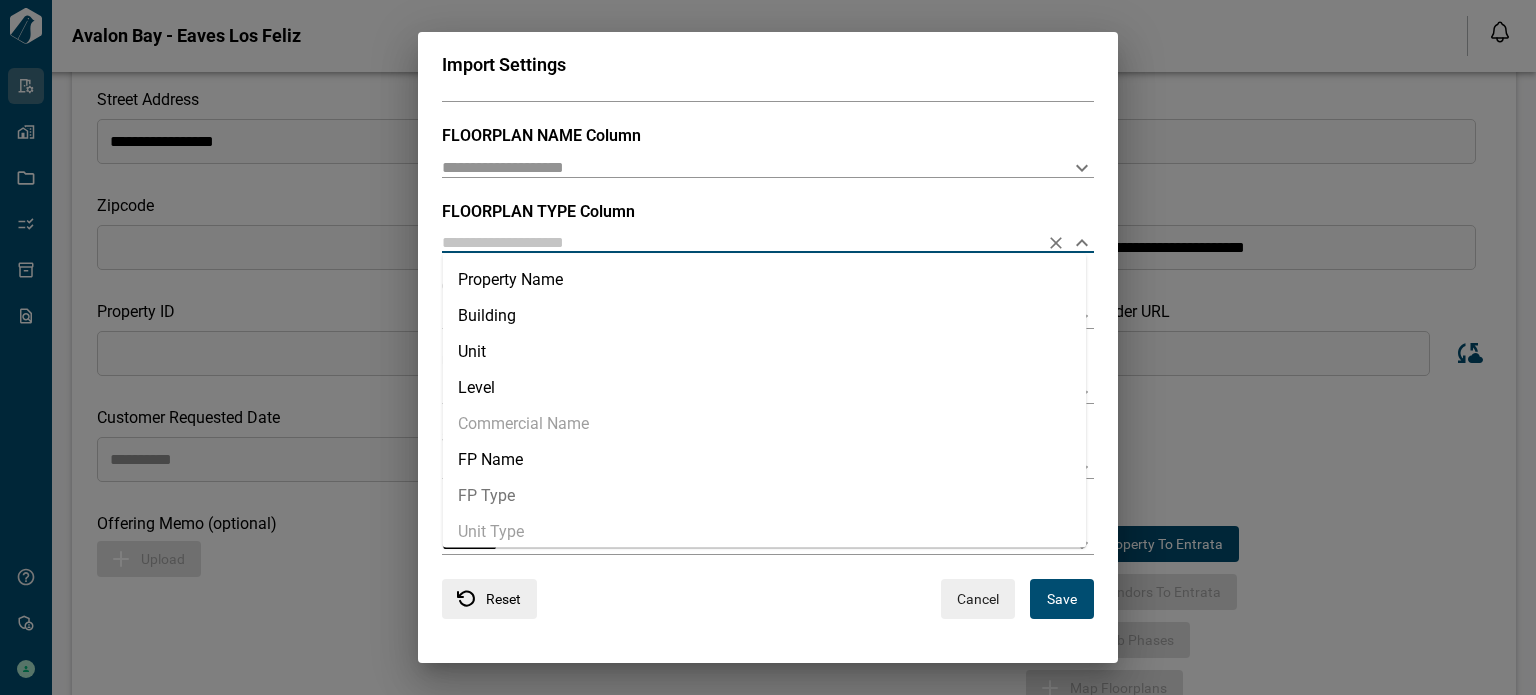 click on "FP Type" at bounding box center [764, 496] 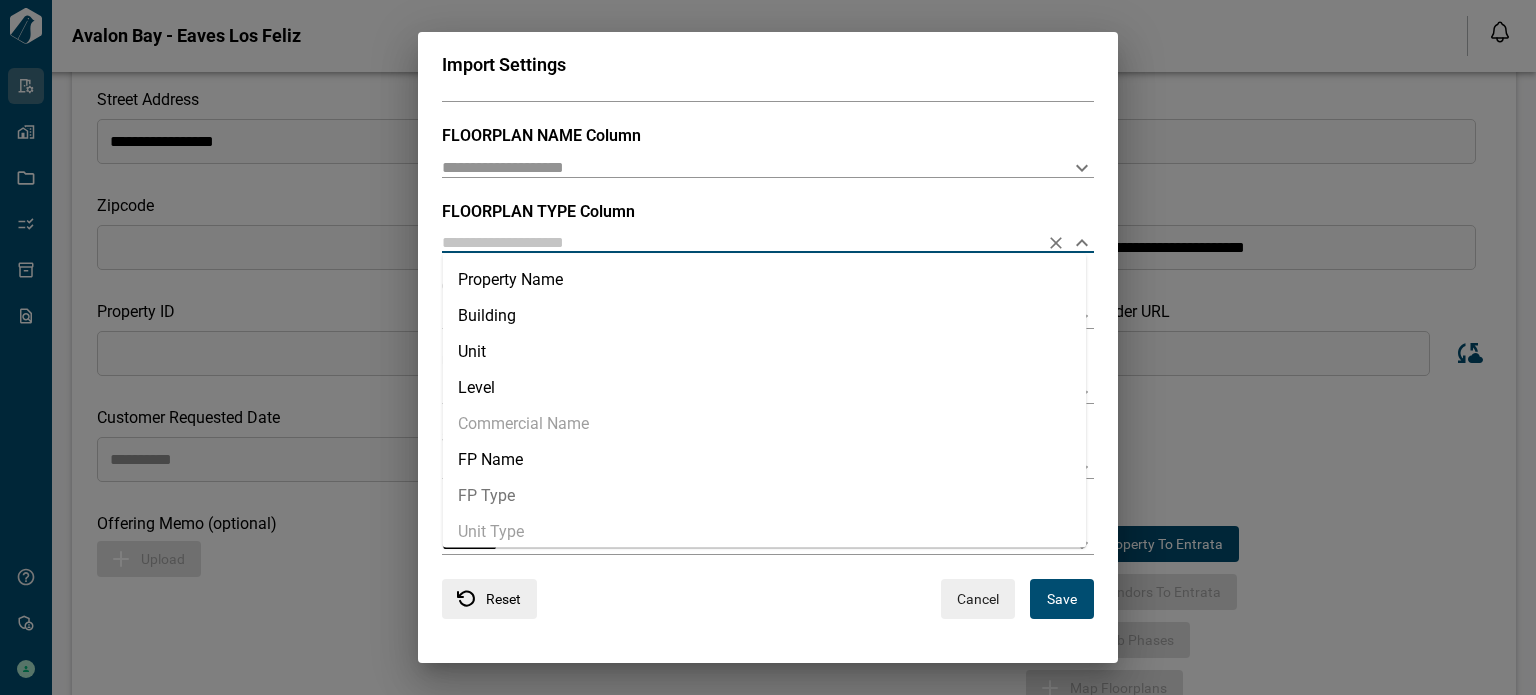 type on "*******" 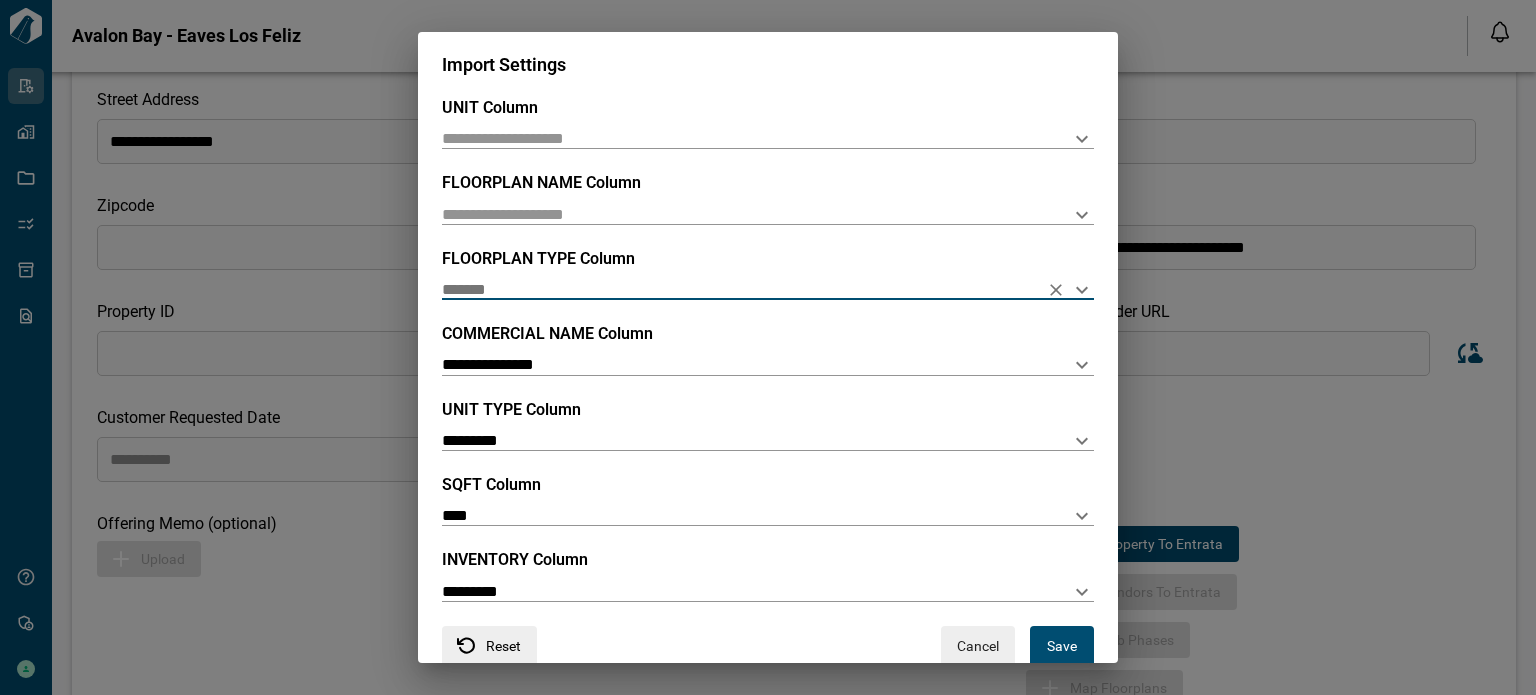 scroll, scrollTop: 28, scrollLeft: 0, axis: vertical 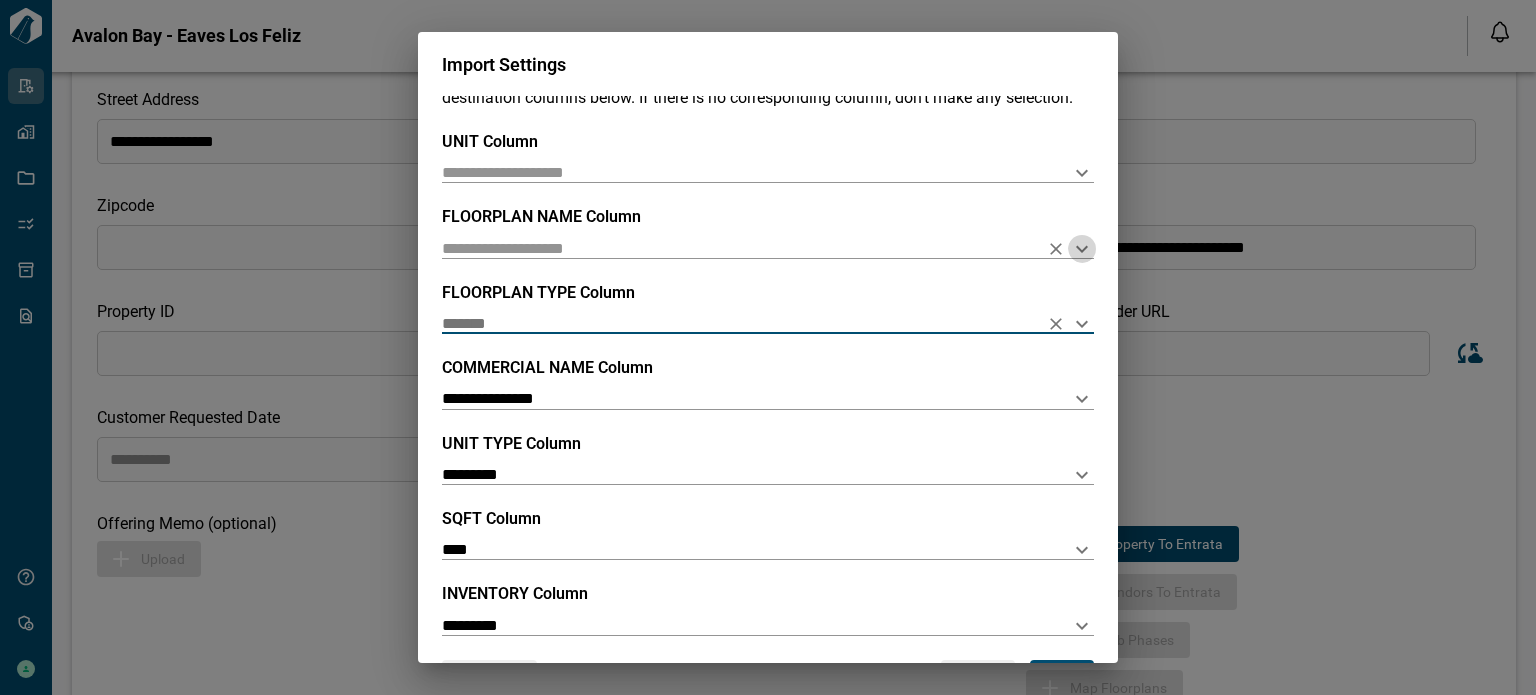 click 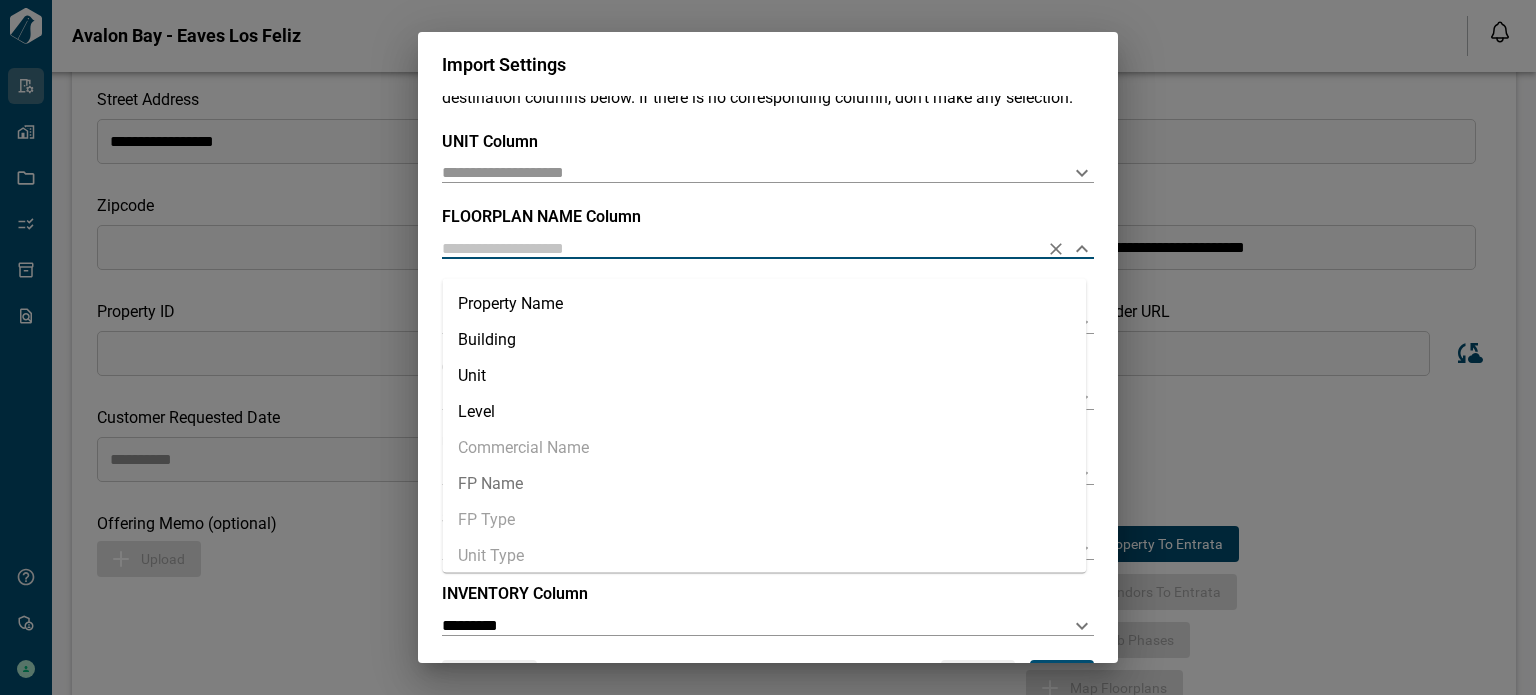 click on "FP Name" at bounding box center [764, 484] 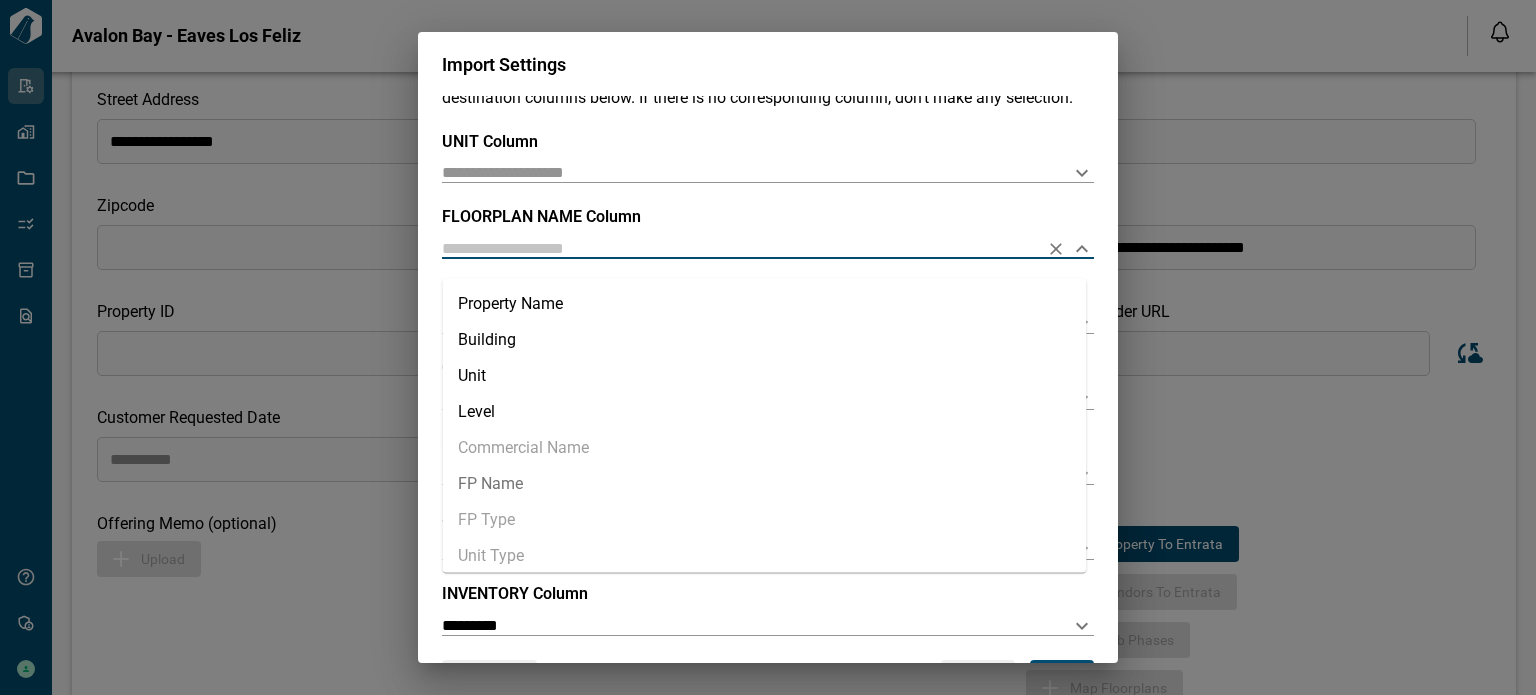 type on "*******" 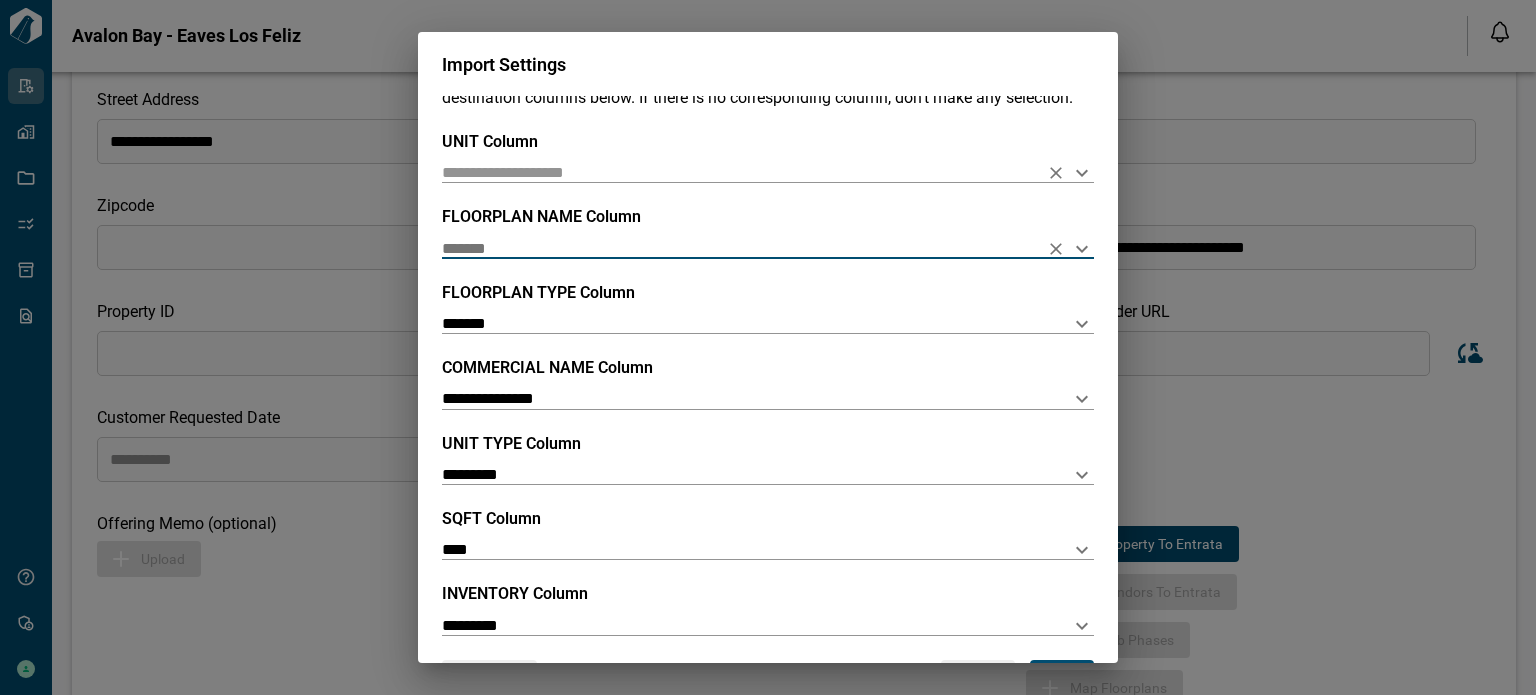 click 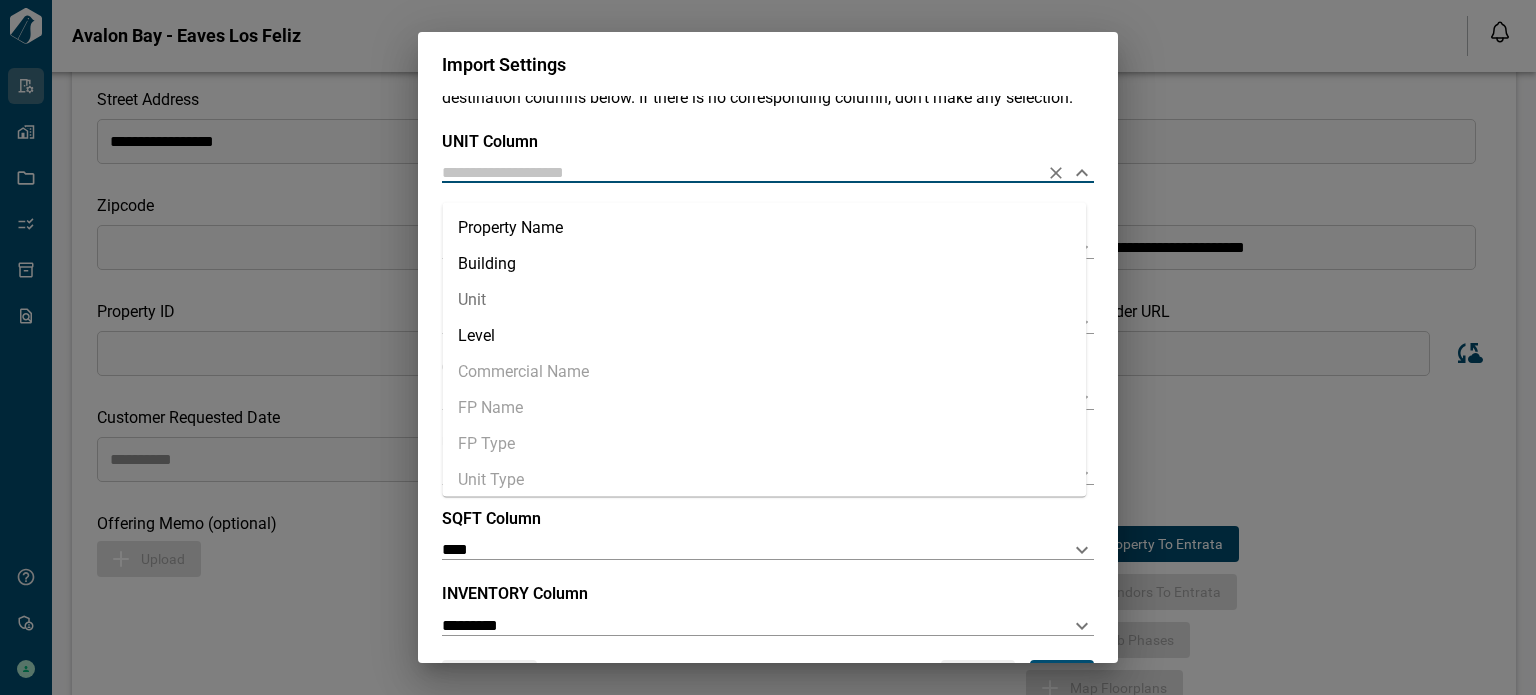 click on "Unit" at bounding box center [764, 300] 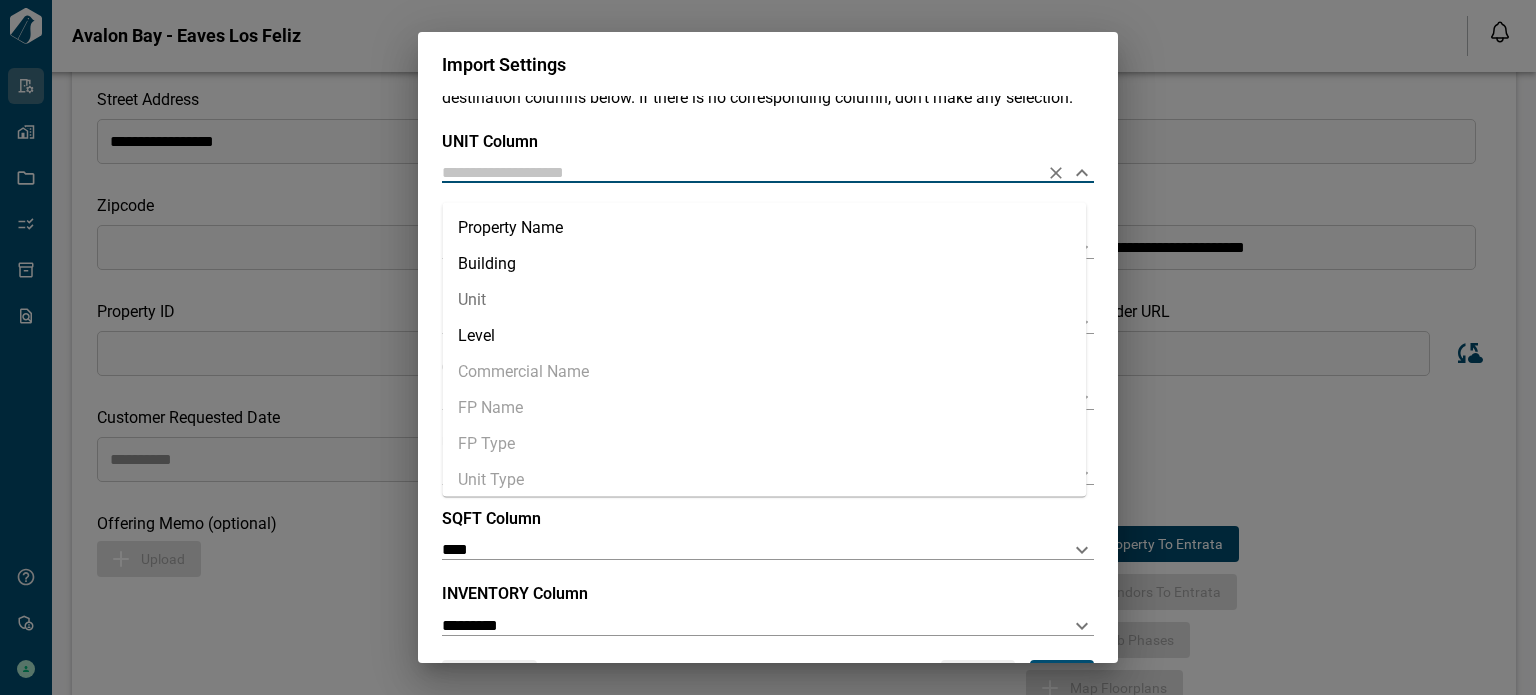 type on "****" 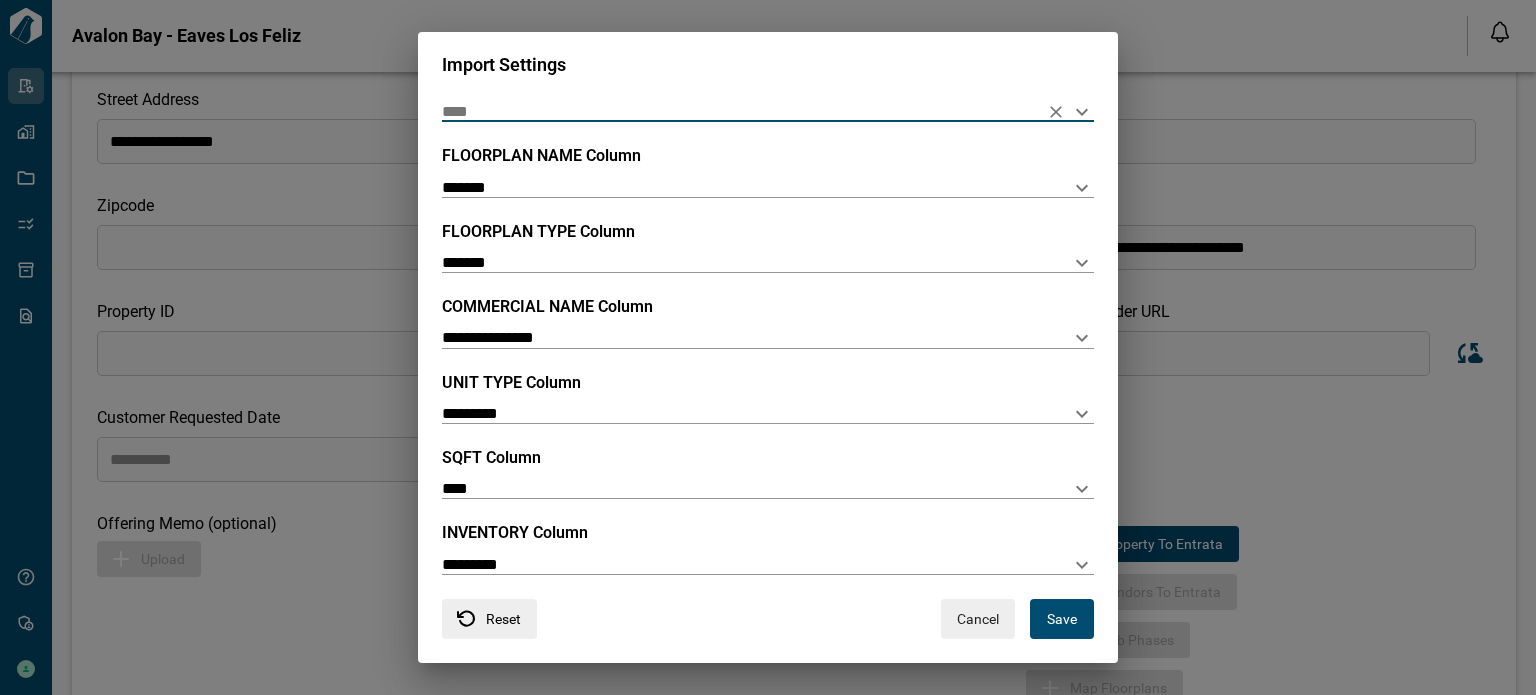 scroll, scrollTop: 128, scrollLeft: 0, axis: vertical 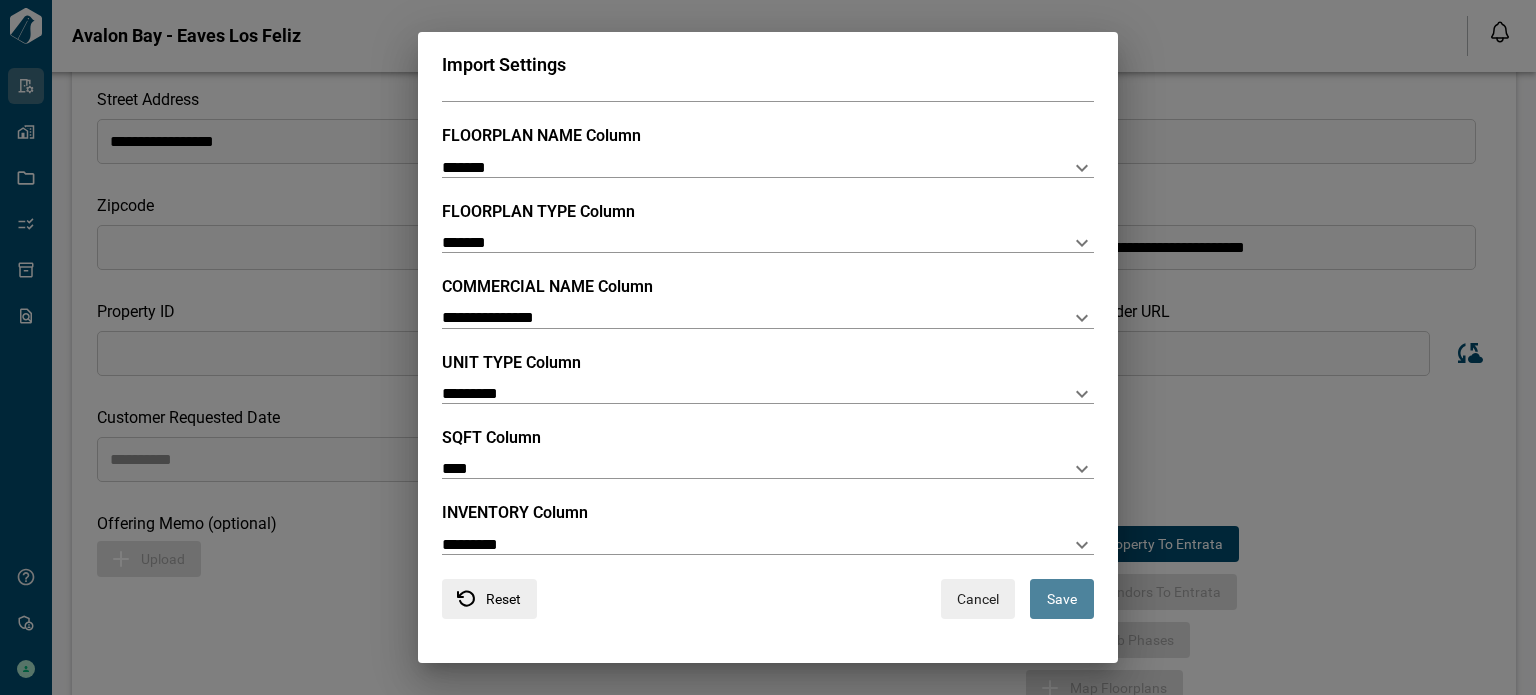 click on "Save" at bounding box center [1062, 599] 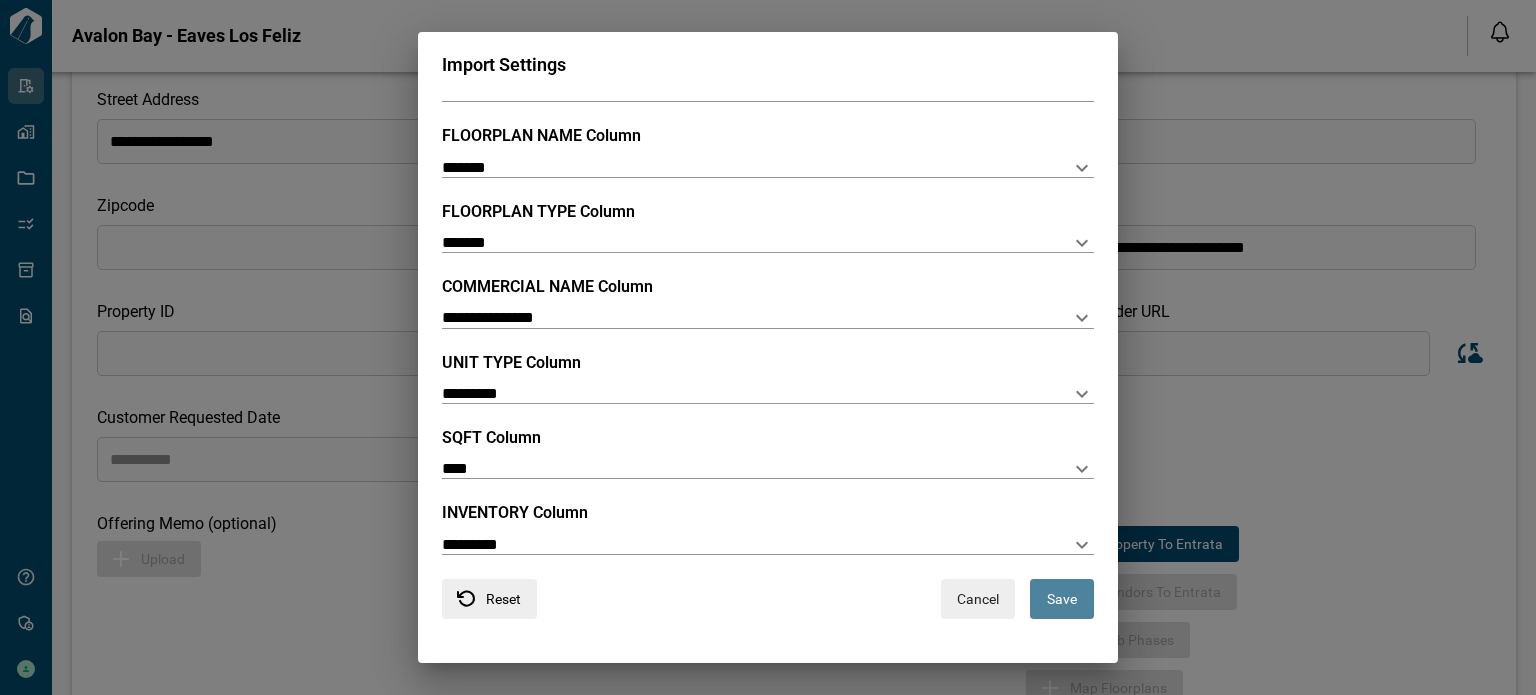 type 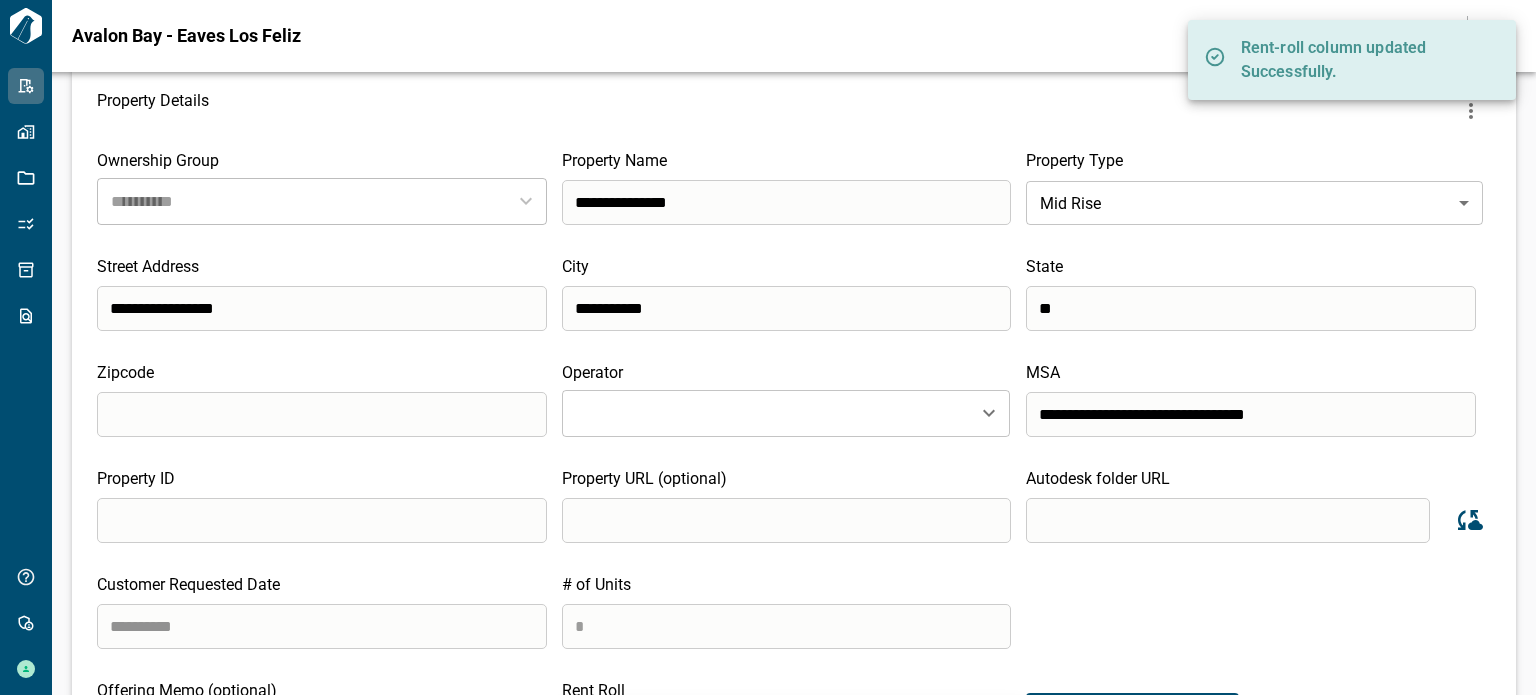 scroll, scrollTop: 0, scrollLeft: 0, axis: both 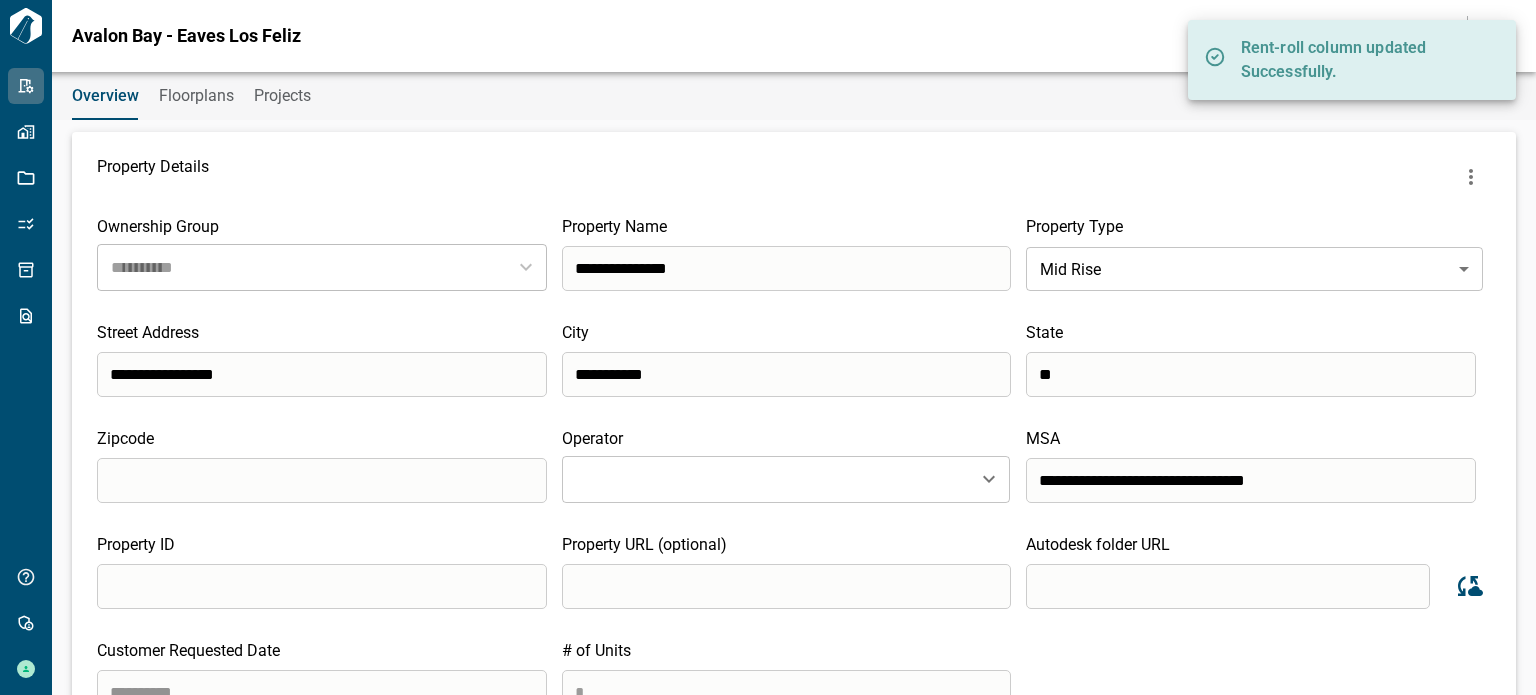 click on "Floorplans" at bounding box center [196, 96] 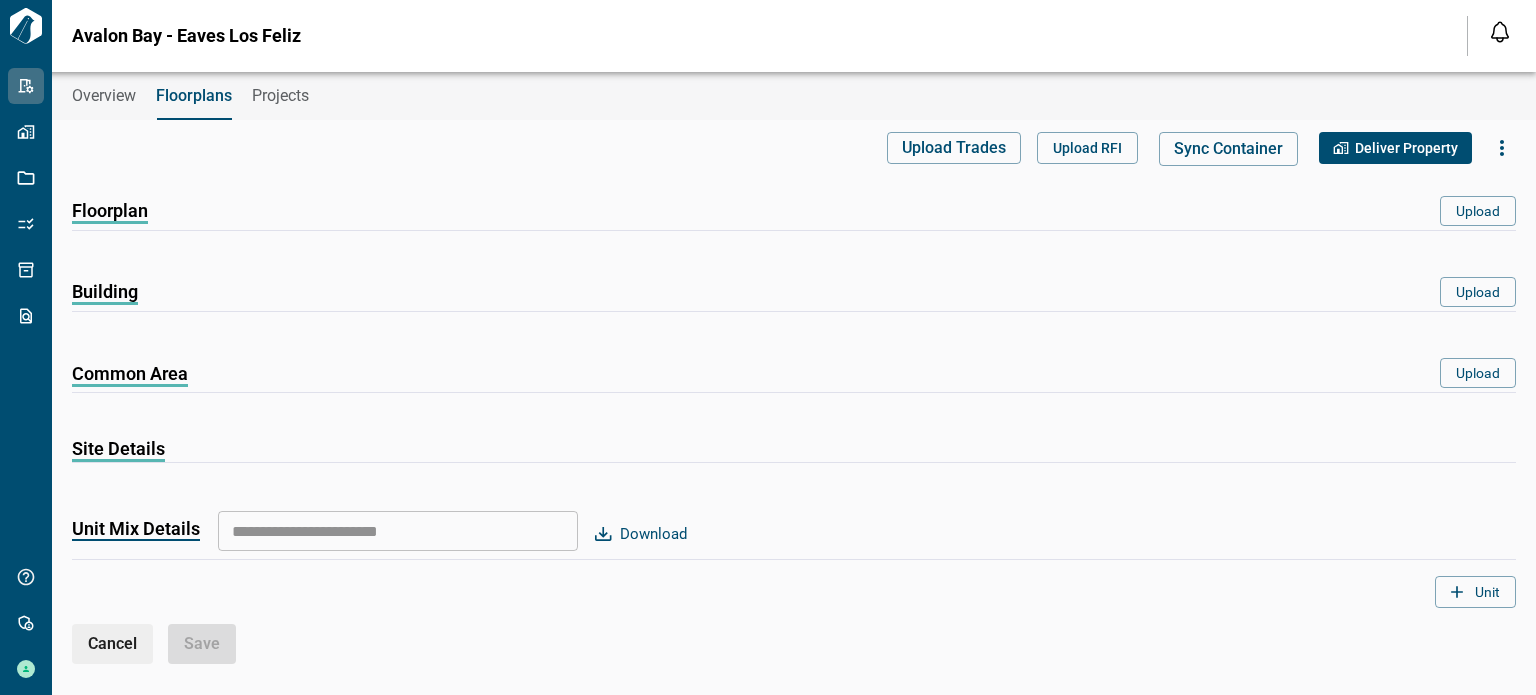click on "Overview" at bounding box center [104, 96] 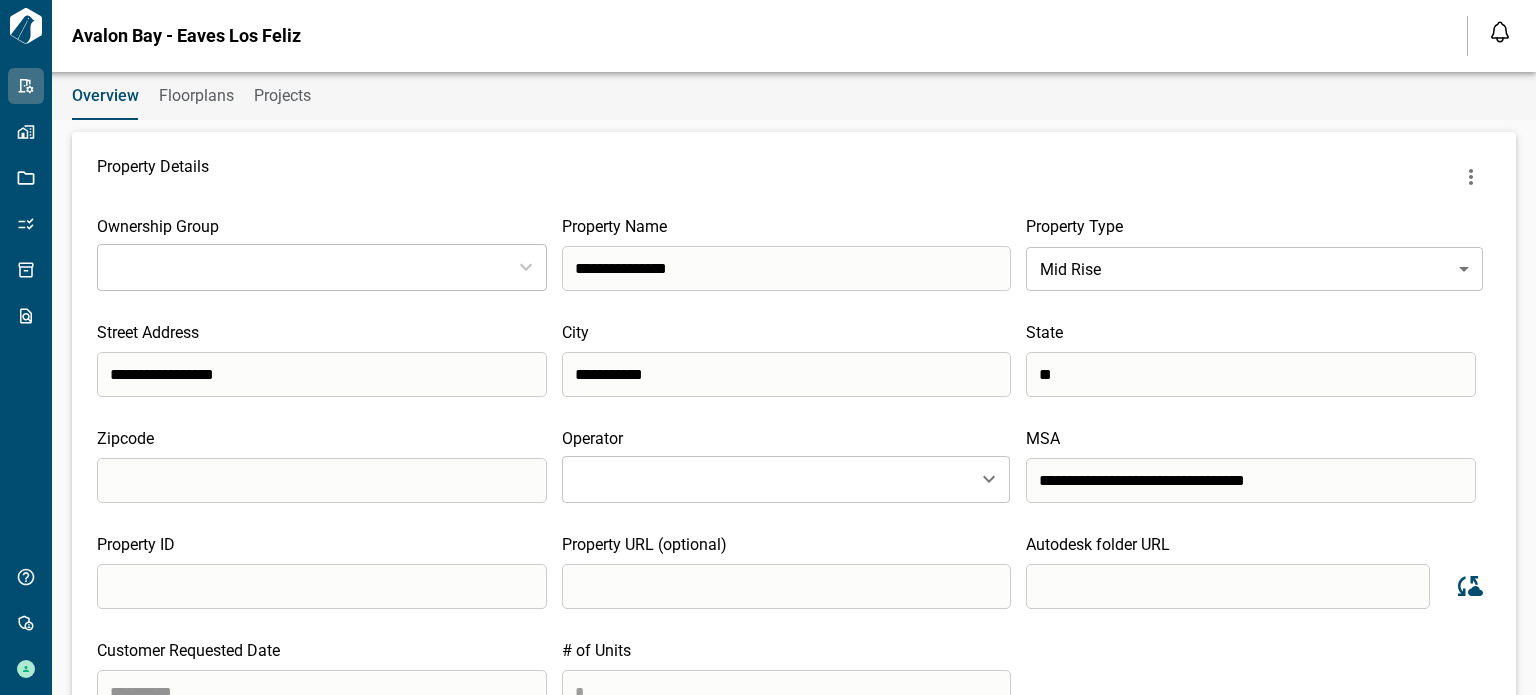 type on "**********" 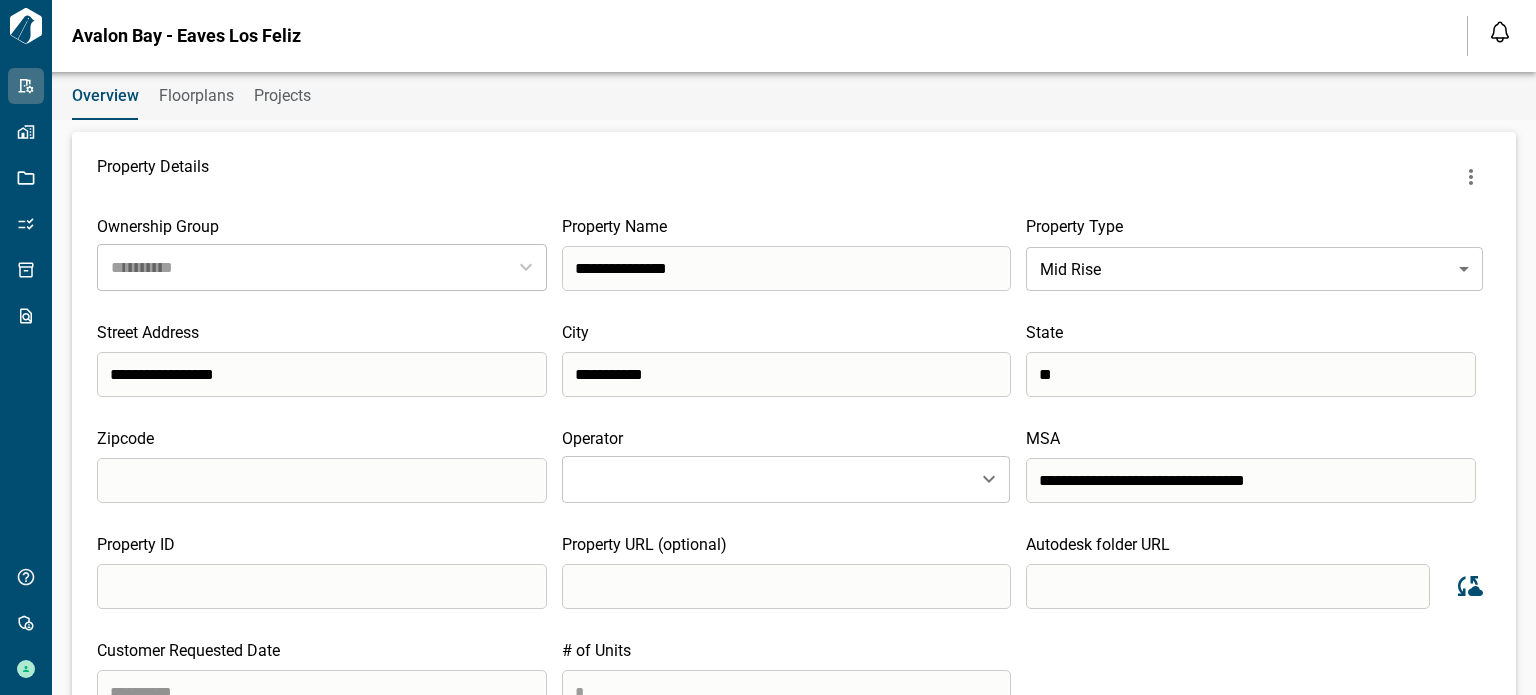 click at bounding box center [1228, 586] 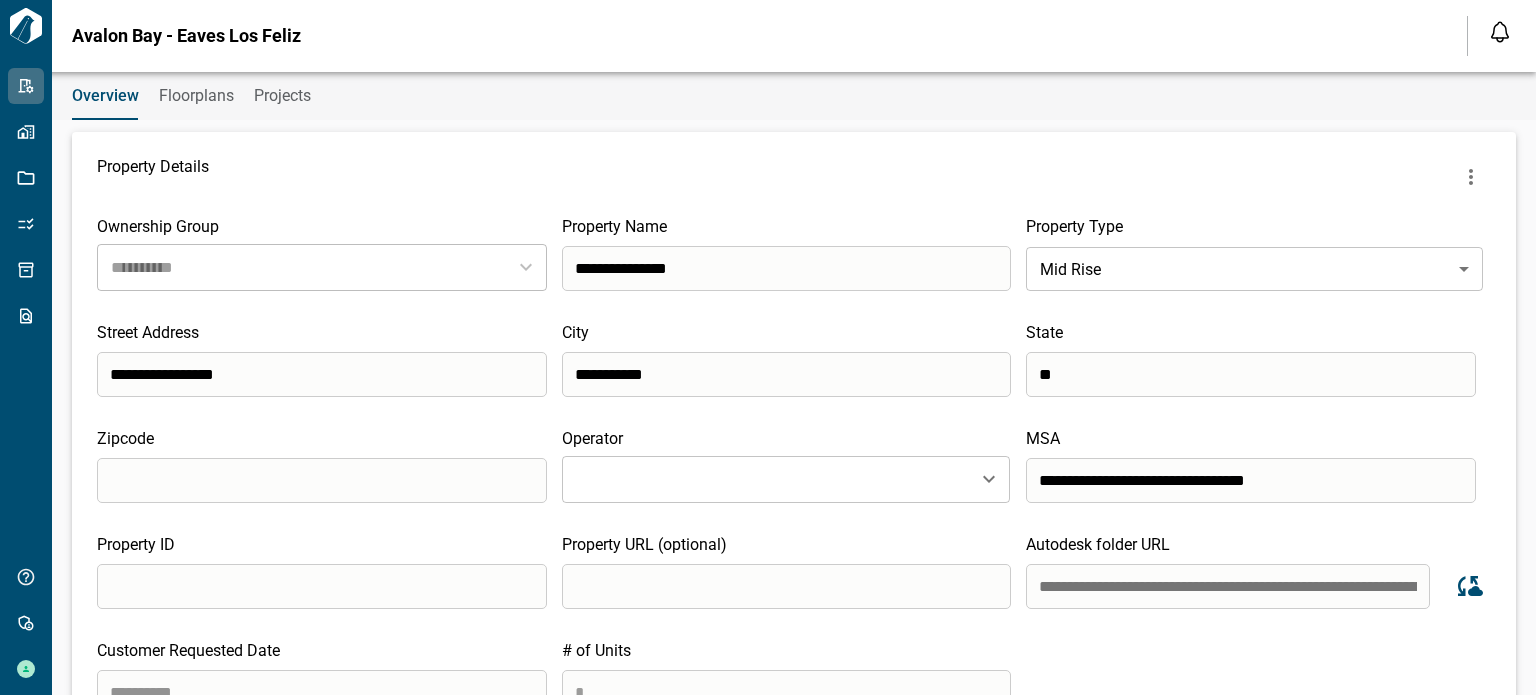 scroll, scrollTop: 0, scrollLeft: 1088, axis: horizontal 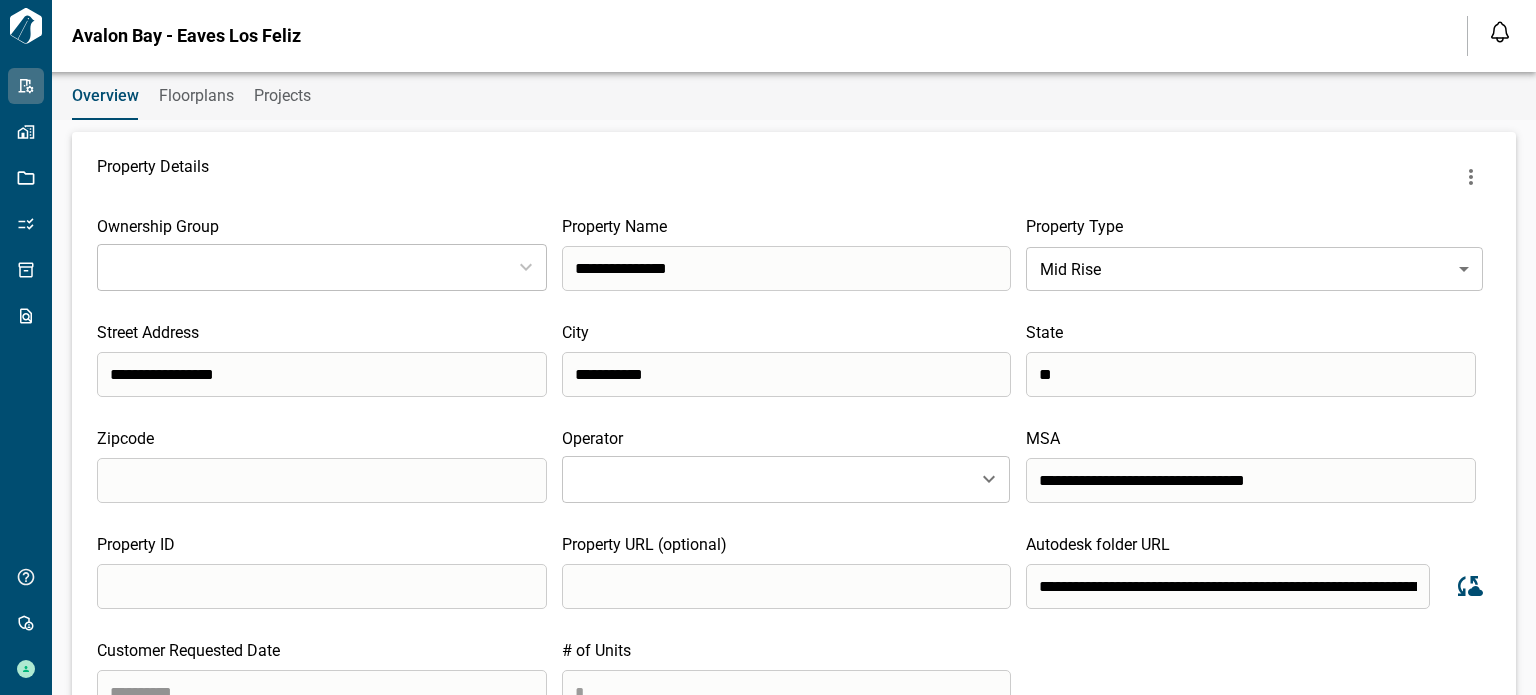 type on "**********" 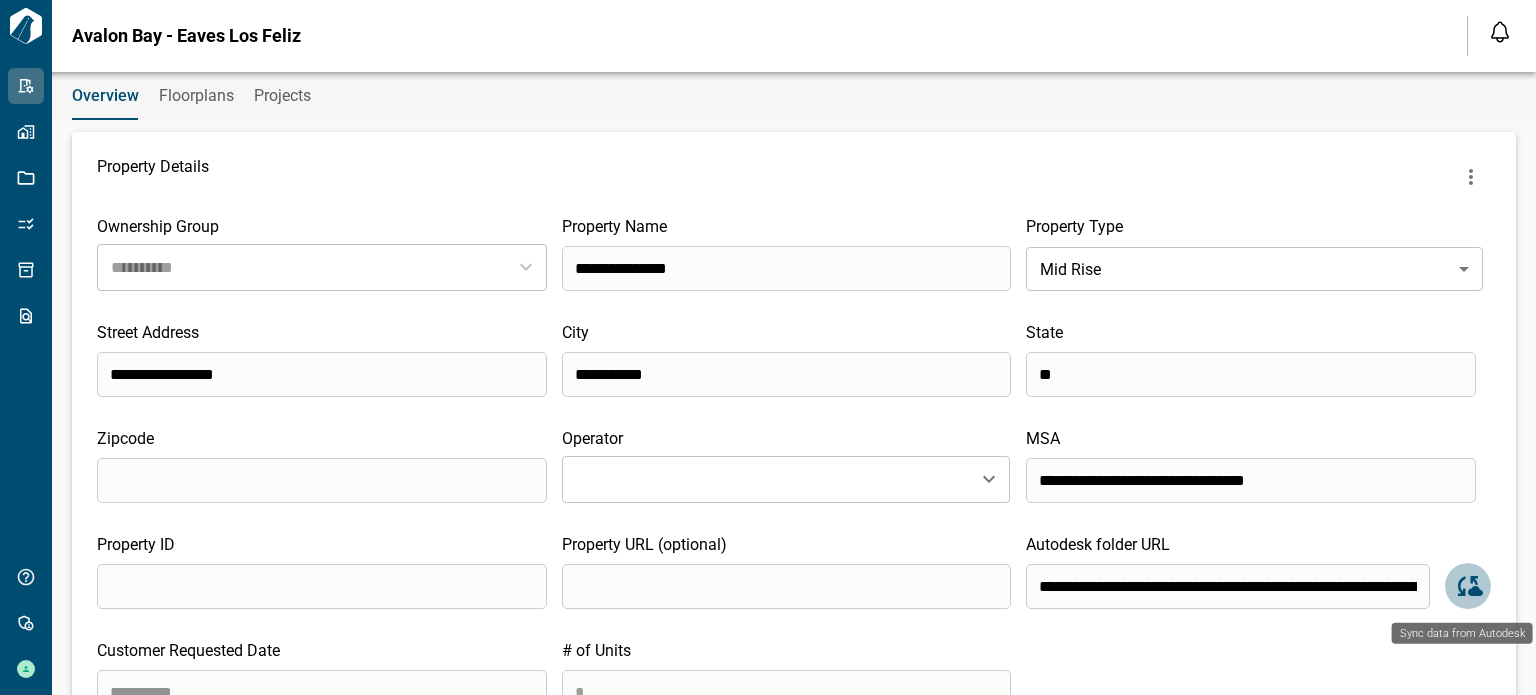 click 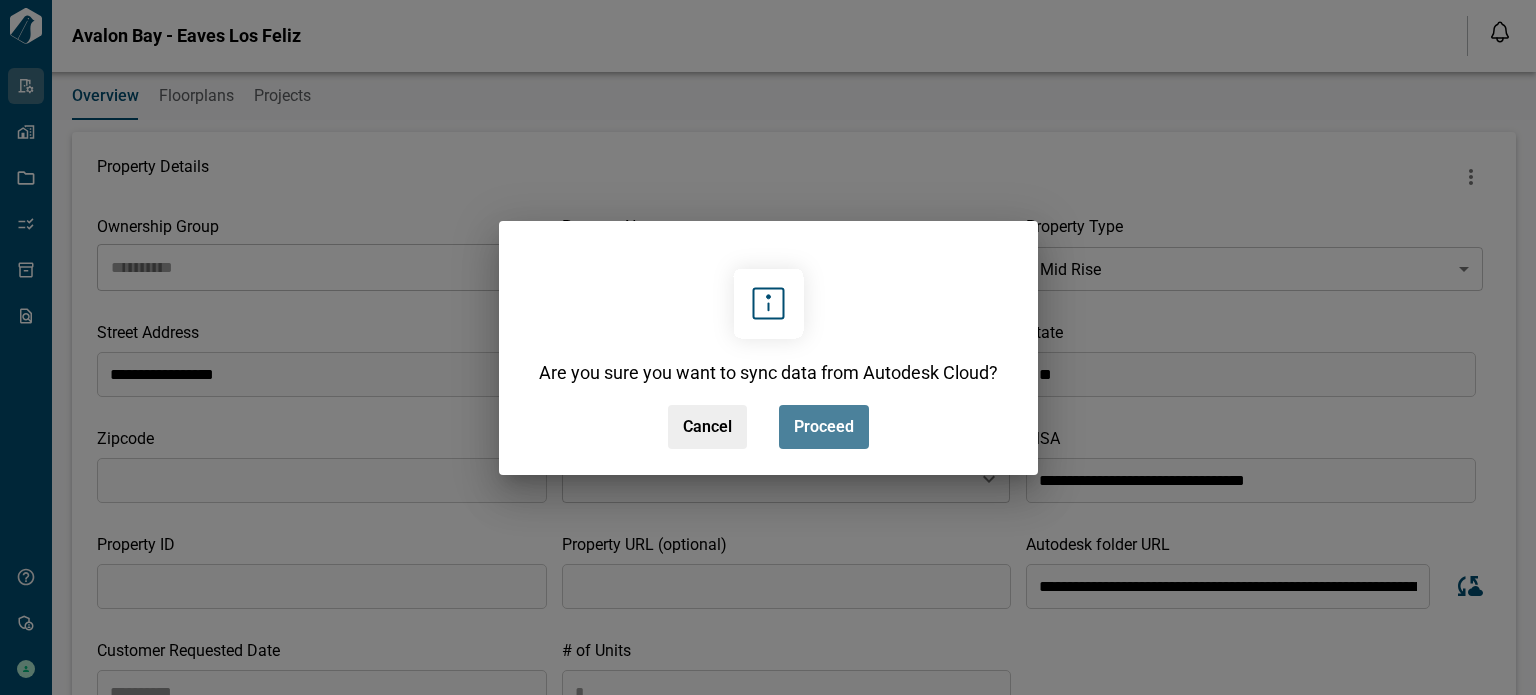 click on "Proceed" at bounding box center (824, 427) 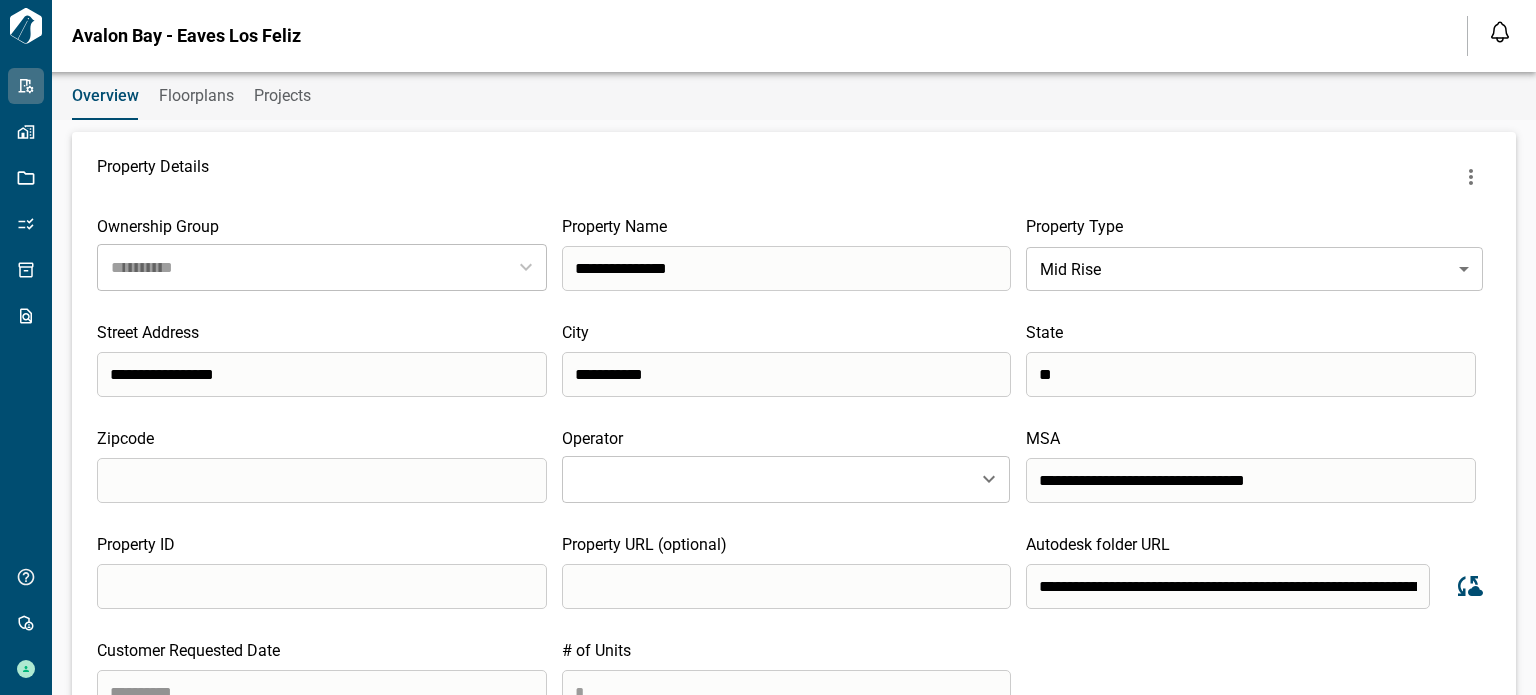 click on "Floorplans" at bounding box center [196, 96] 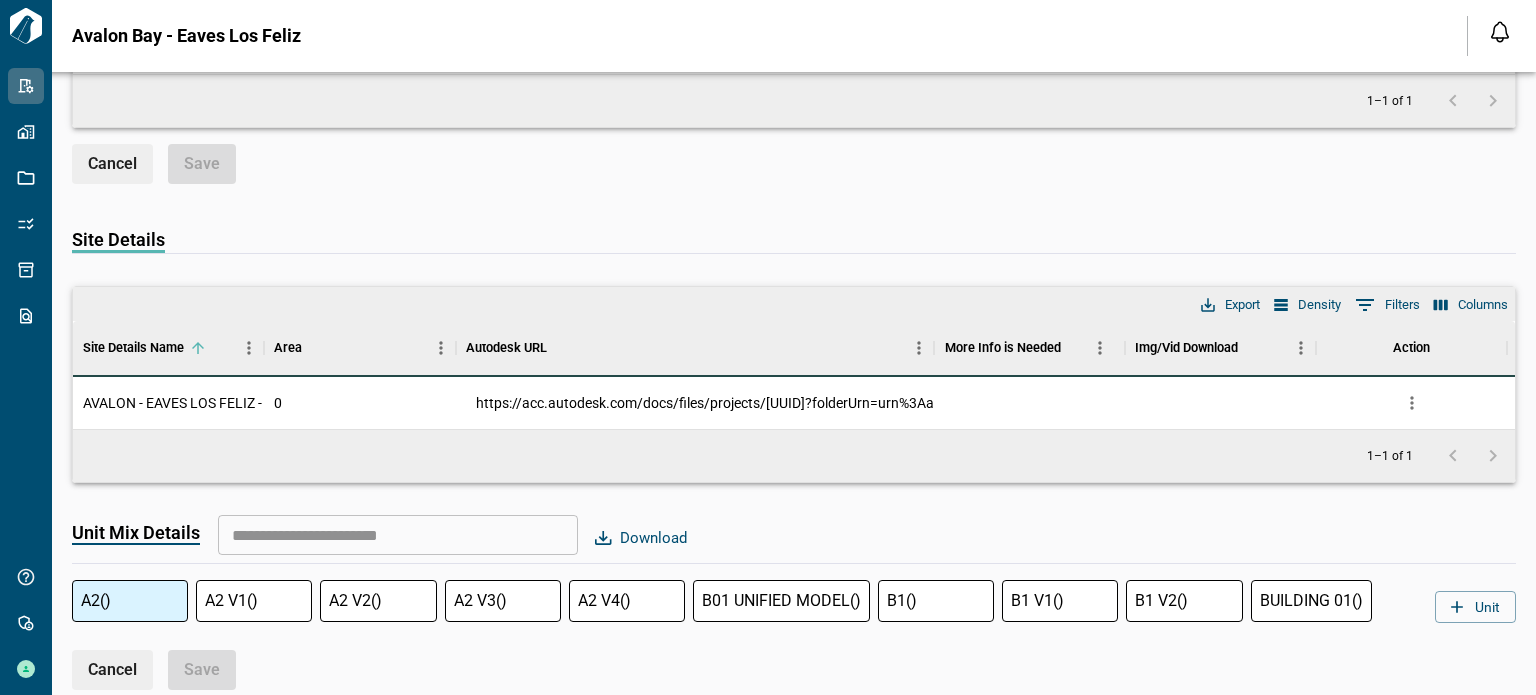 scroll, scrollTop: 1361, scrollLeft: 0, axis: vertical 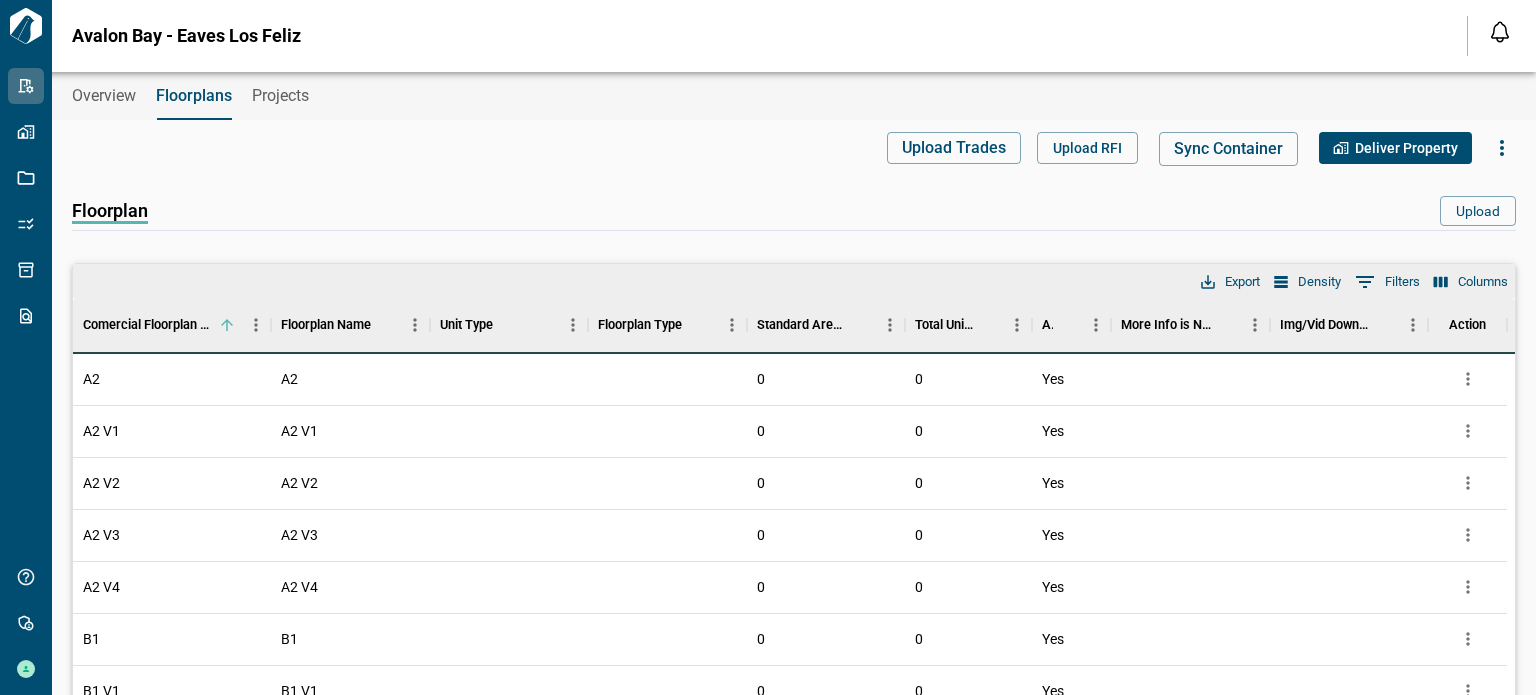 click on "Overview" at bounding box center [104, 96] 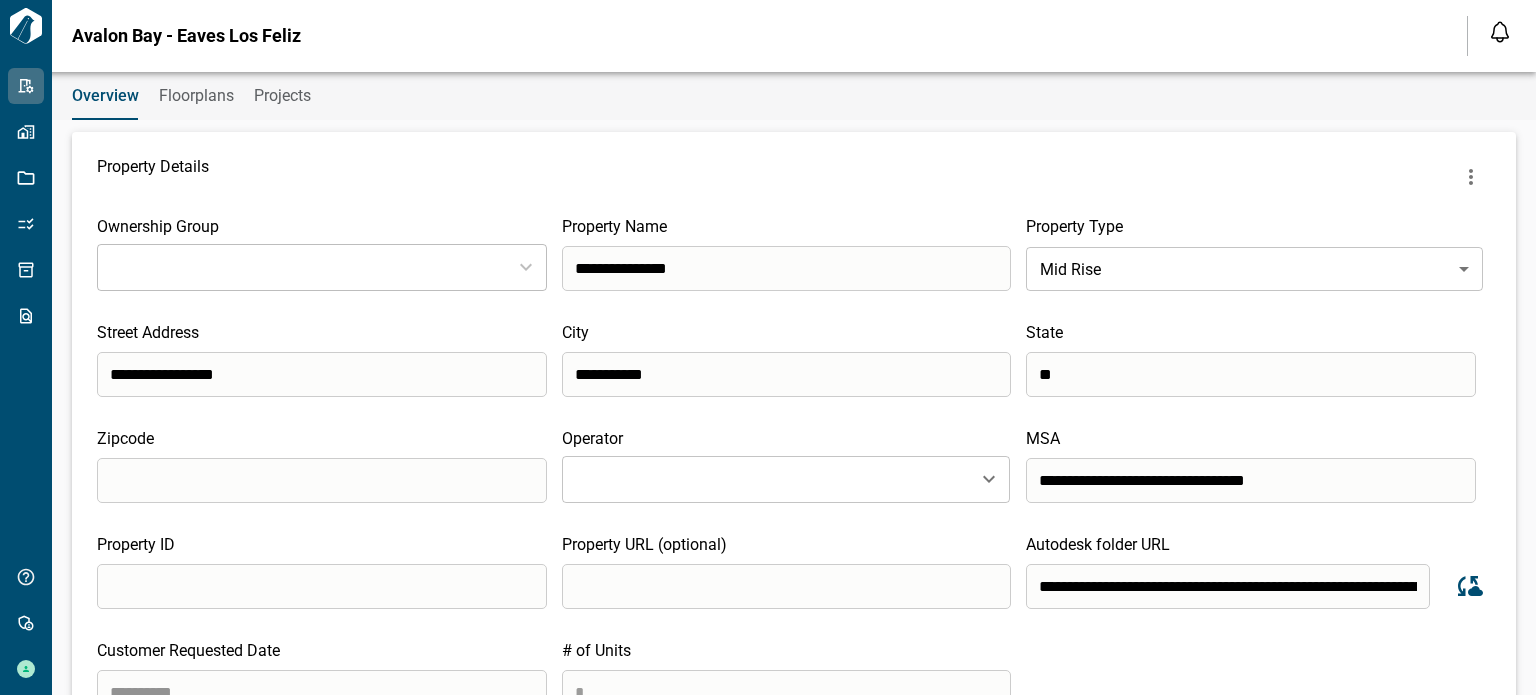 type on "**********" 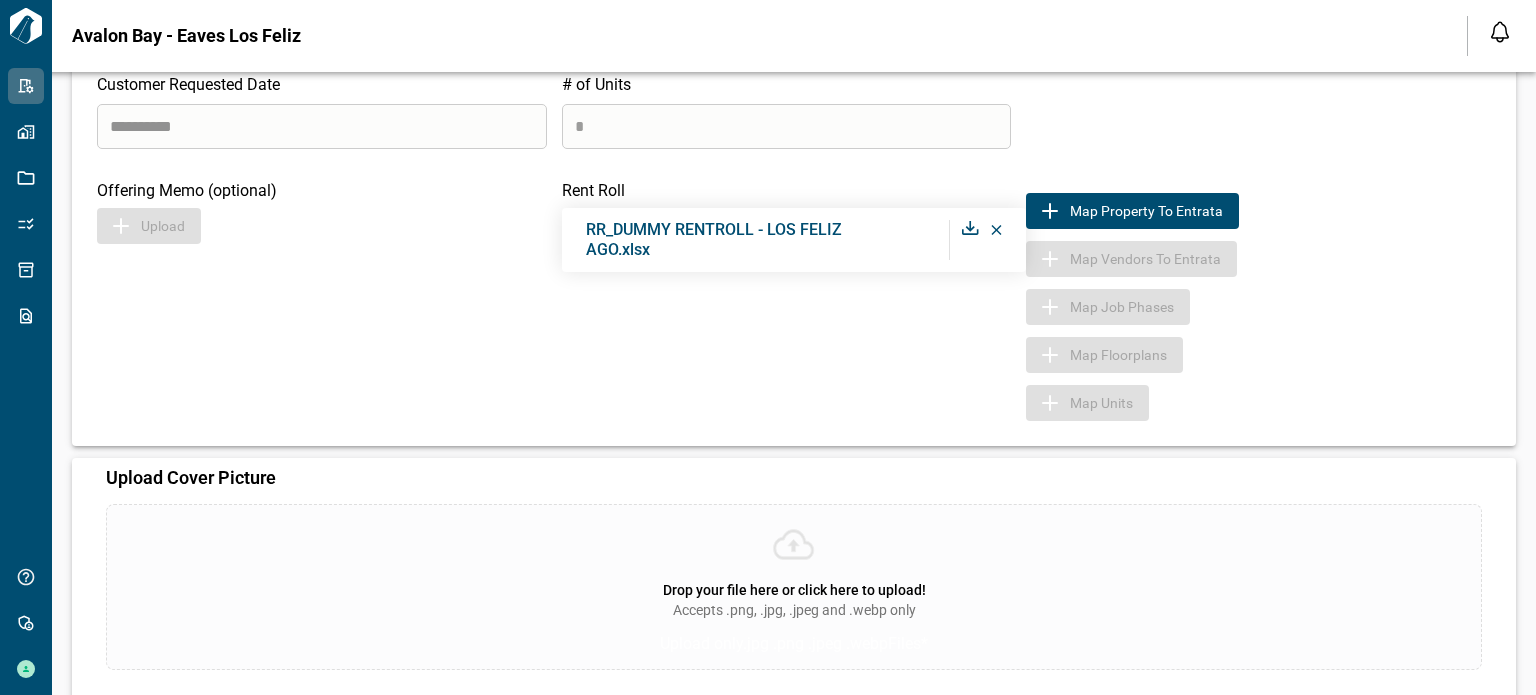 scroll, scrollTop: 594, scrollLeft: 0, axis: vertical 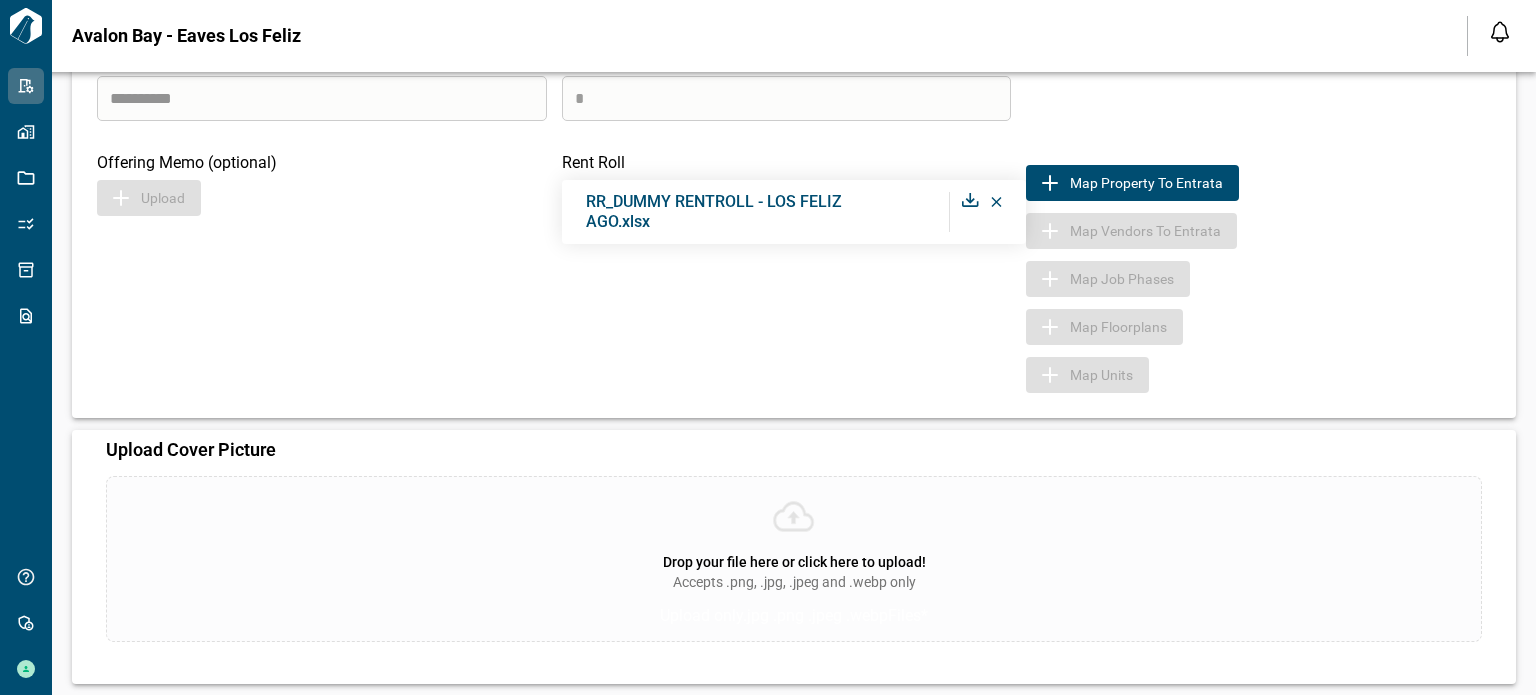 click 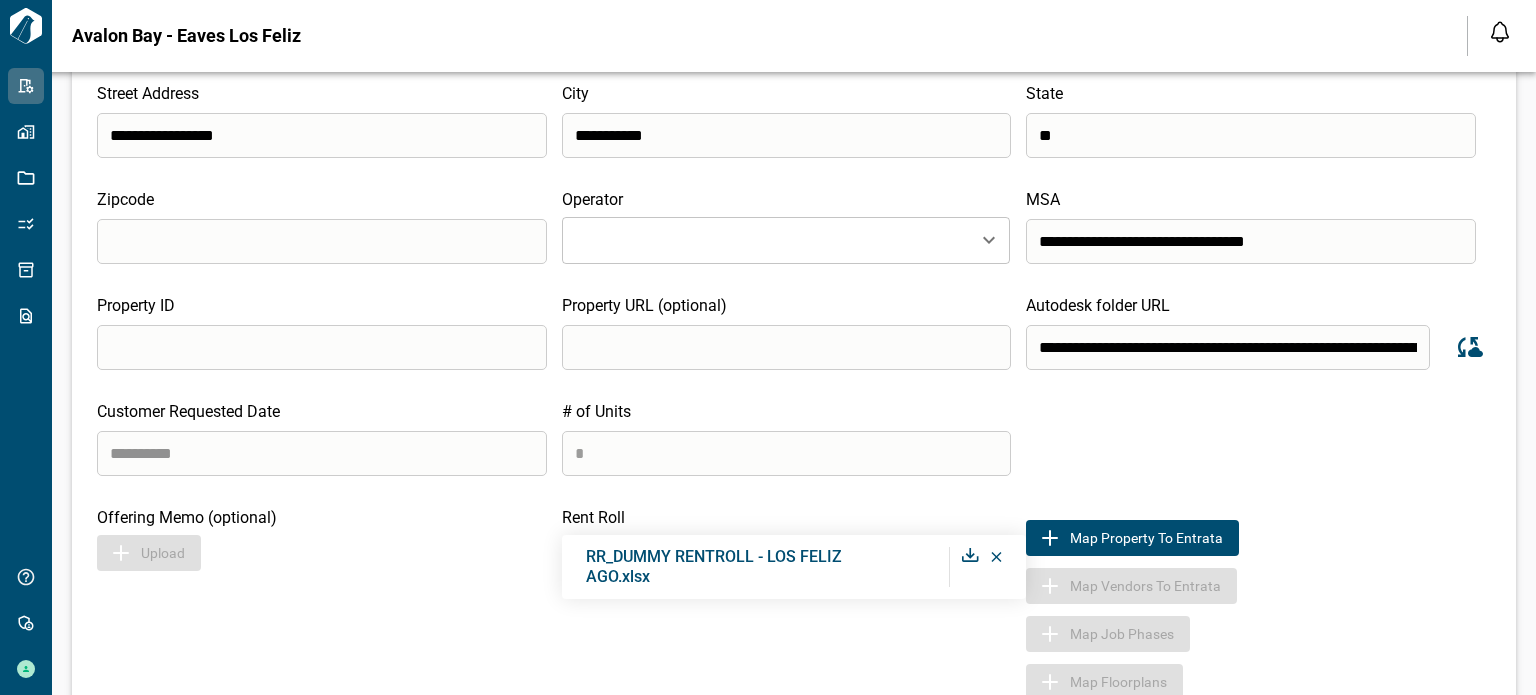 scroll, scrollTop: 228, scrollLeft: 0, axis: vertical 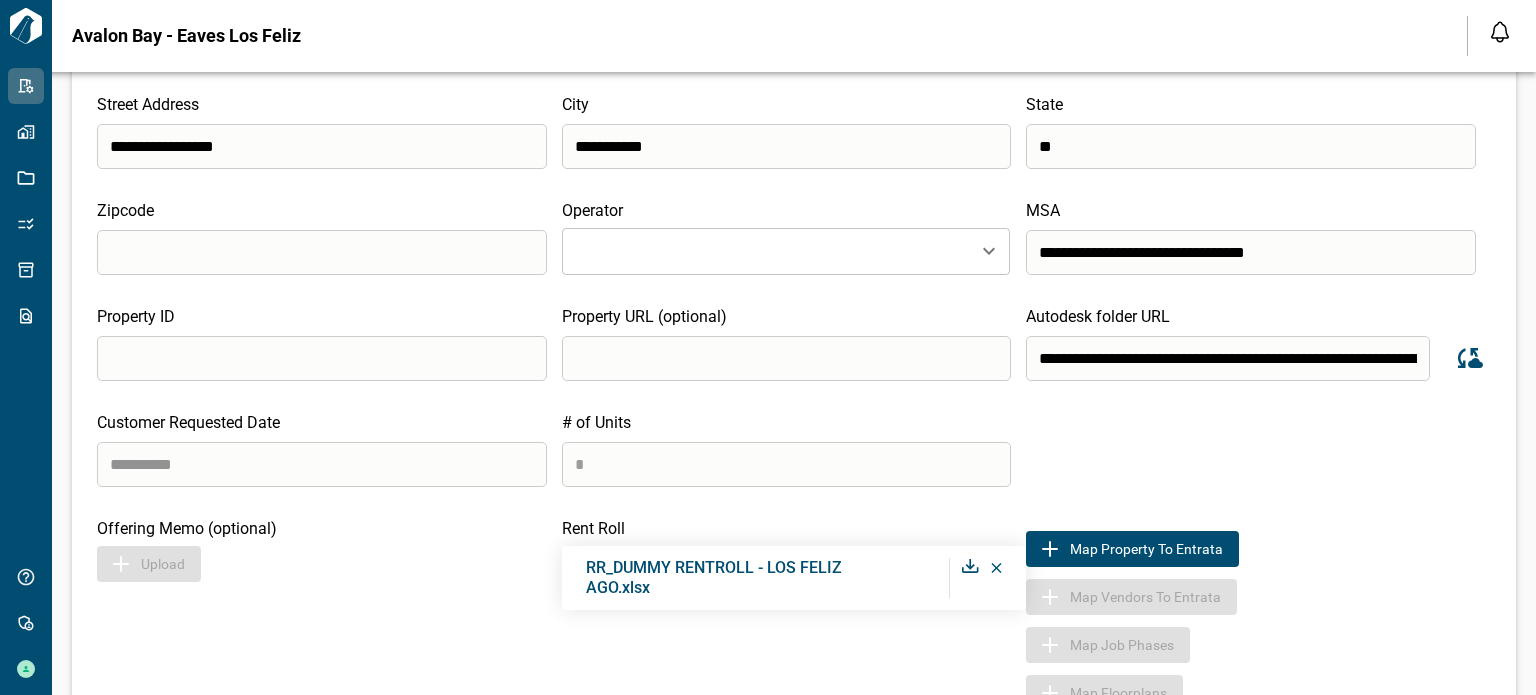 click at bounding box center (322, 464) 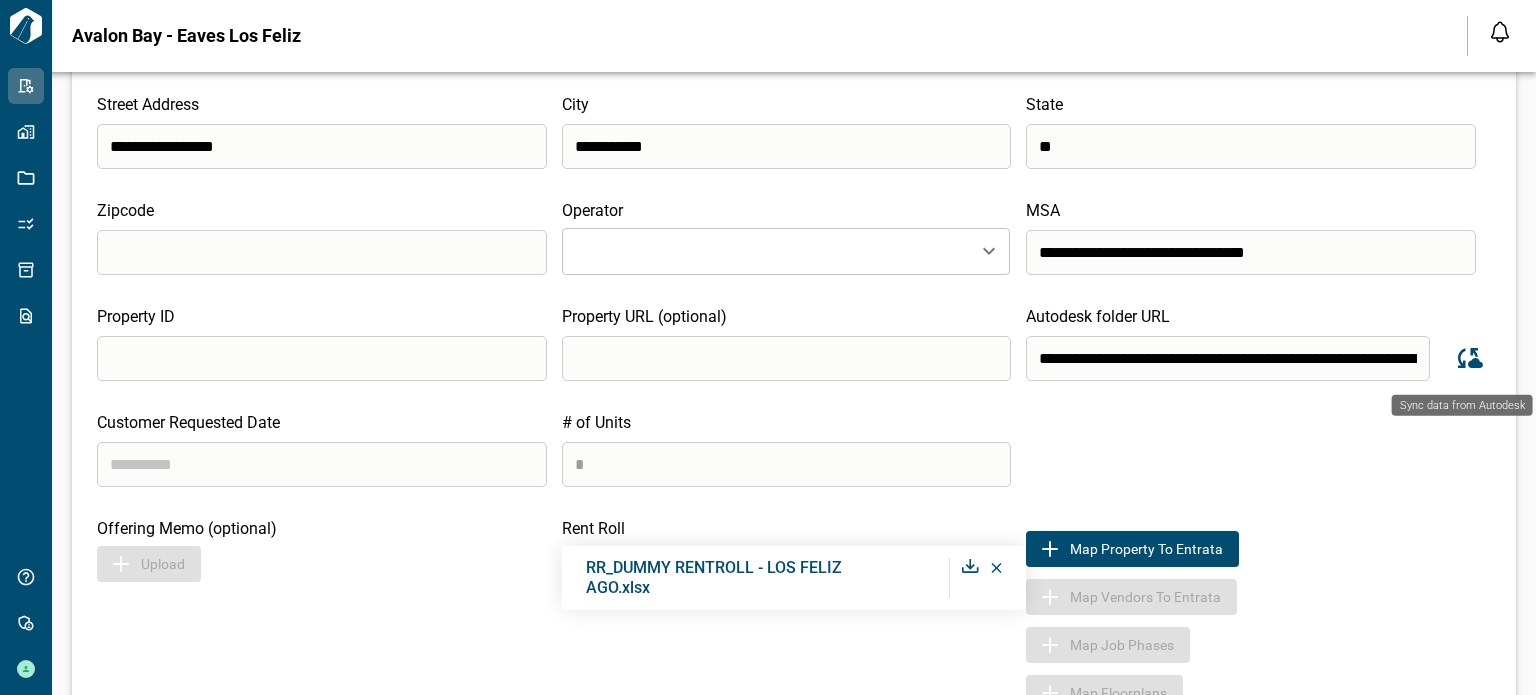 click 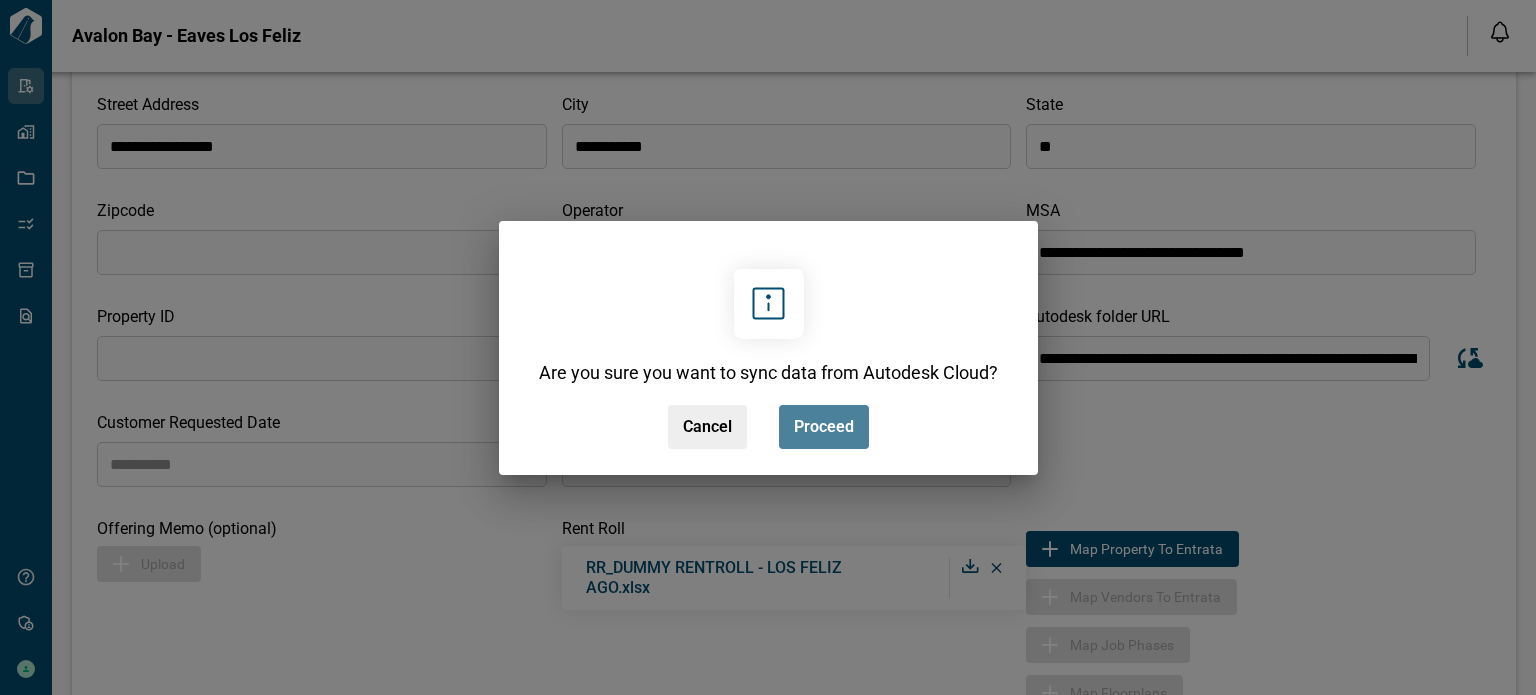 click on "Proceed" at bounding box center (824, 427) 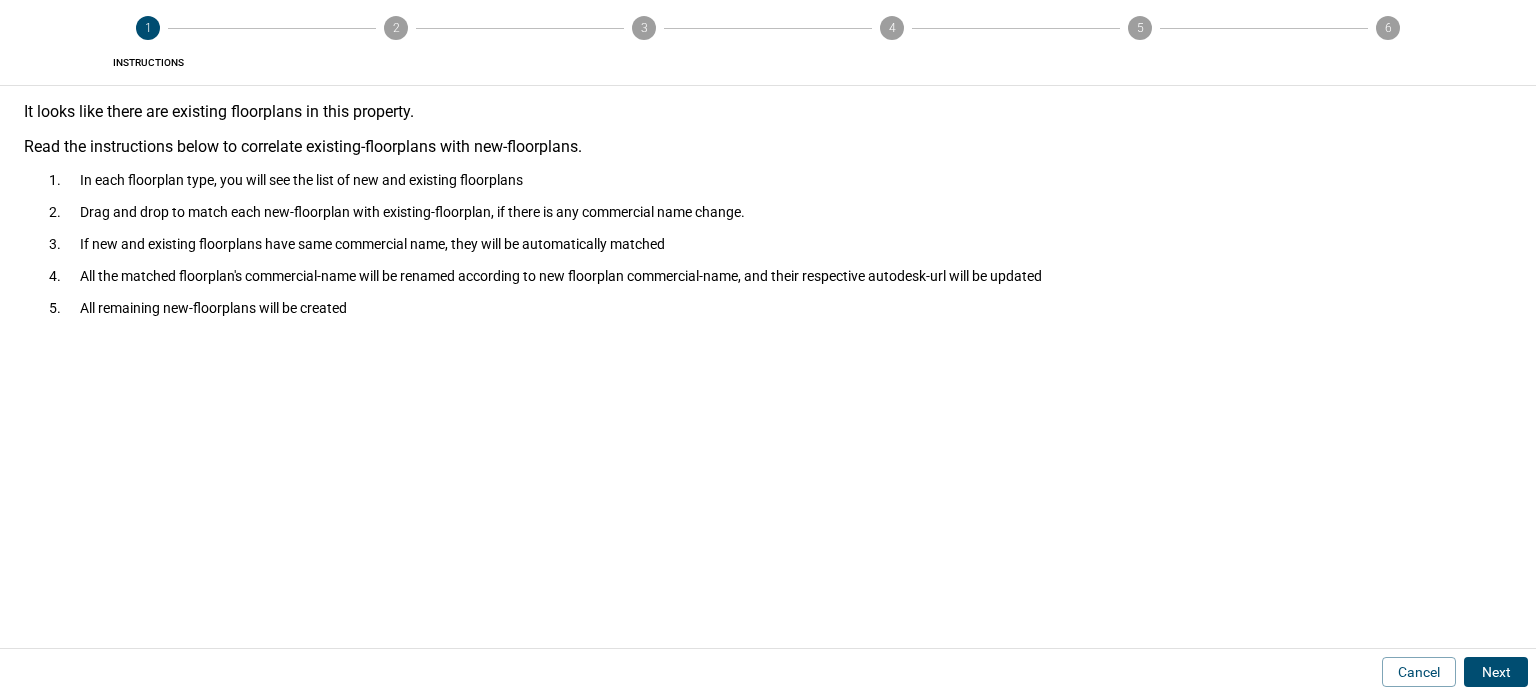 click on "Next" at bounding box center (1496, 672) 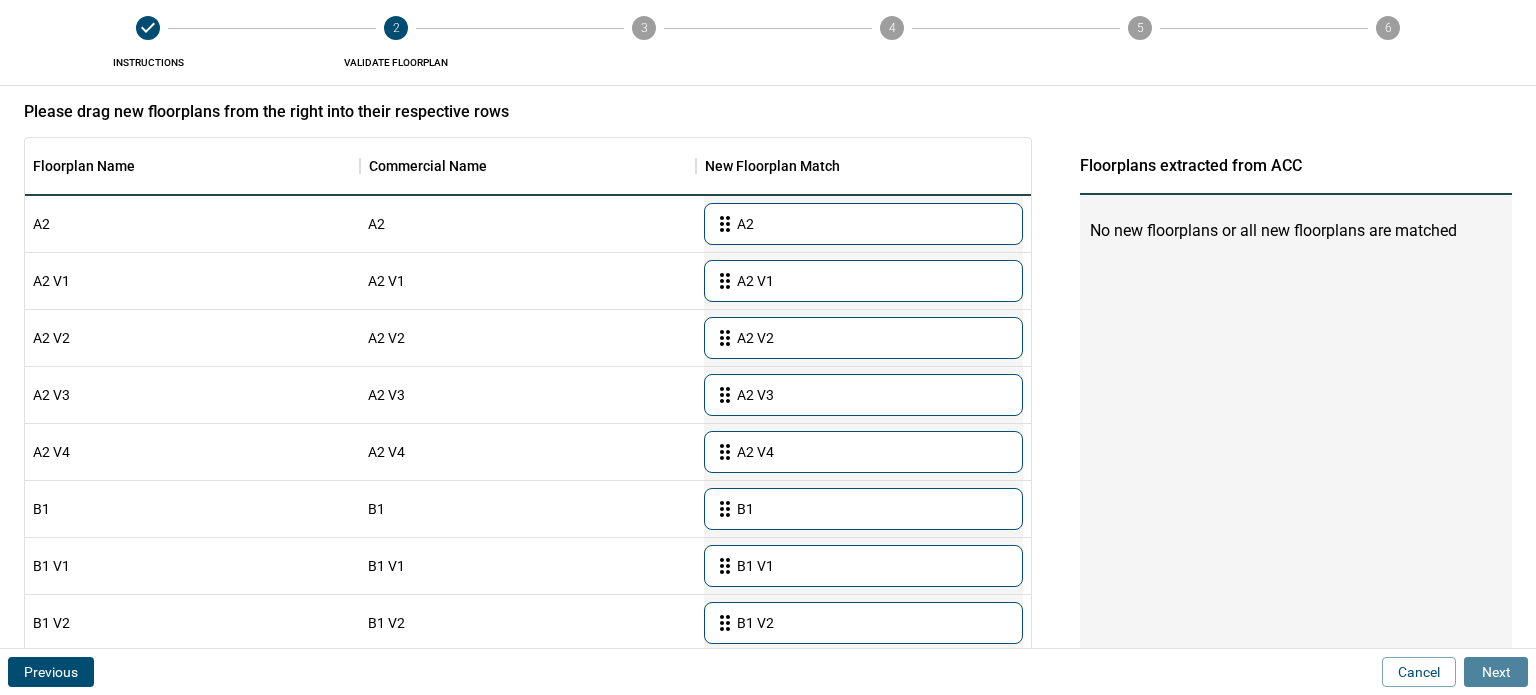 click on "Next" at bounding box center [1496, 672] 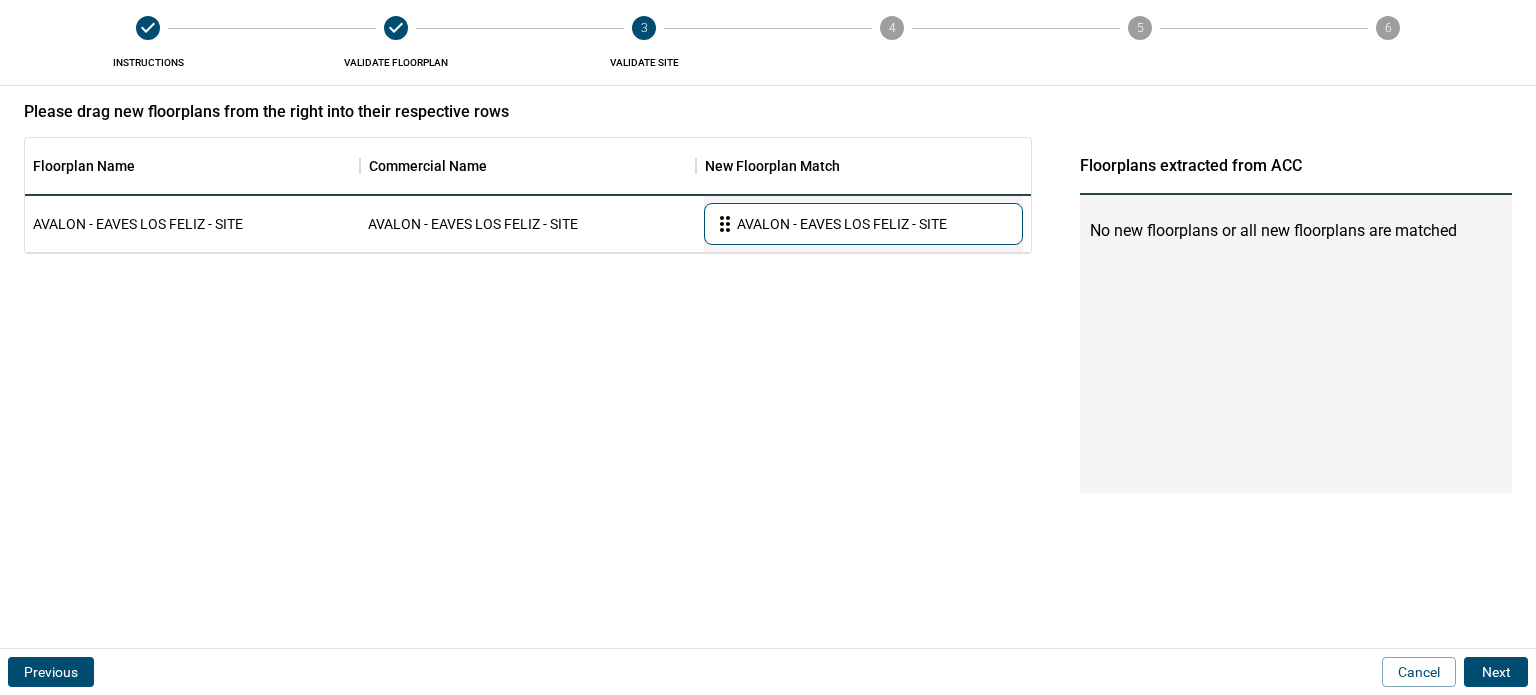 click on "Next" at bounding box center [1496, 672] 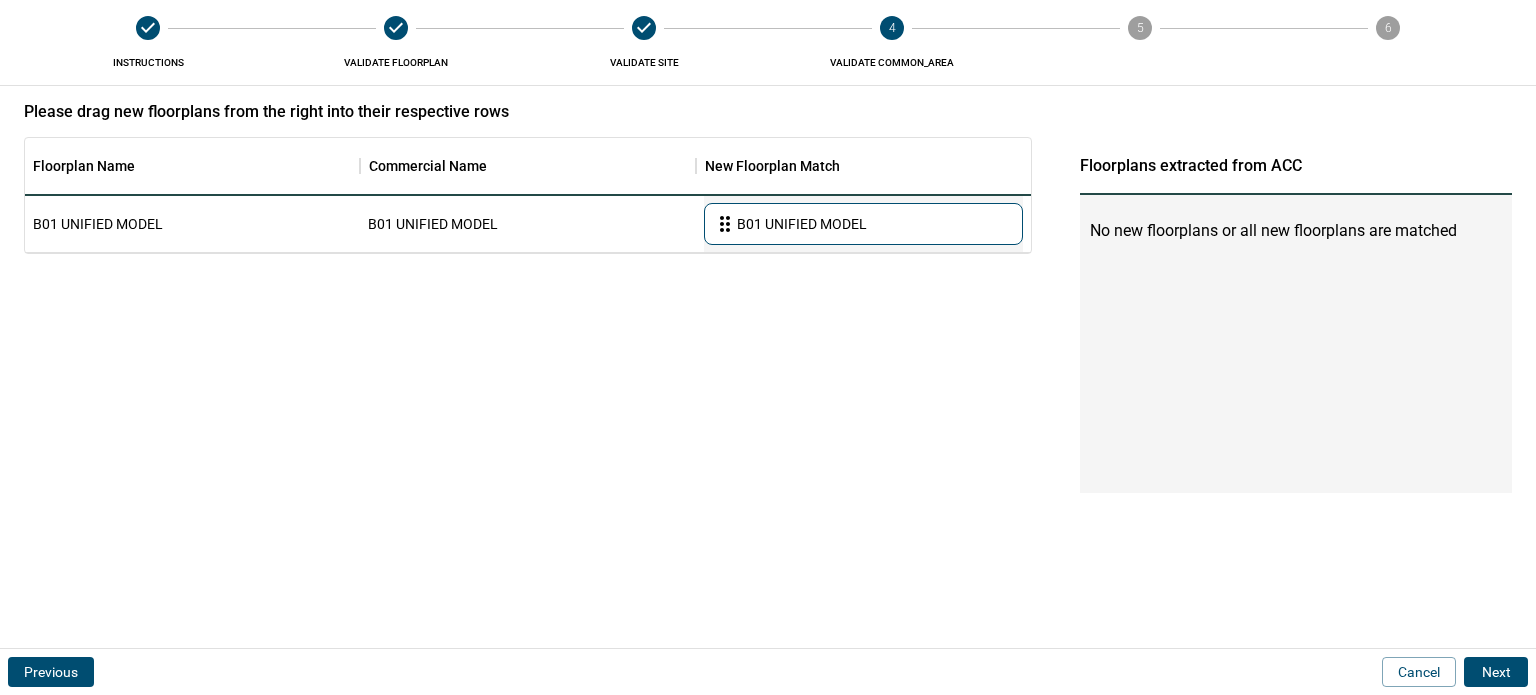 click on "Next" at bounding box center [1496, 672] 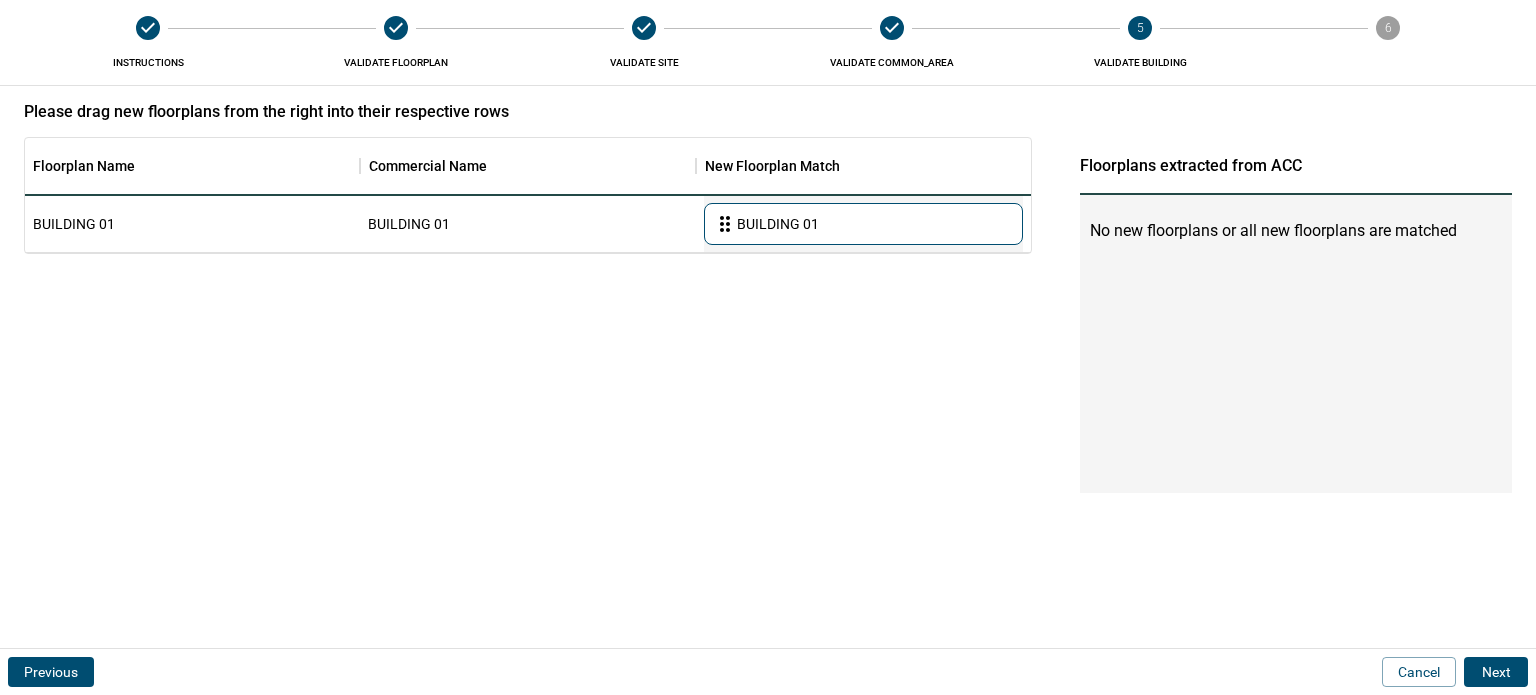 click on "Next" at bounding box center (1496, 672) 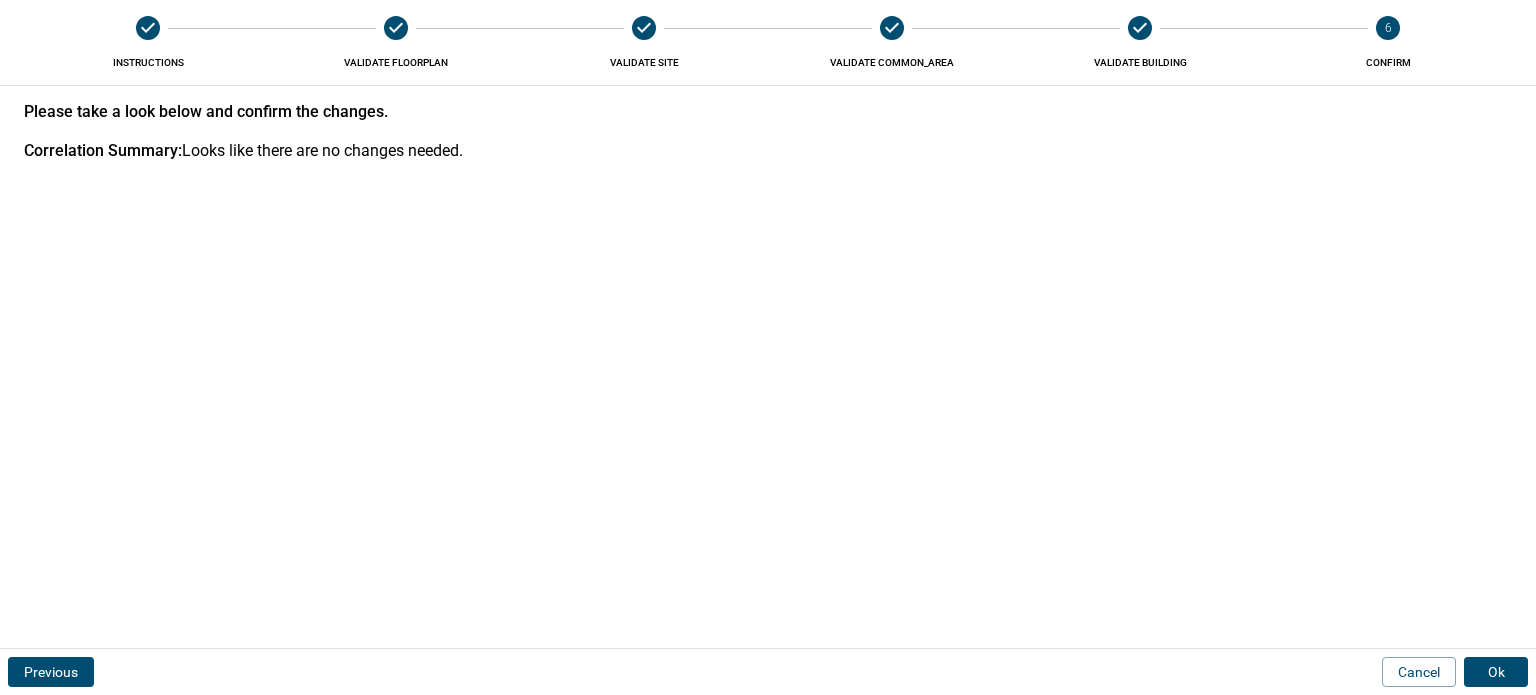 click on "Ok" at bounding box center (1496, 672) 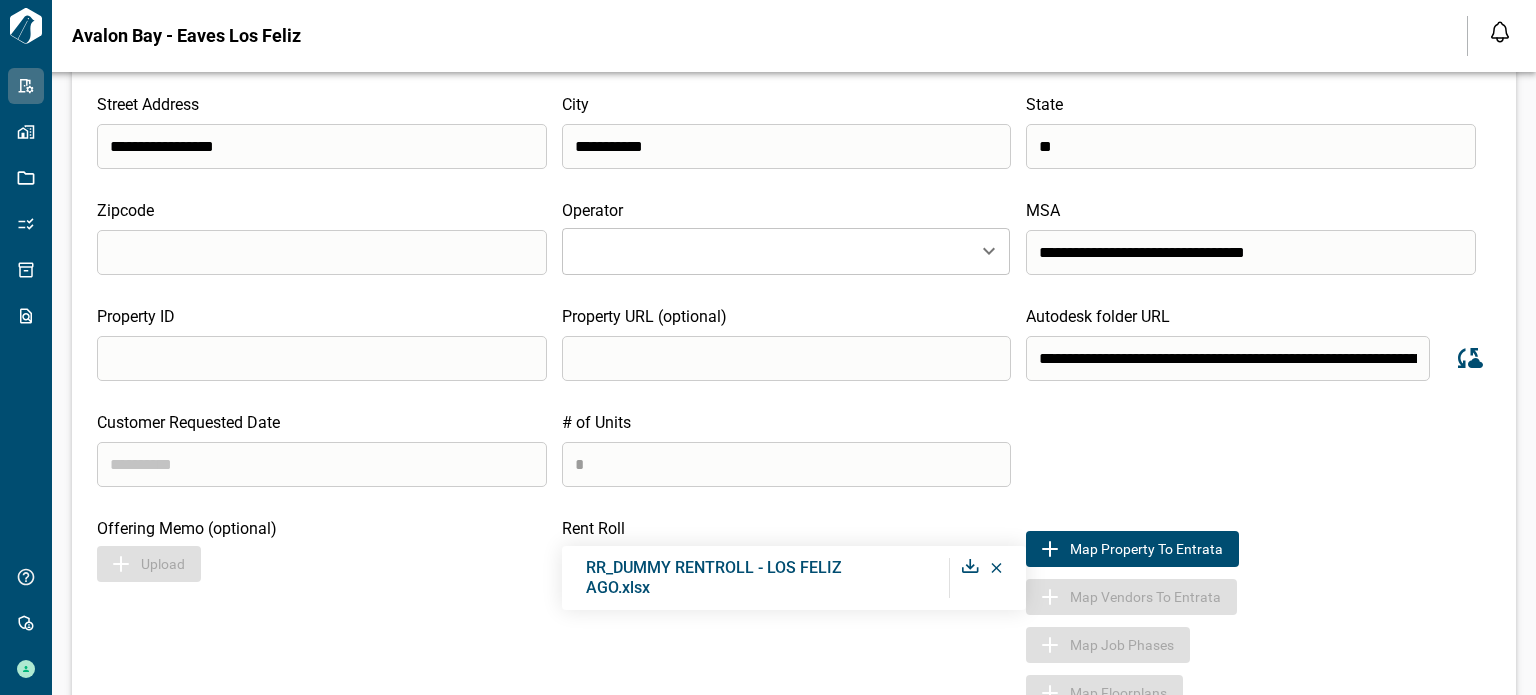 click at bounding box center (322, 464) 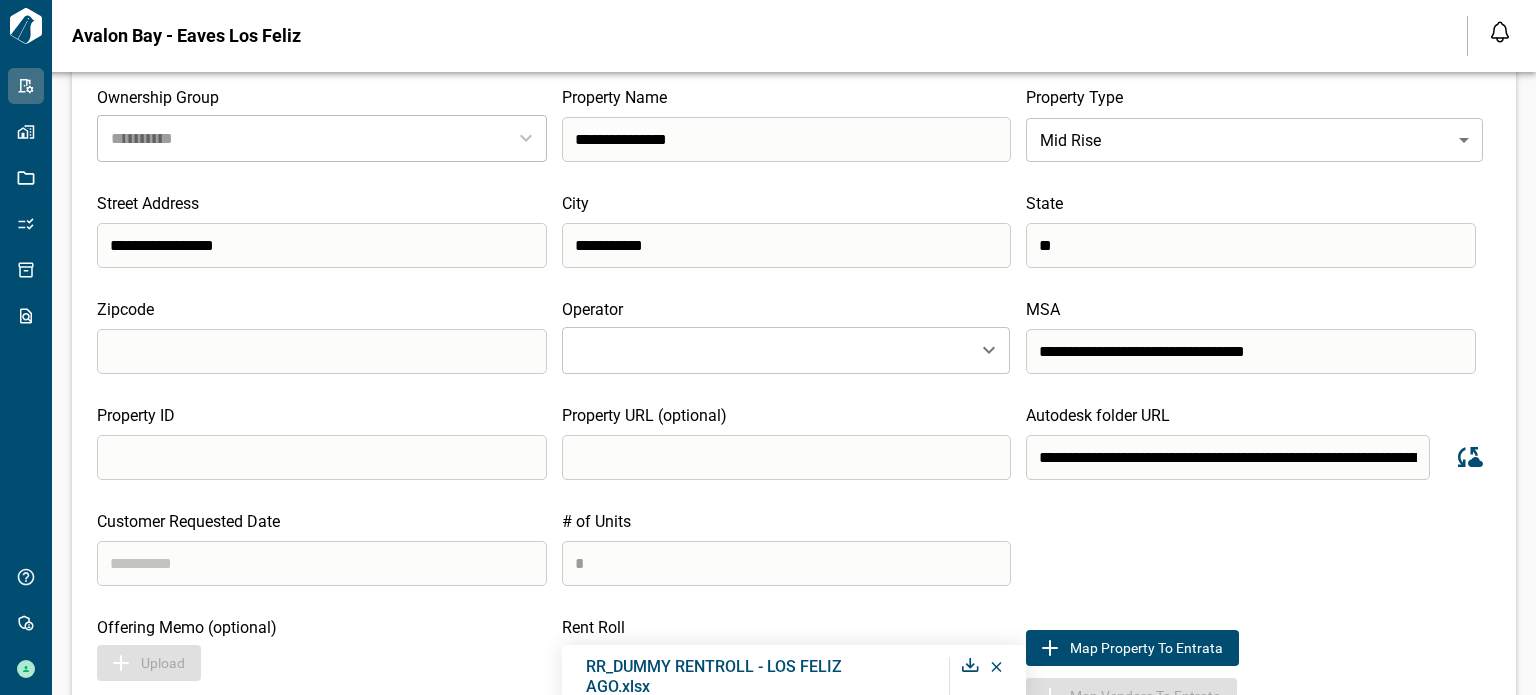 scroll, scrollTop: 128, scrollLeft: 0, axis: vertical 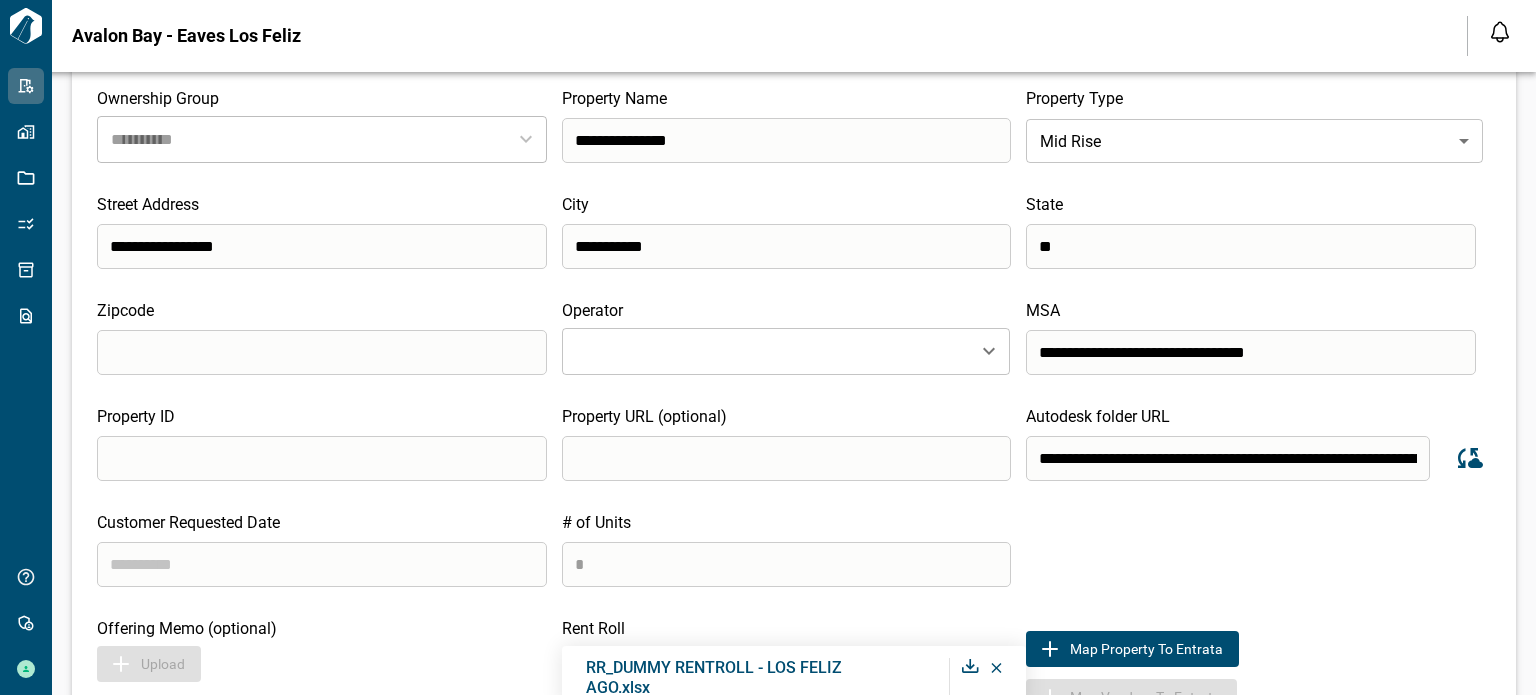 drag, startPoint x: 216, startPoint y: 562, endPoint x: 52, endPoint y: 567, distance: 164.0762 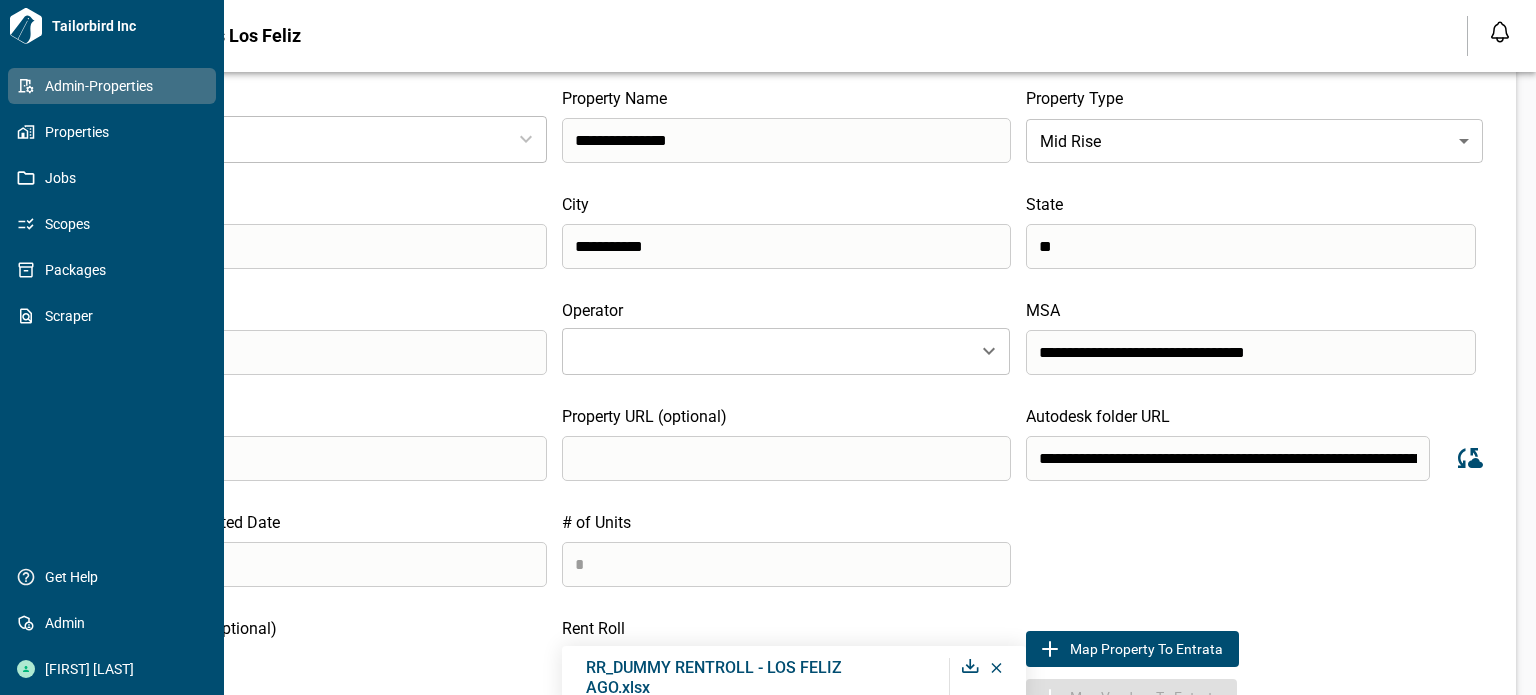 type on "**" 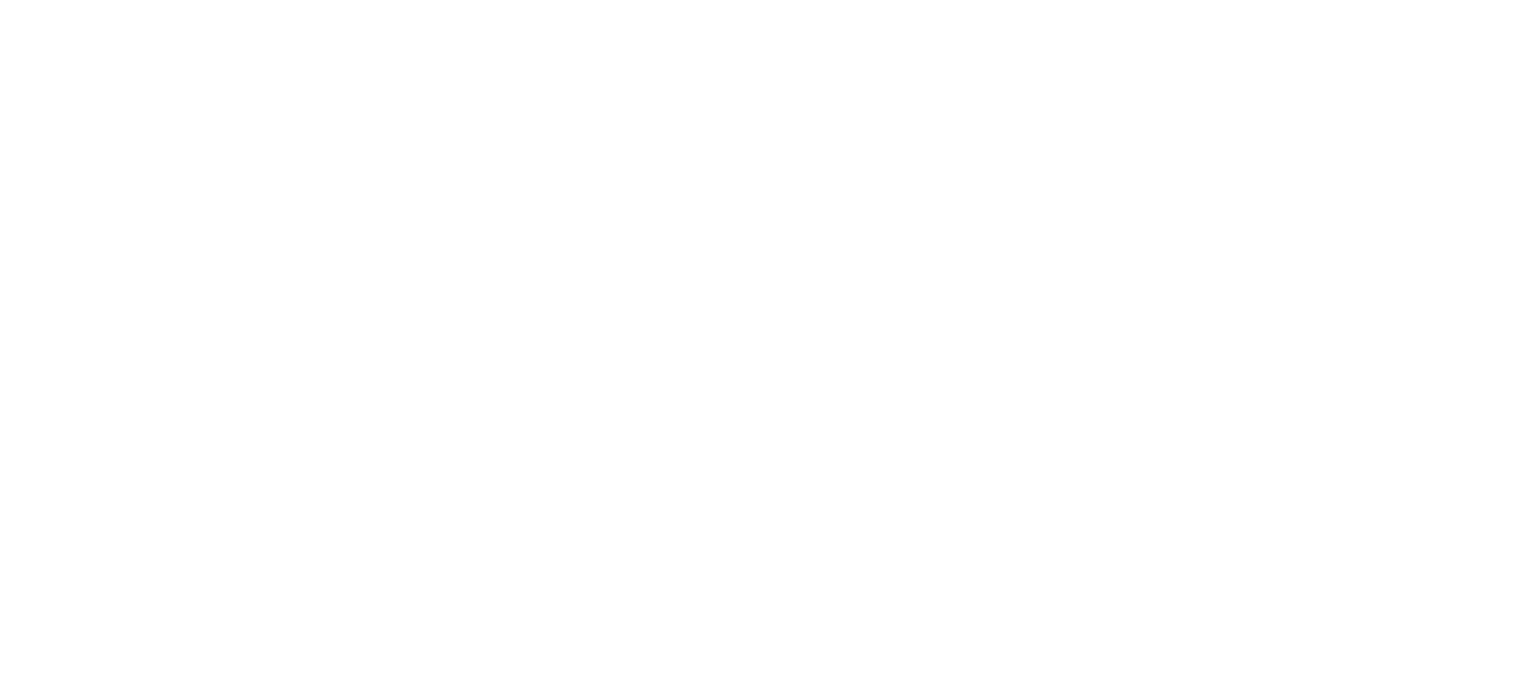 scroll, scrollTop: 0, scrollLeft: 0, axis: both 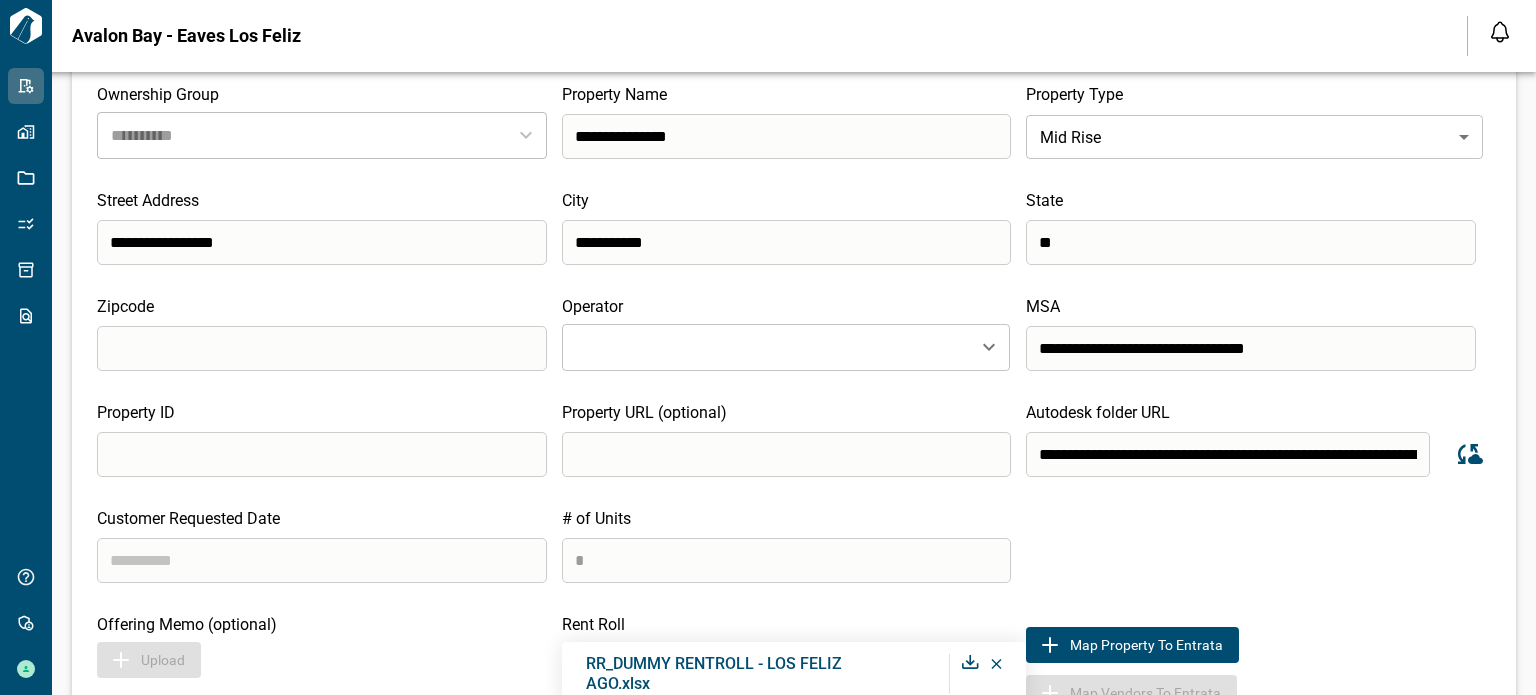 type on "**********" 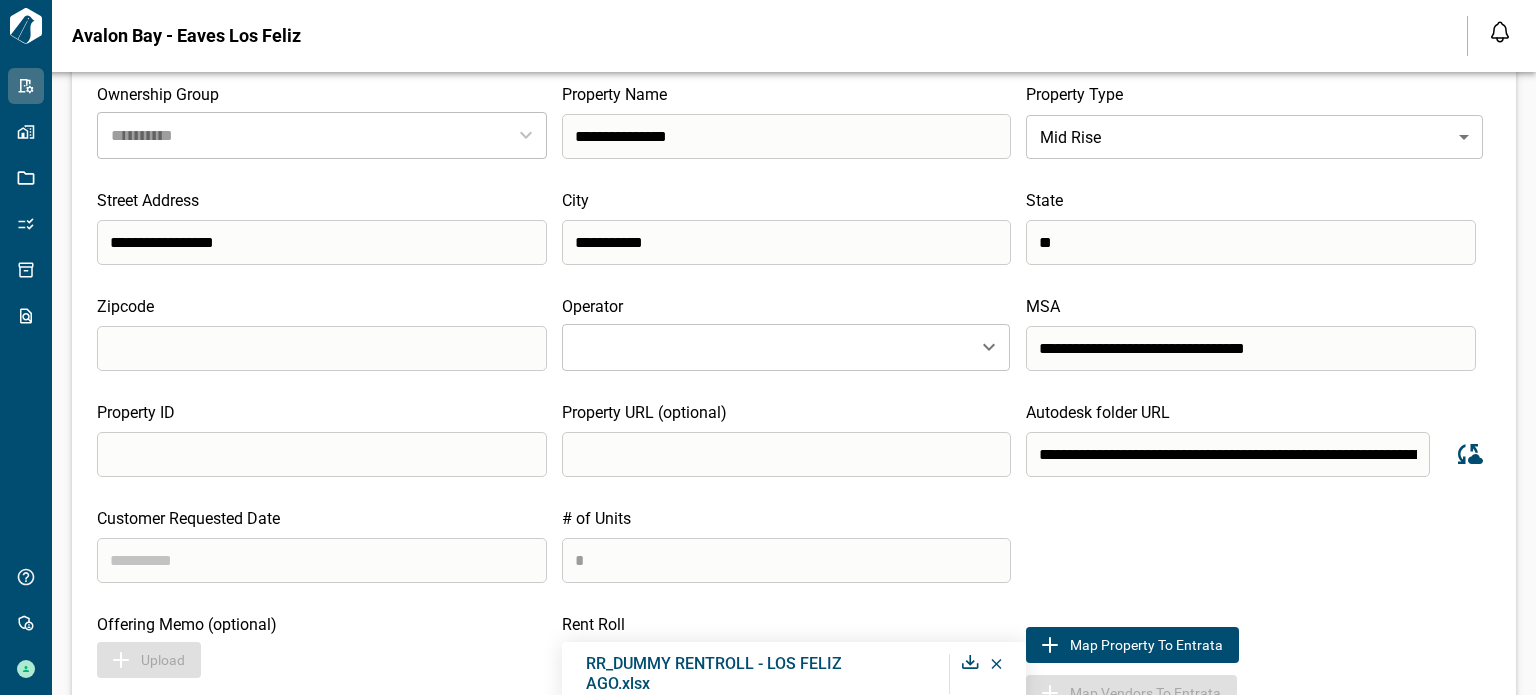 scroll, scrollTop: 133, scrollLeft: 0, axis: vertical 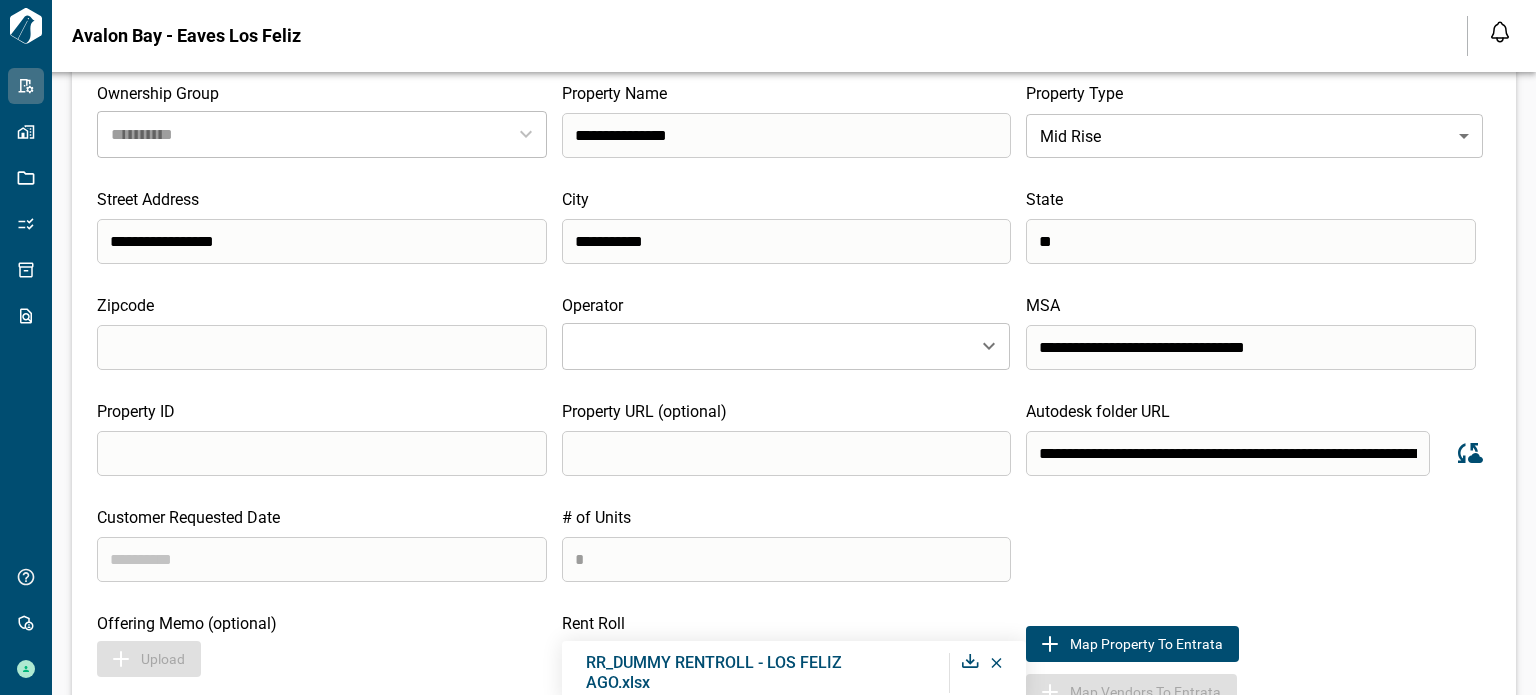 click at bounding box center (322, 559) 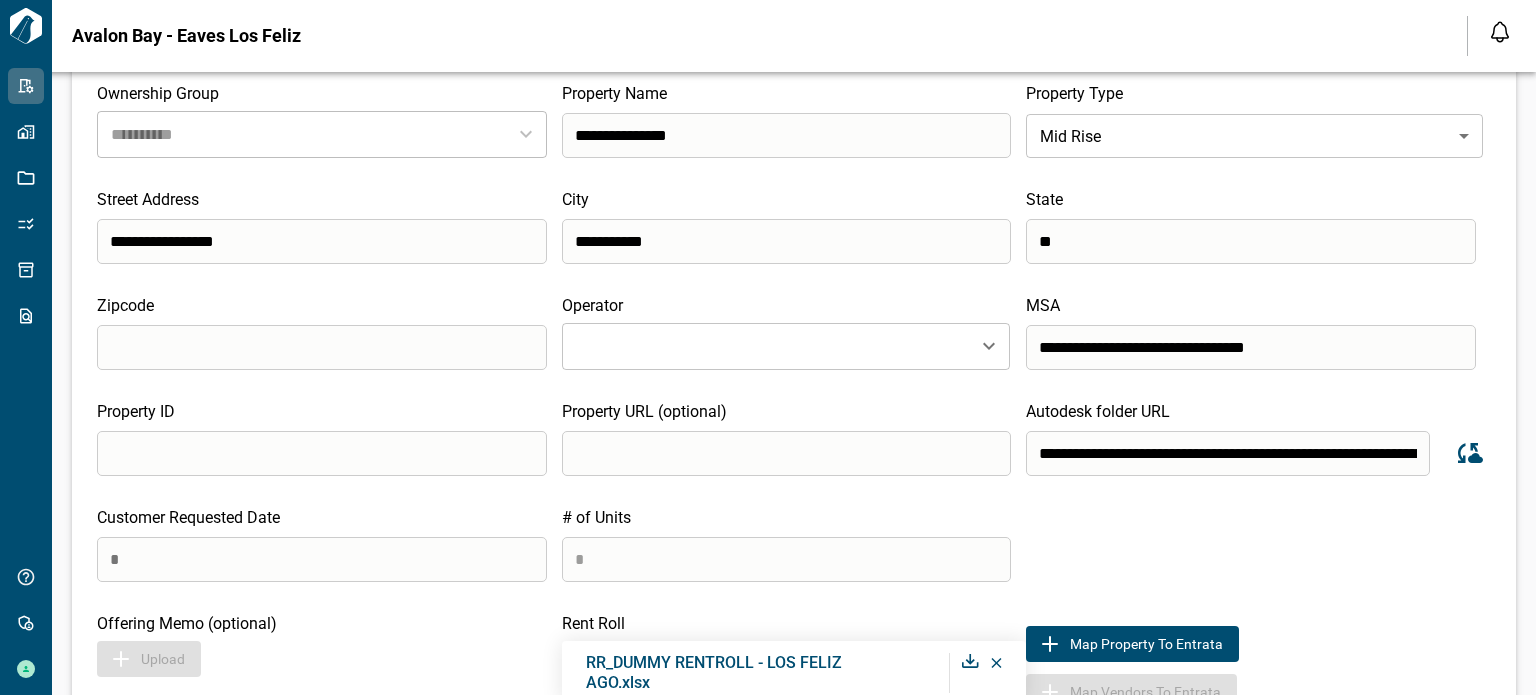 scroll, scrollTop: 72, scrollLeft: 0, axis: vertical 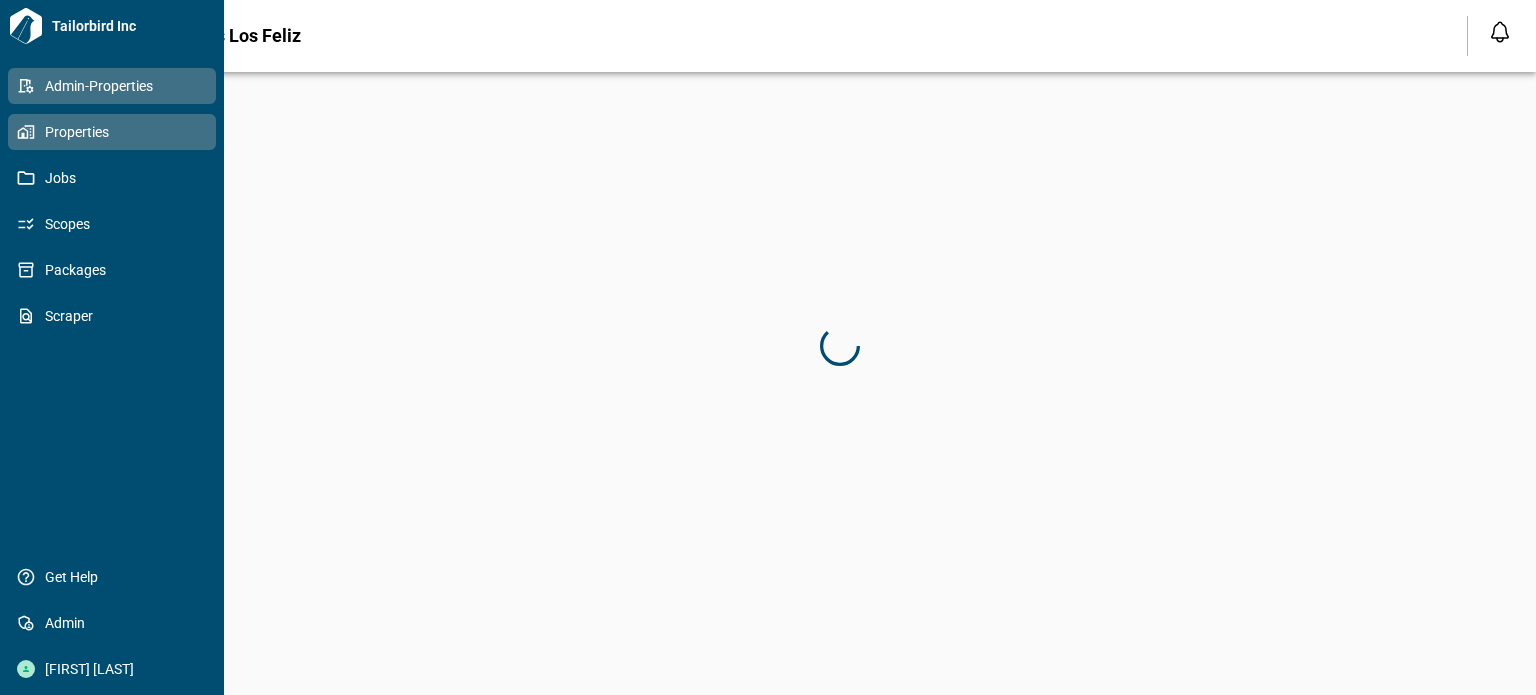 click 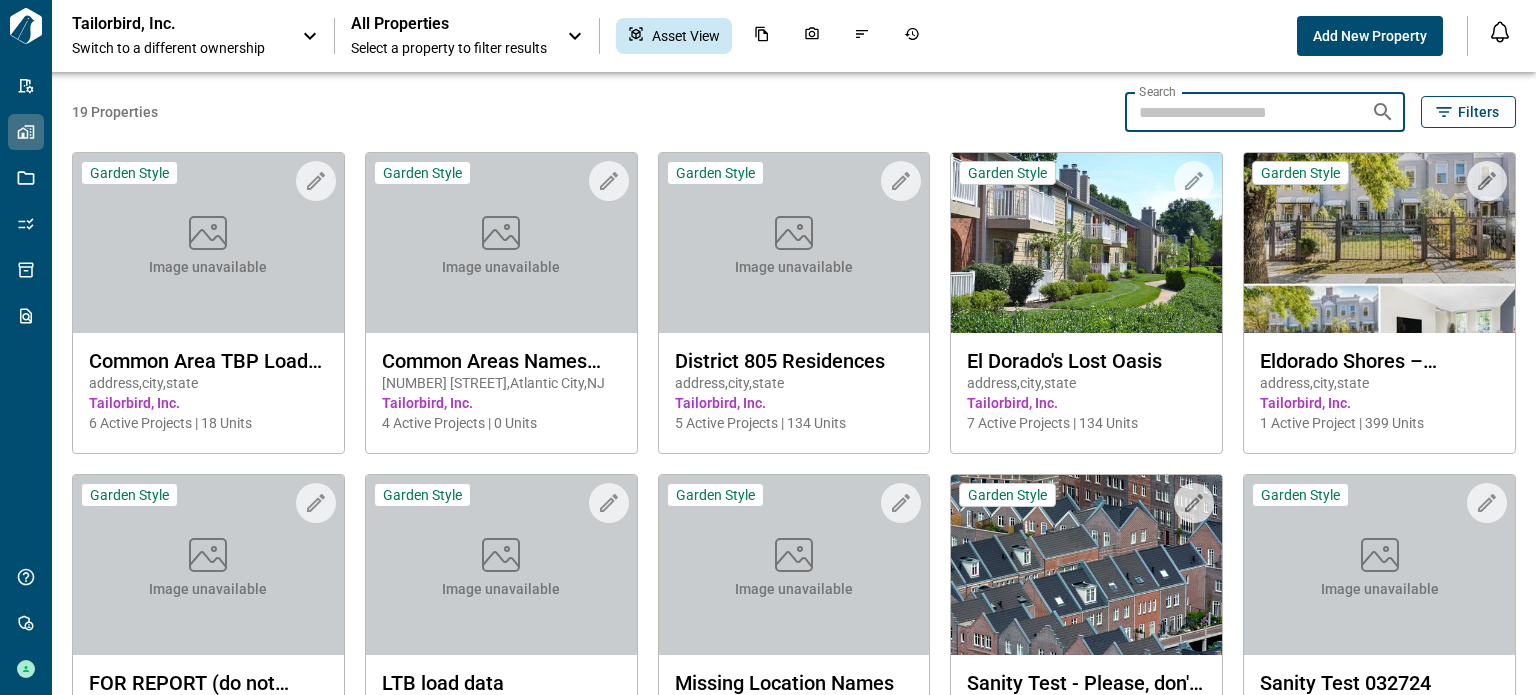 click on "Search" at bounding box center (1240, 112) 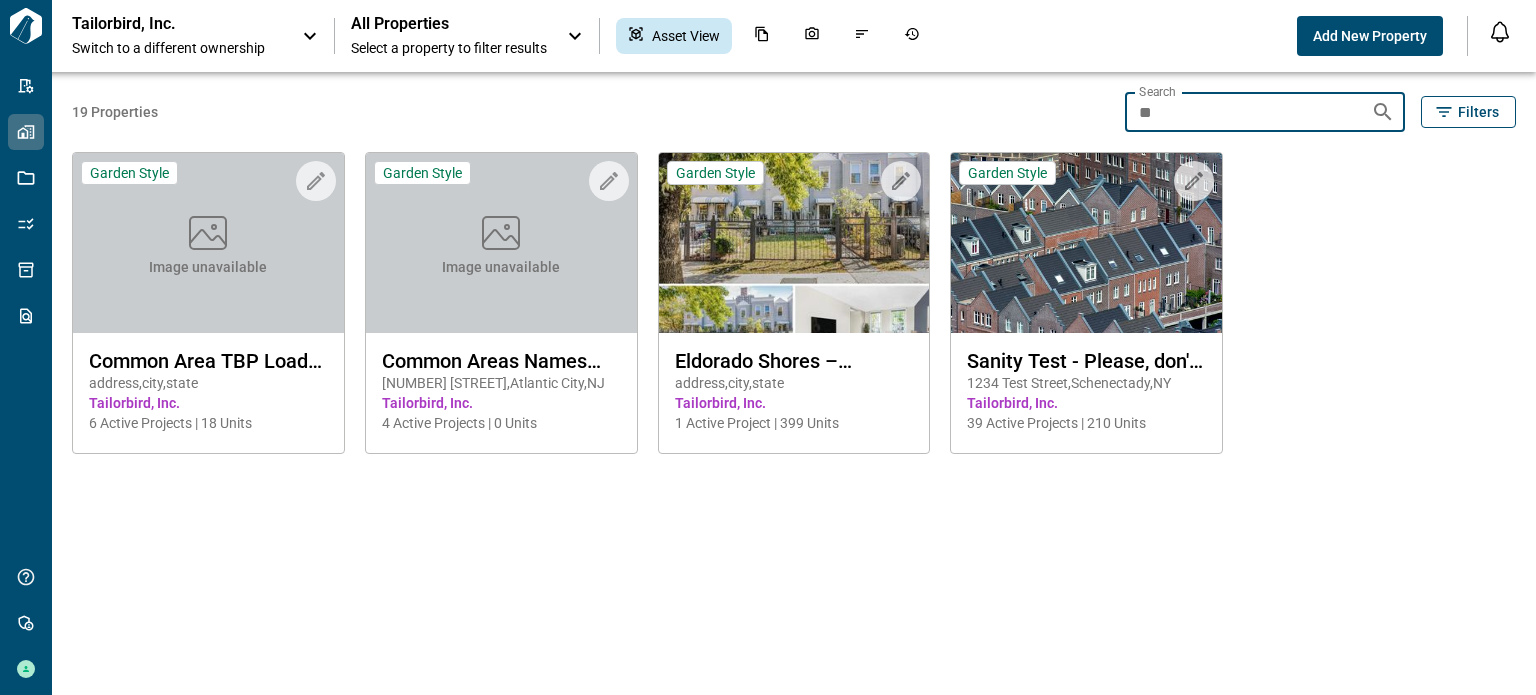 type on "**" 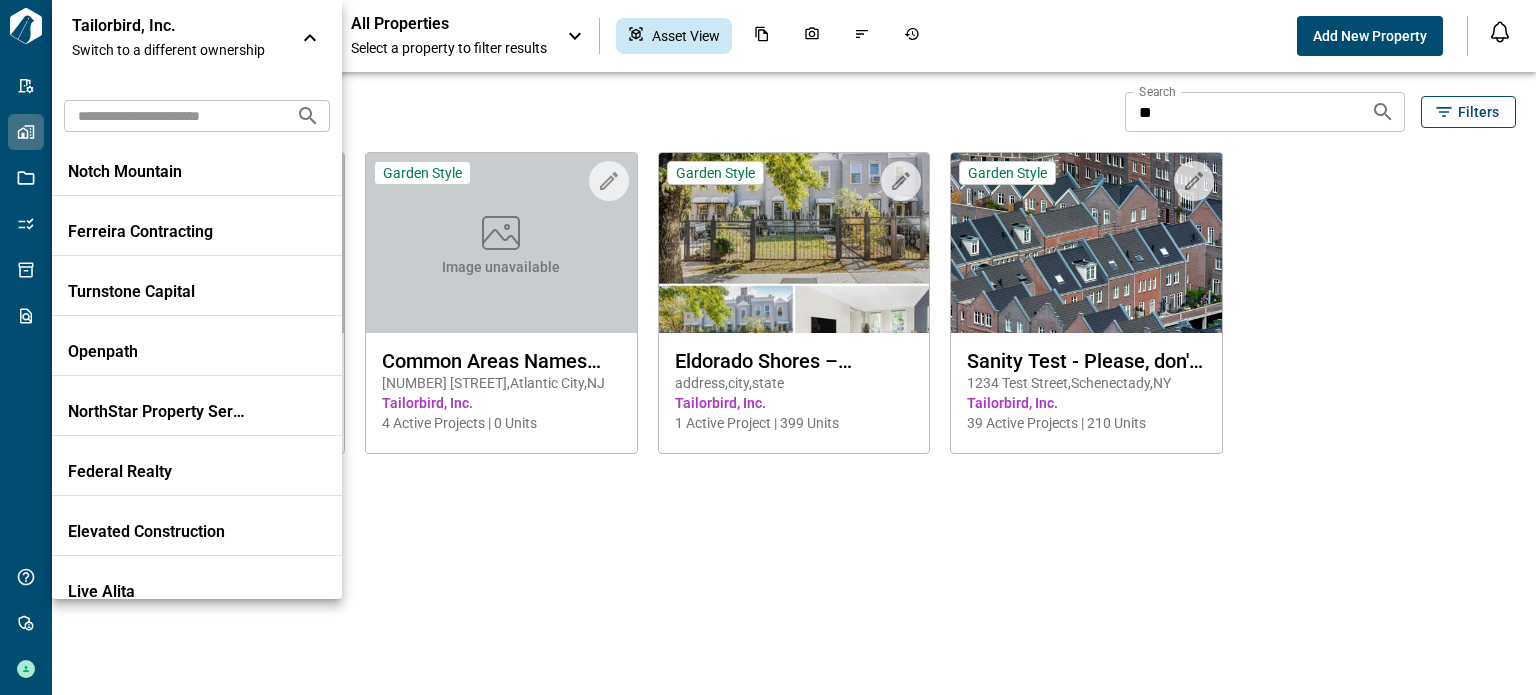 click at bounding box center (172, 115) 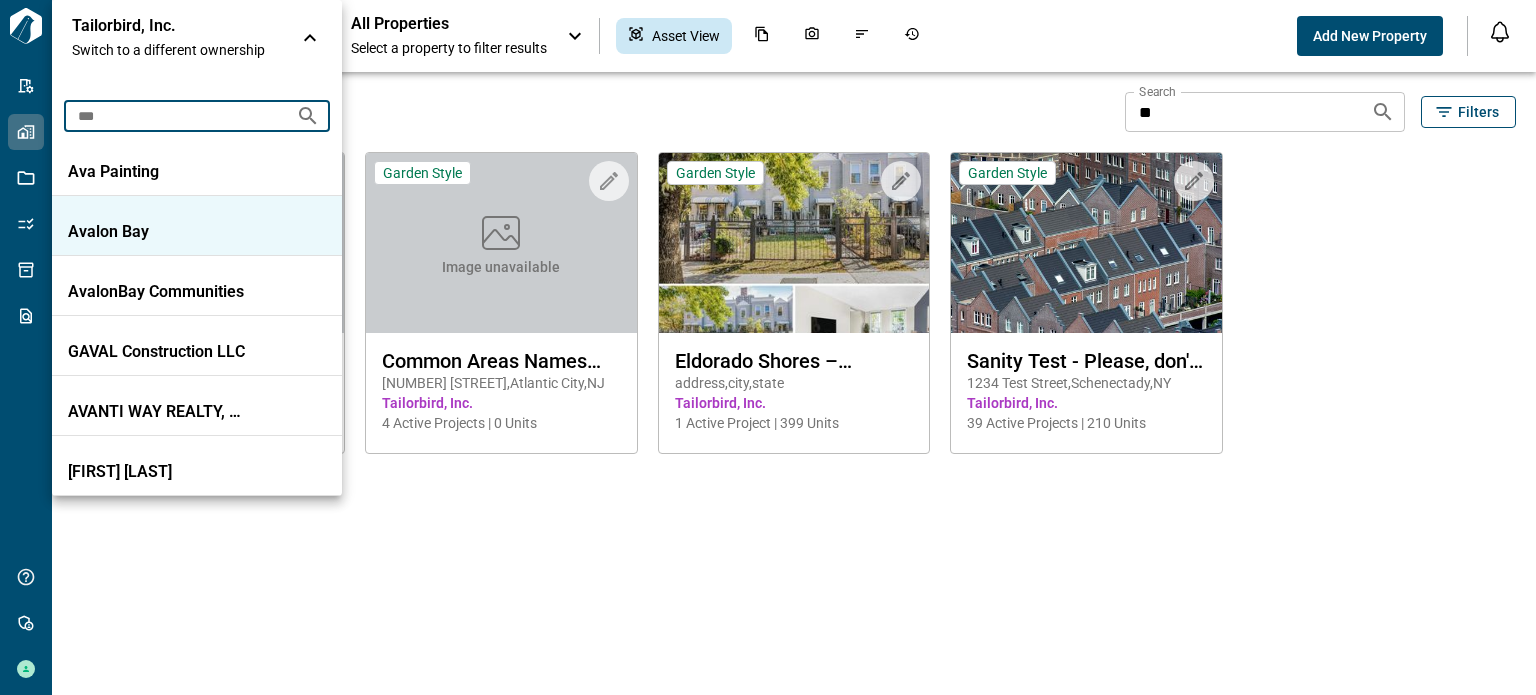 type on "***" 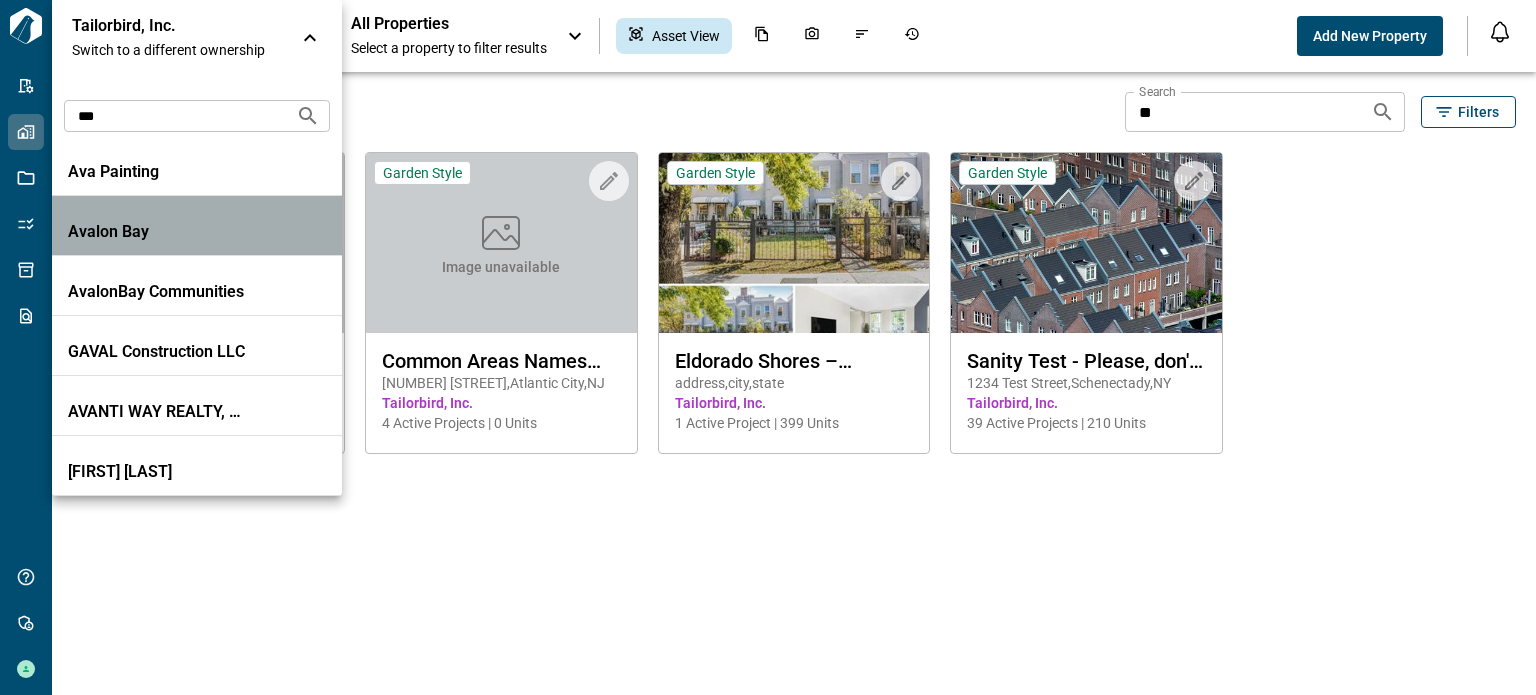 click on "Avalon Bay" at bounding box center [197, 226] 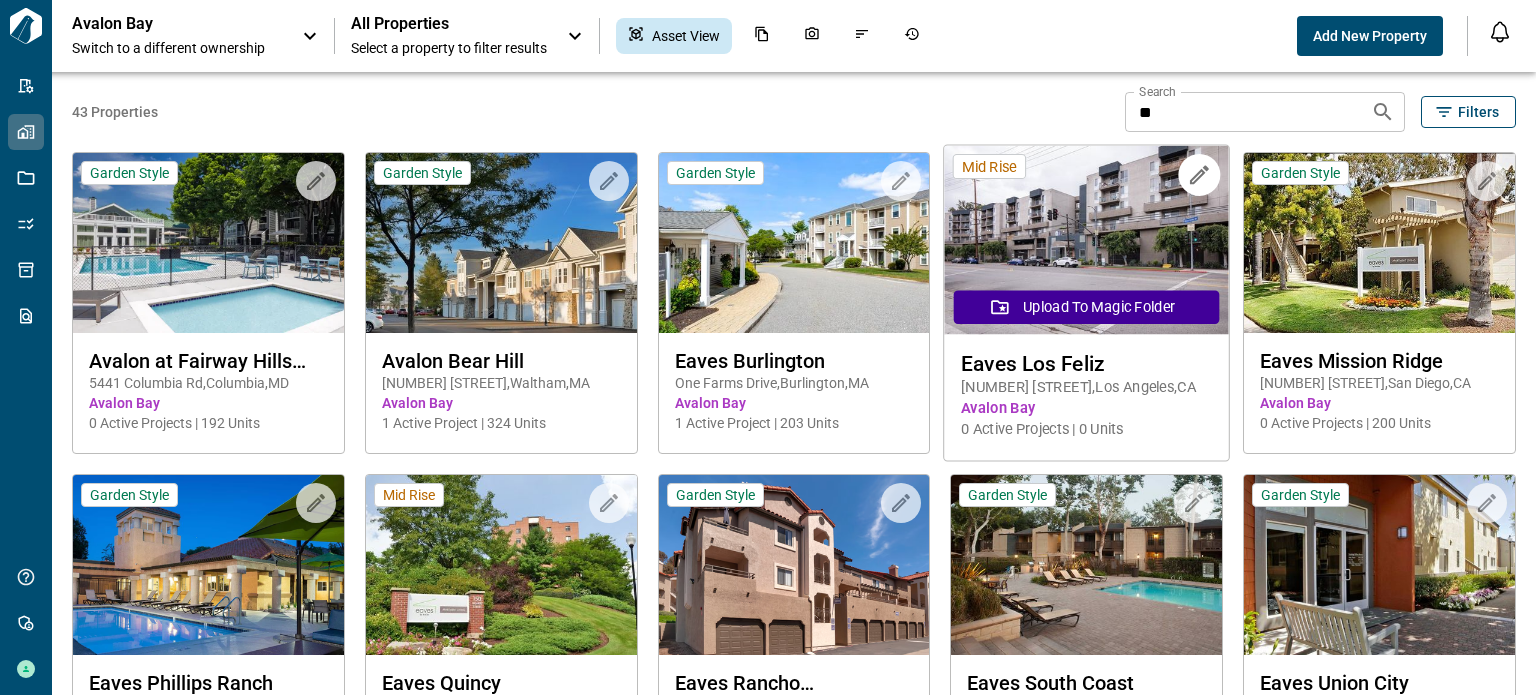 click at bounding box center [1087, 240] 